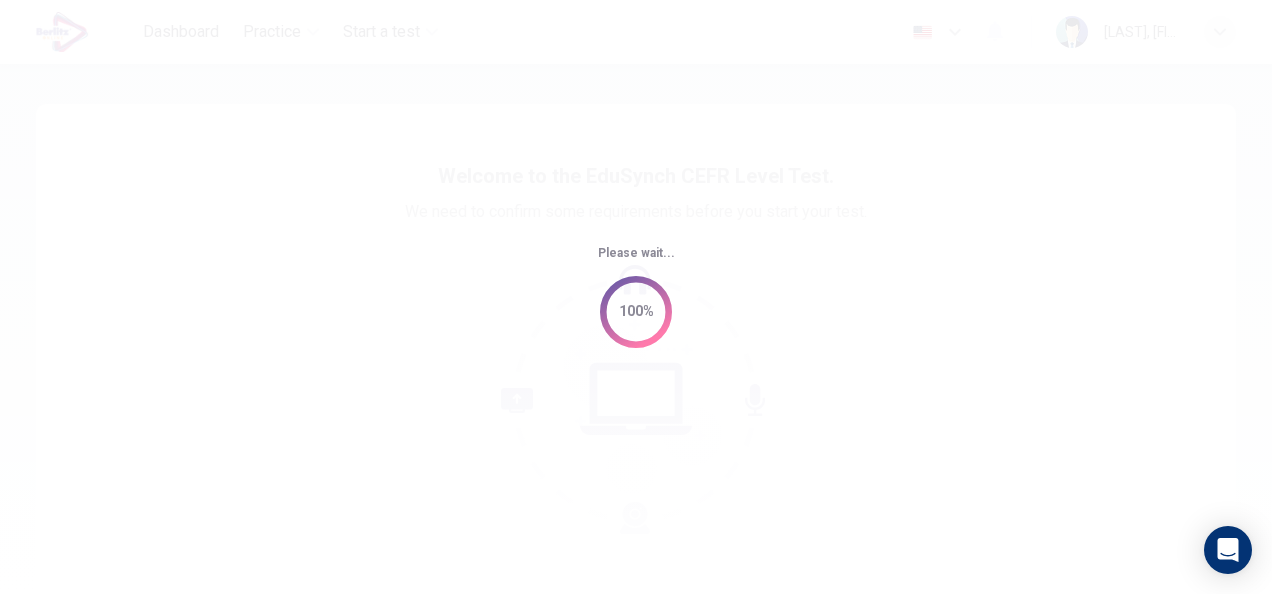 scroll, scrollTop: 0, scrollLeft: 0, axis: both 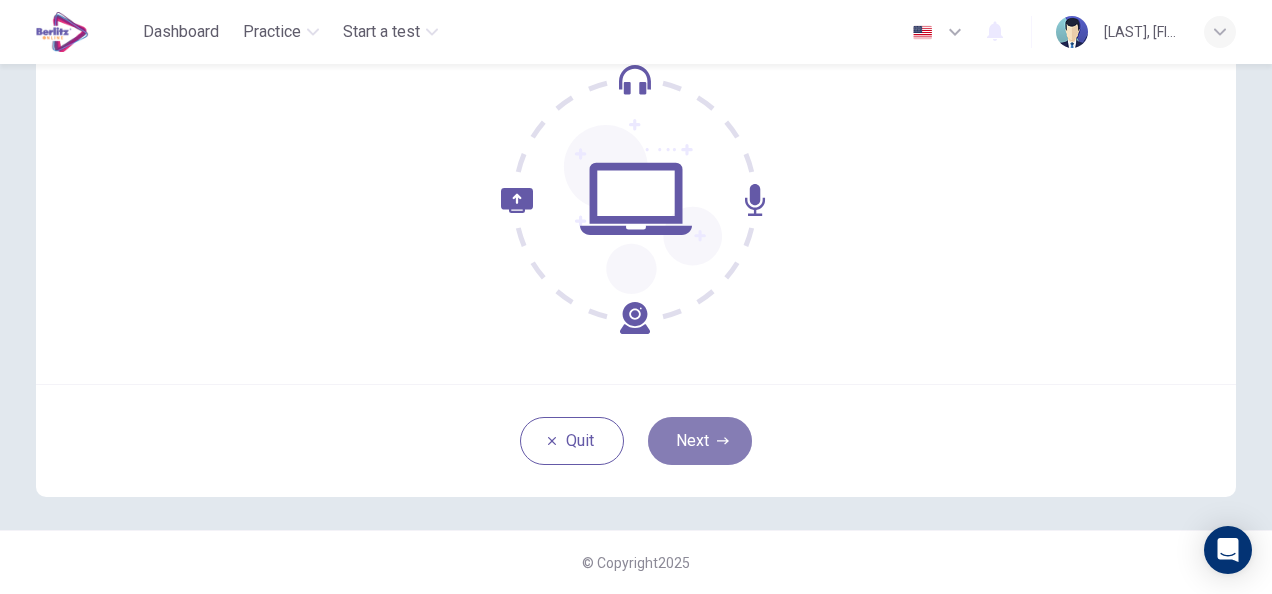 click on "Next" at bounding box center (700, 441) 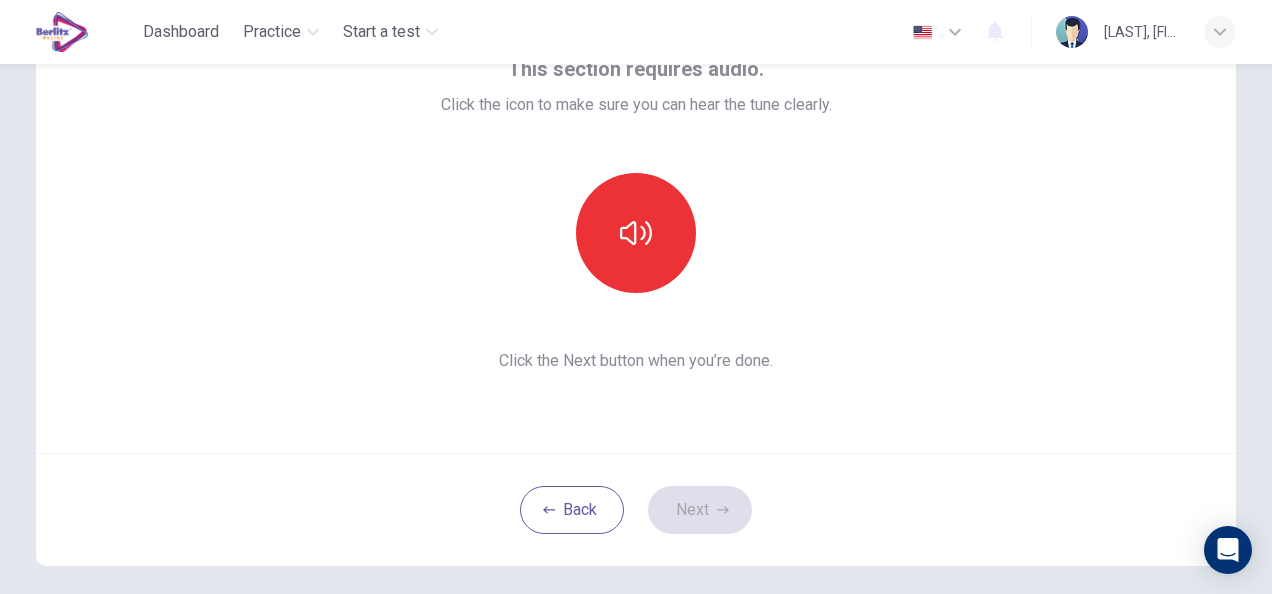 scroll, scrollTop: 100, scrollLeft: 0, axis: vertical 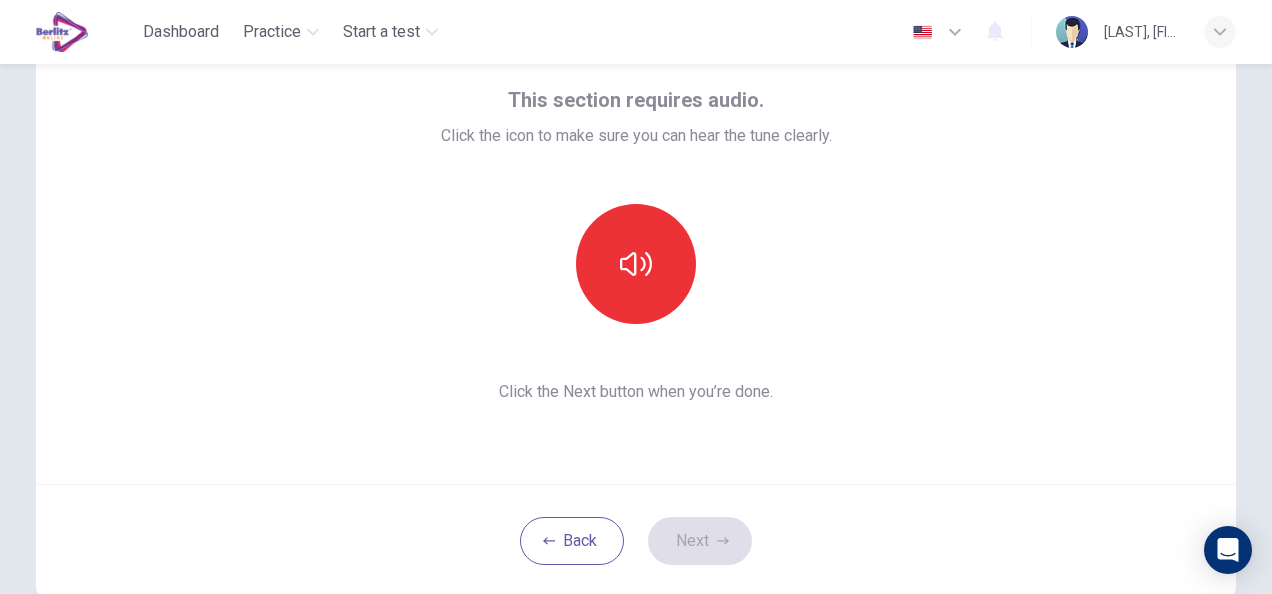 click 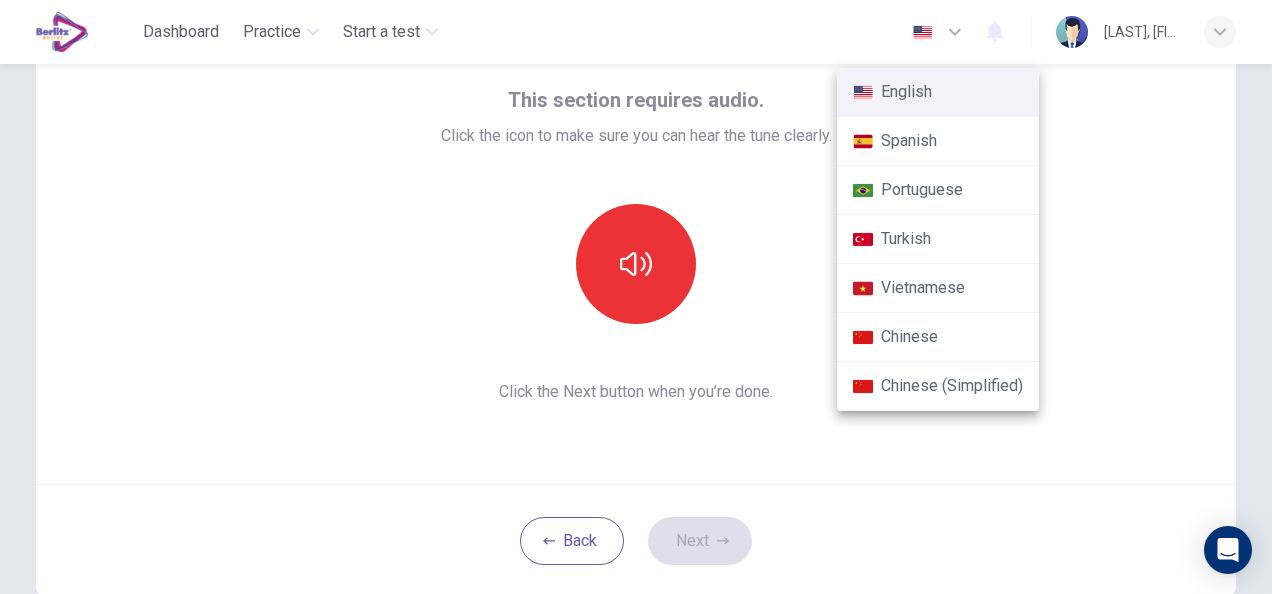 click on "Spanish" at bounding box center (938, 141) 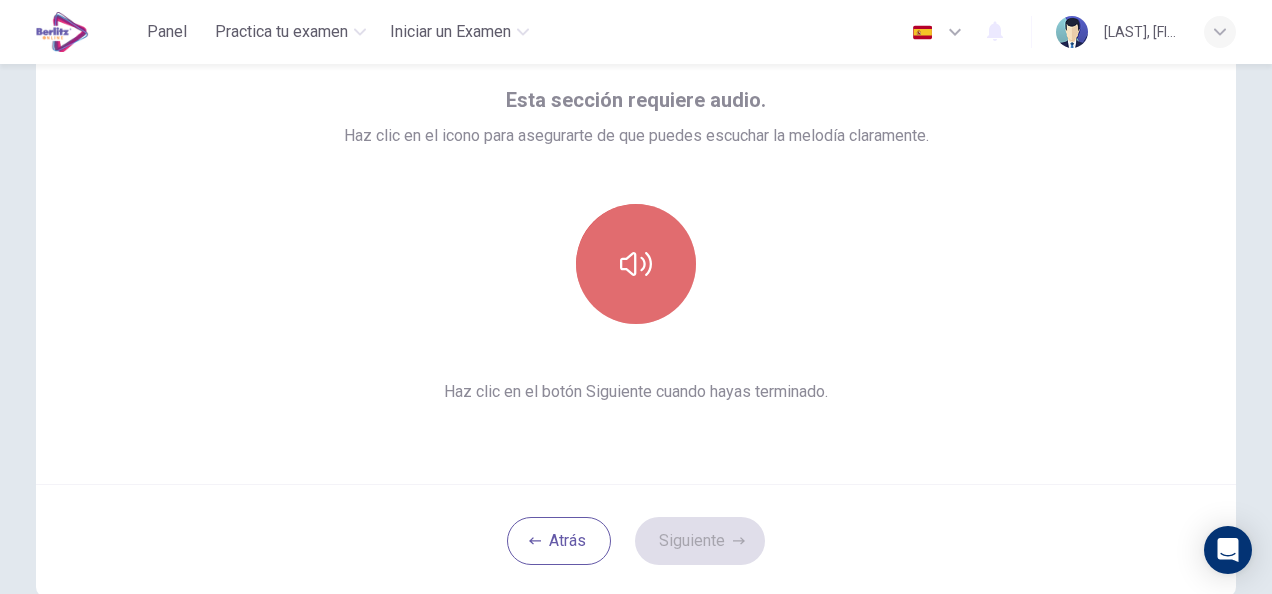 click at bounding box center (636, 264) 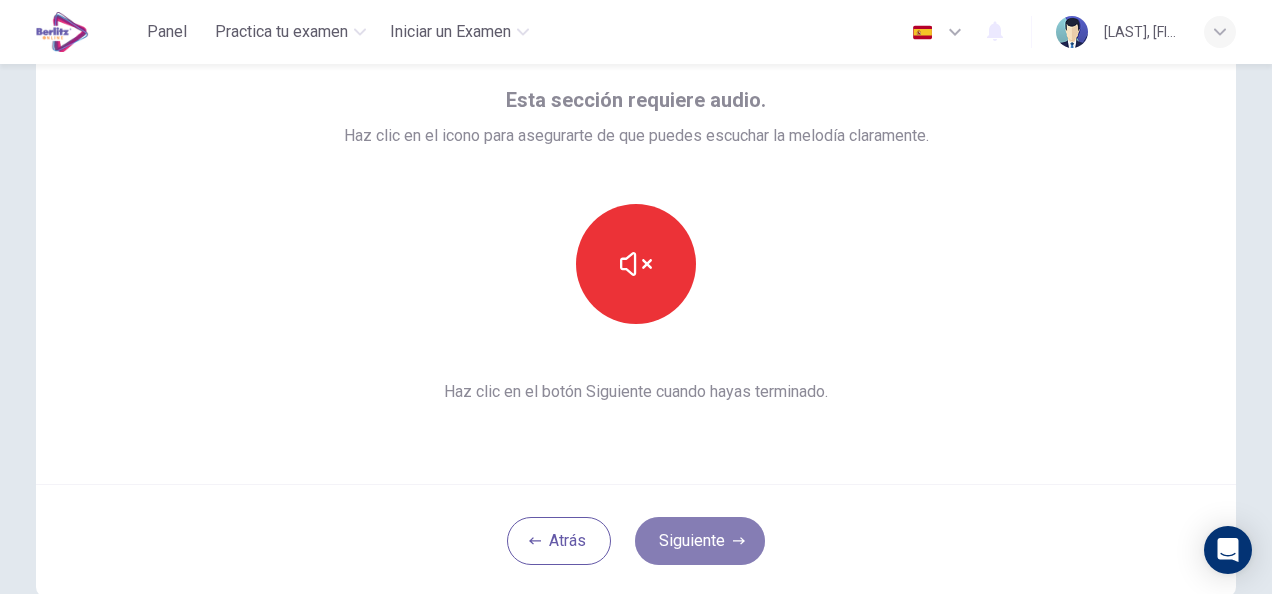 click on "Siguiente" at bounding box center [700, 541] 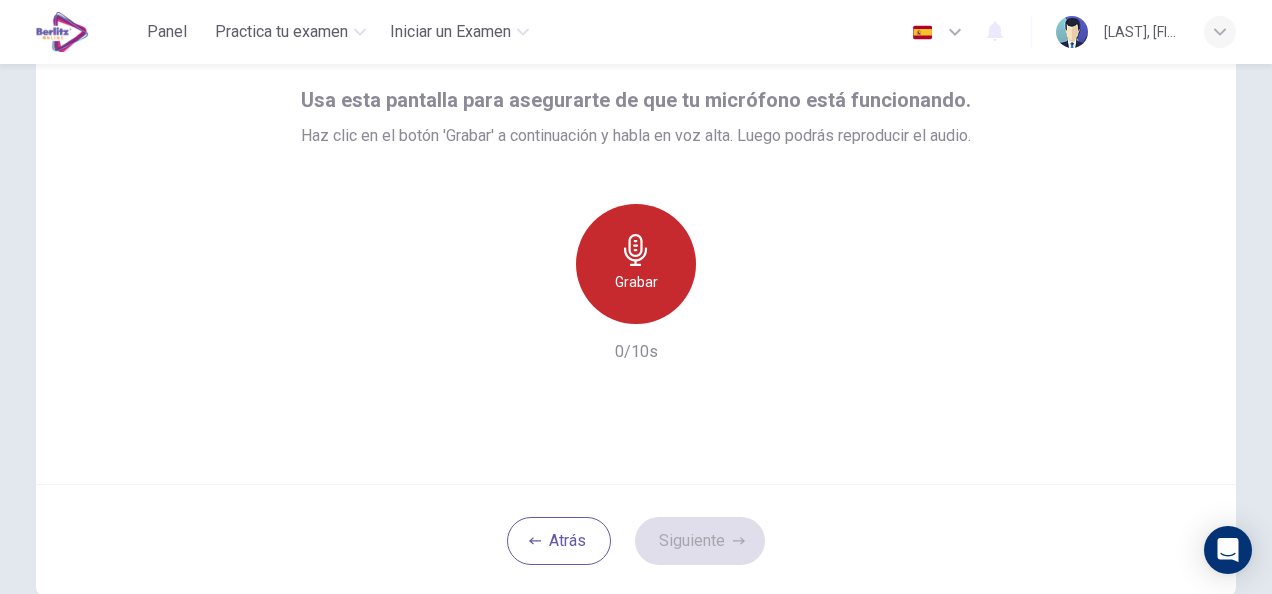 click on "Grabar" at bounding box center (636, 264) 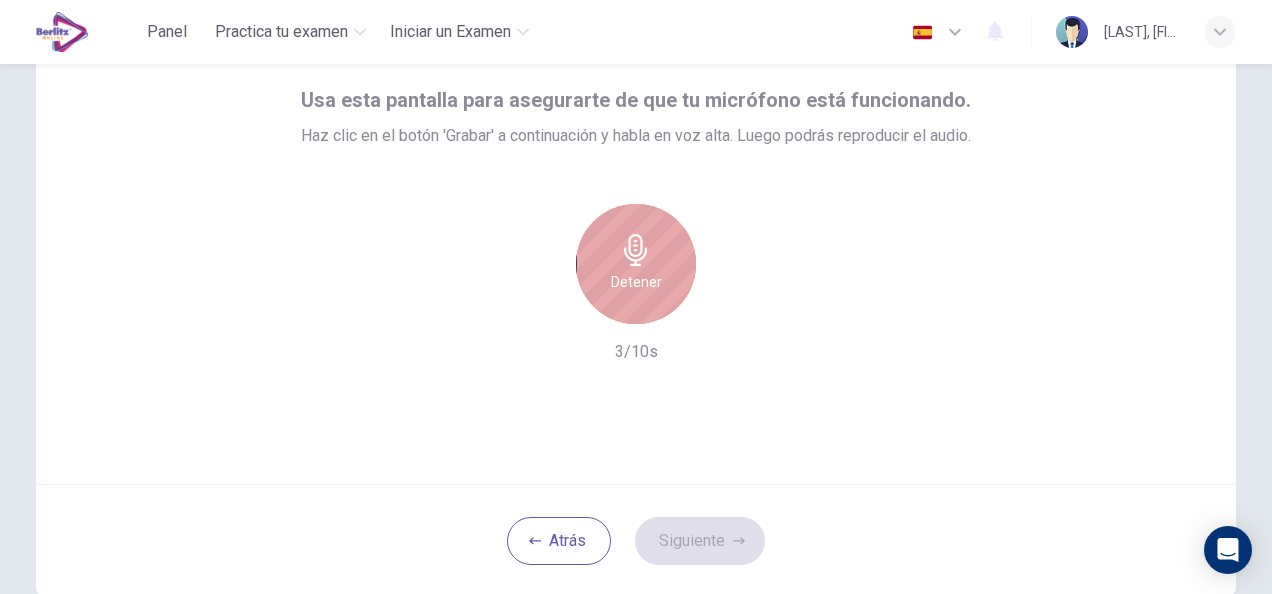 click on "Detener" at bounding box center [636, 282] 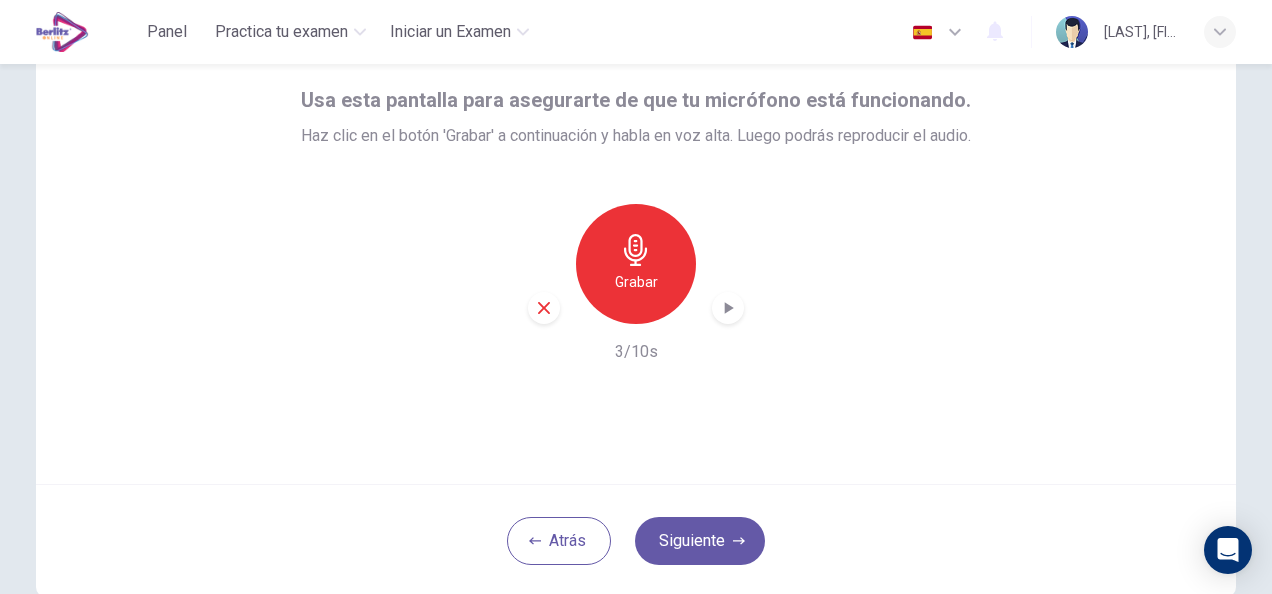 click 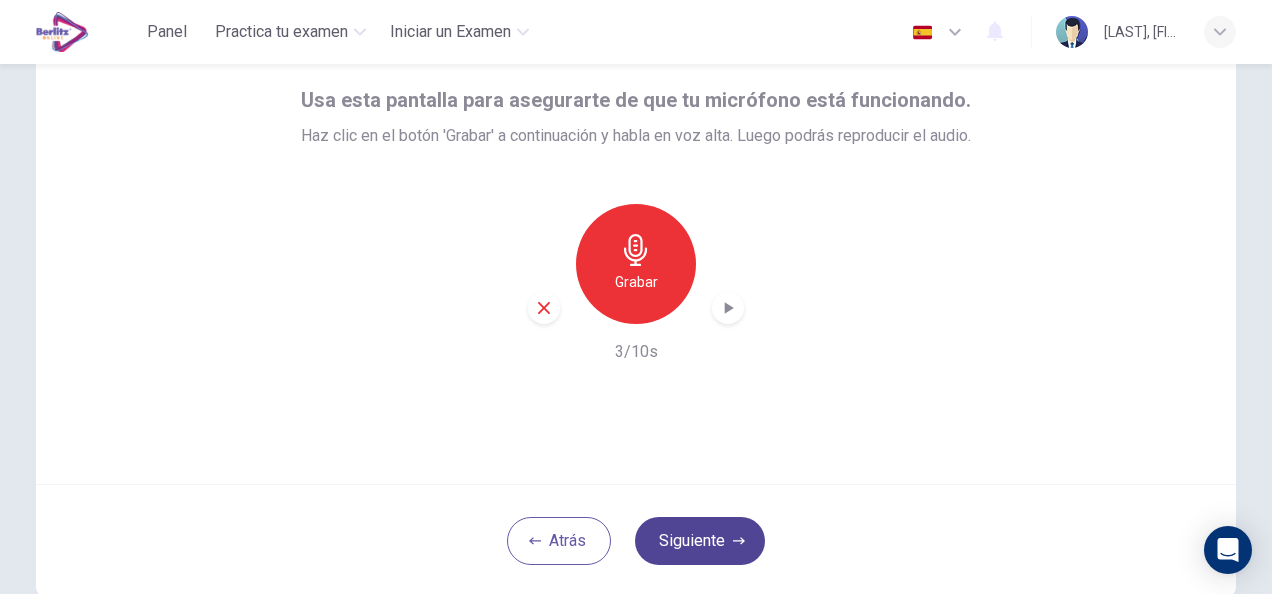 click on "Siguiente" at bounding box center (700, 541) 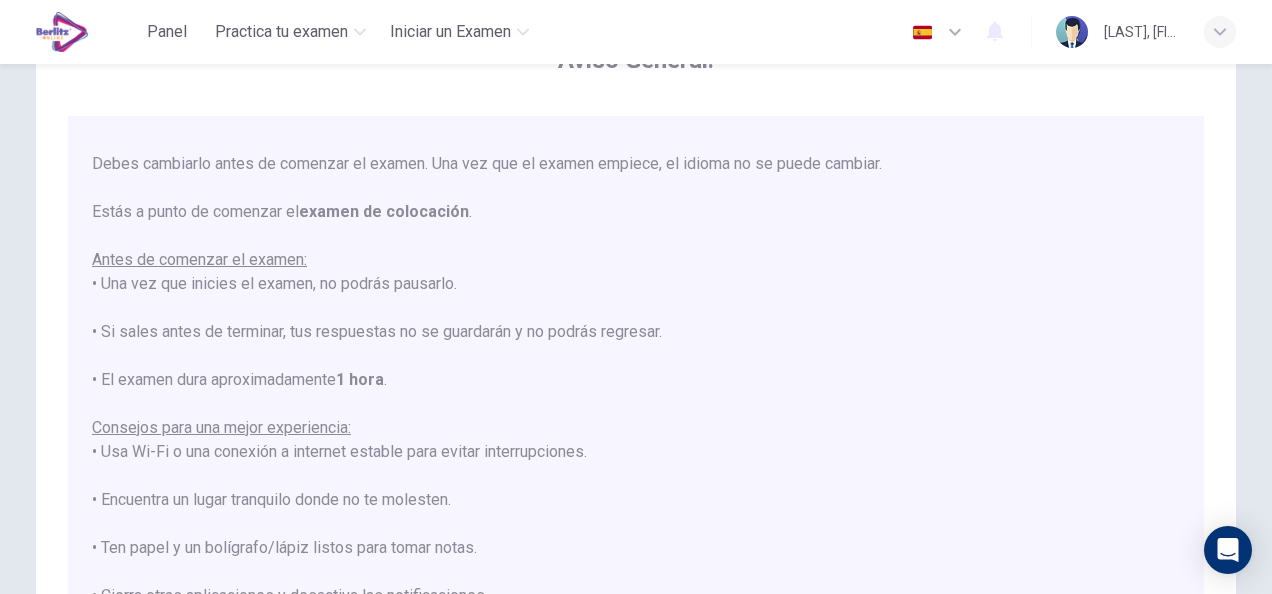 scroll, scrollTop: 190, scrollLeft: 0, axis: vertical 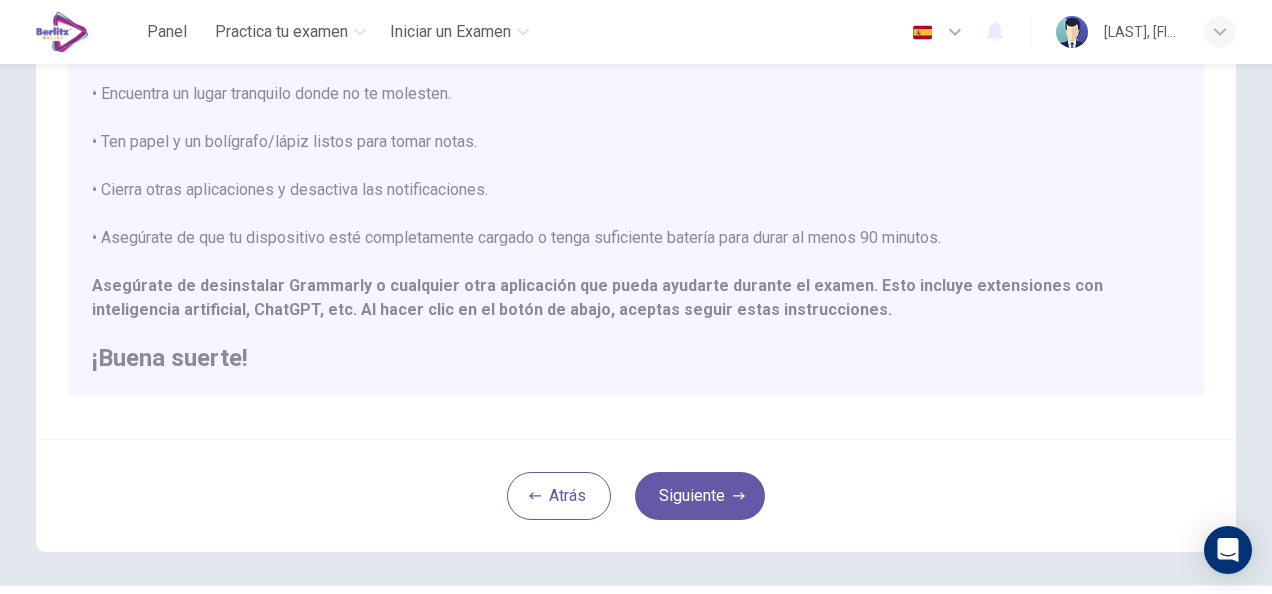 click 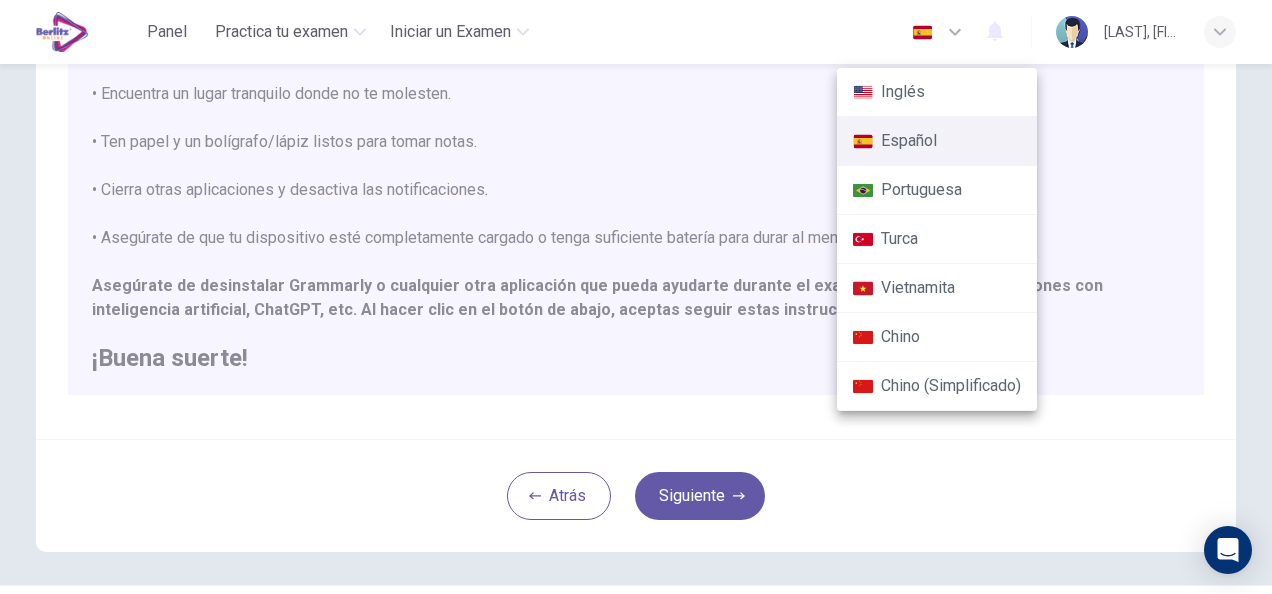 click on "Inglés" at bounding box center (937, 92) 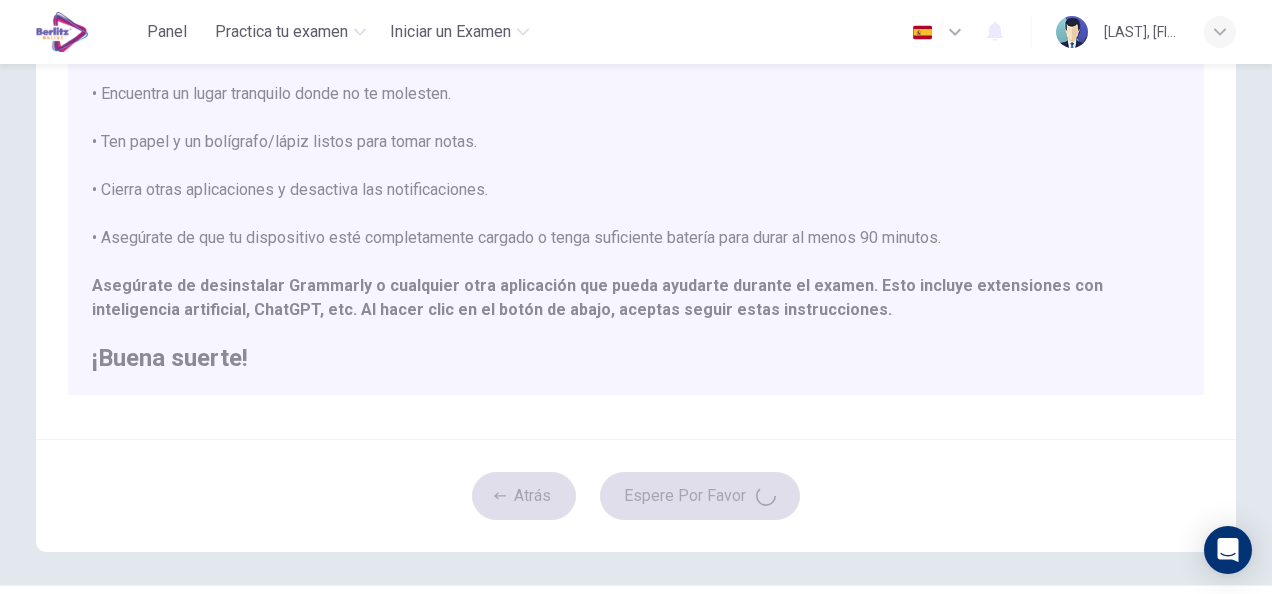 type on "**" 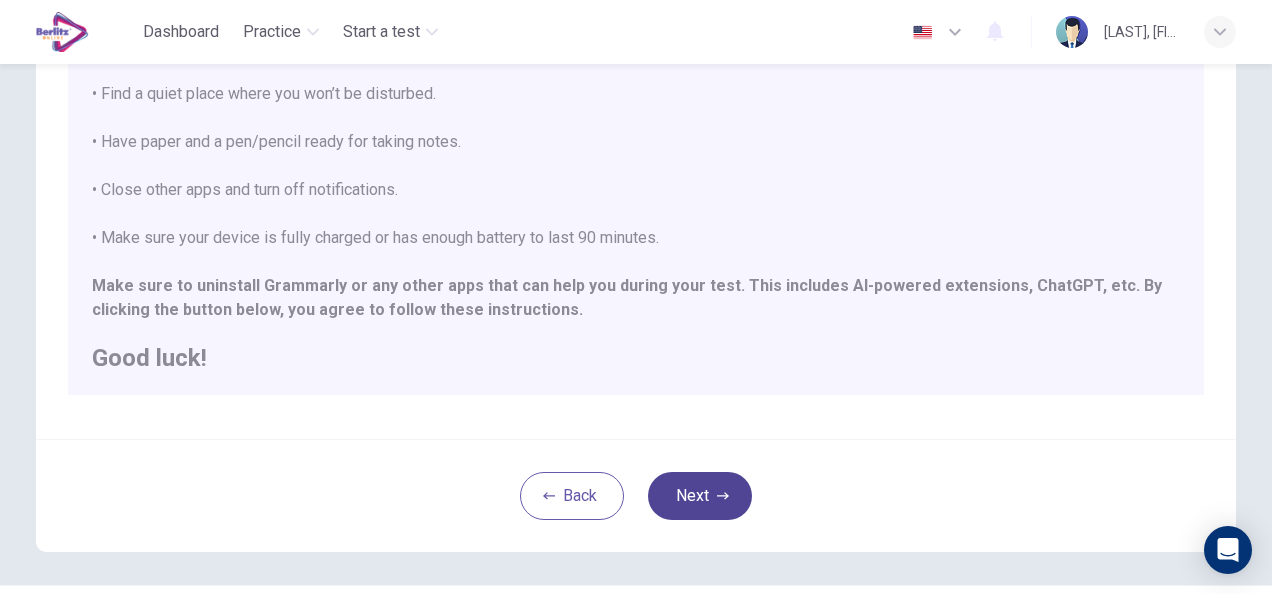 click on "Next" at bounding box center [700, 496] 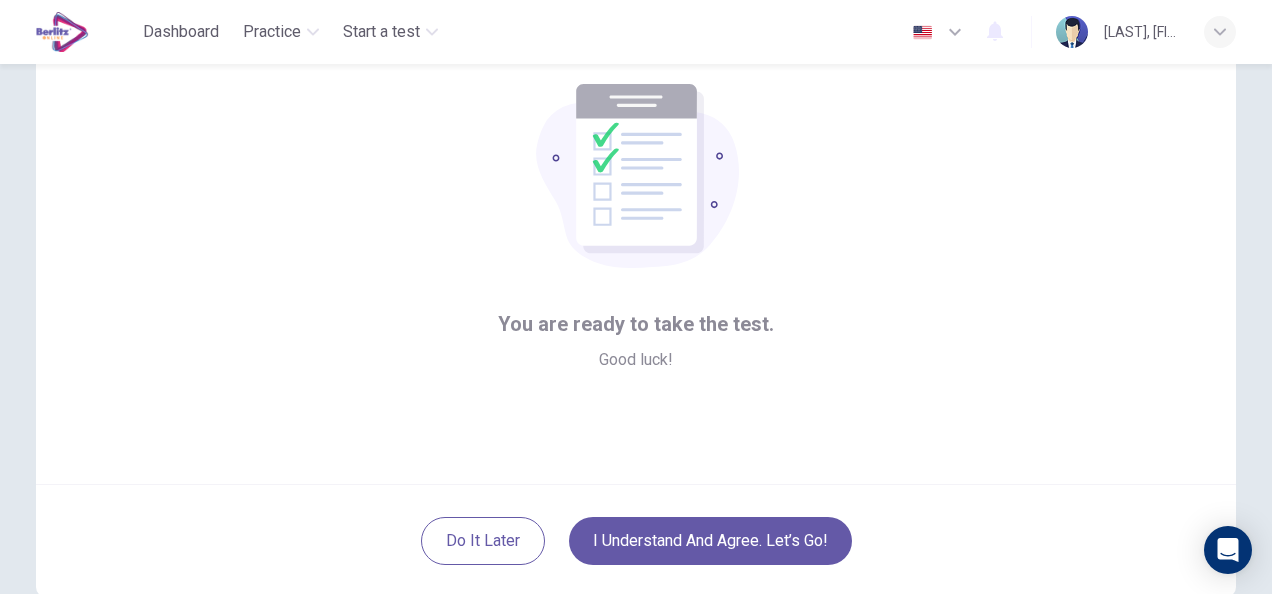 scroll, scrollTop: 200, scrollLeft: 0, axis: vertical 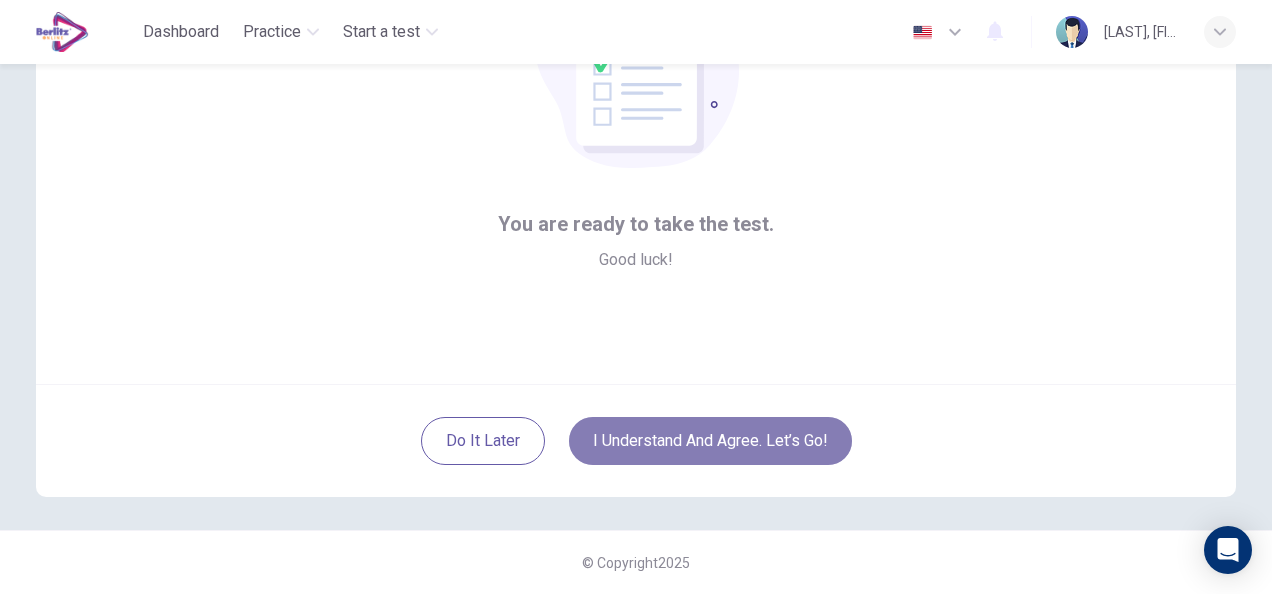 click on "I understand and agree. Let’s go!" at bounding box center (710, 441) 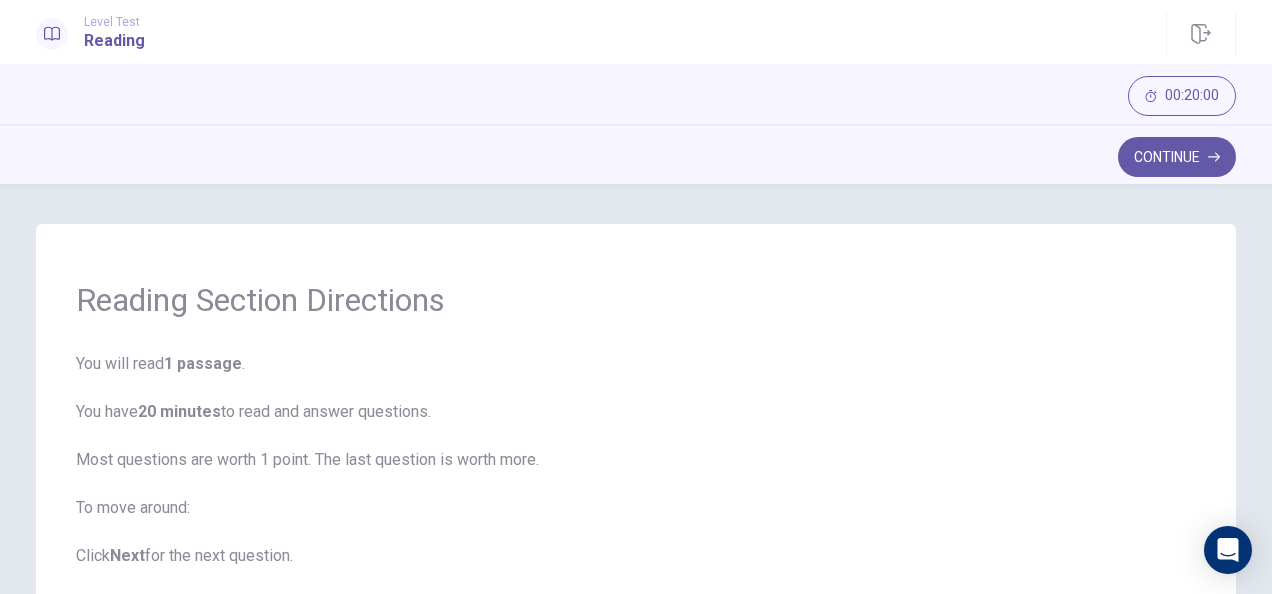 scroll, scrollTop: 0, scrollLeft: 0, axis: both 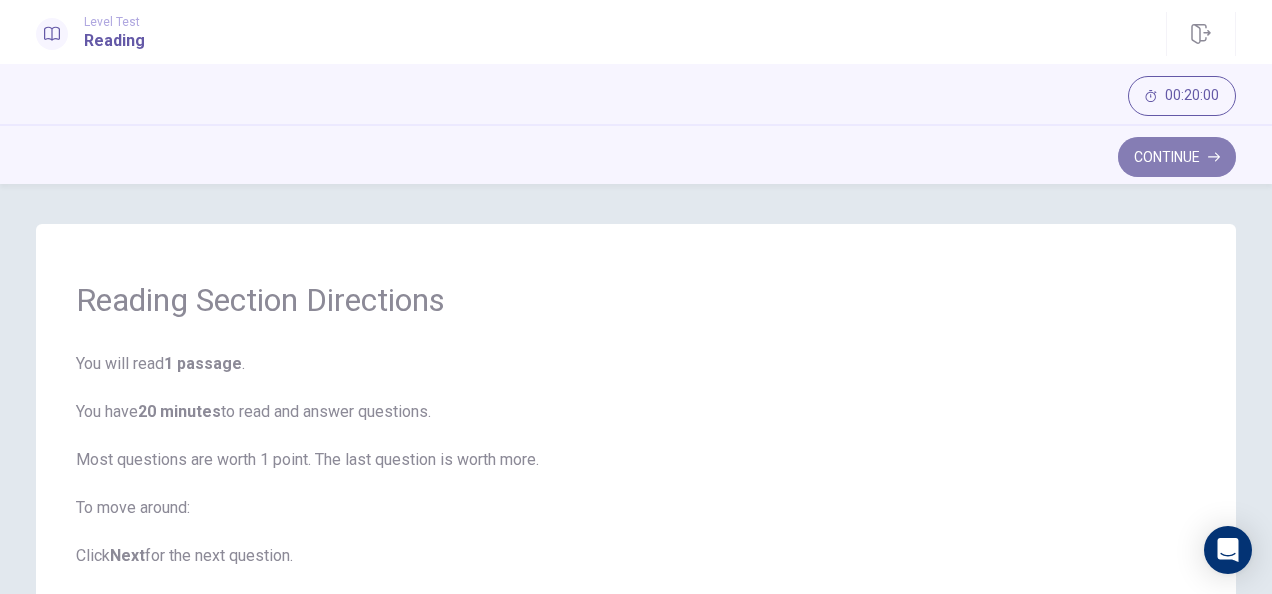 click on "Continue" at bounding box center (1177, 157) 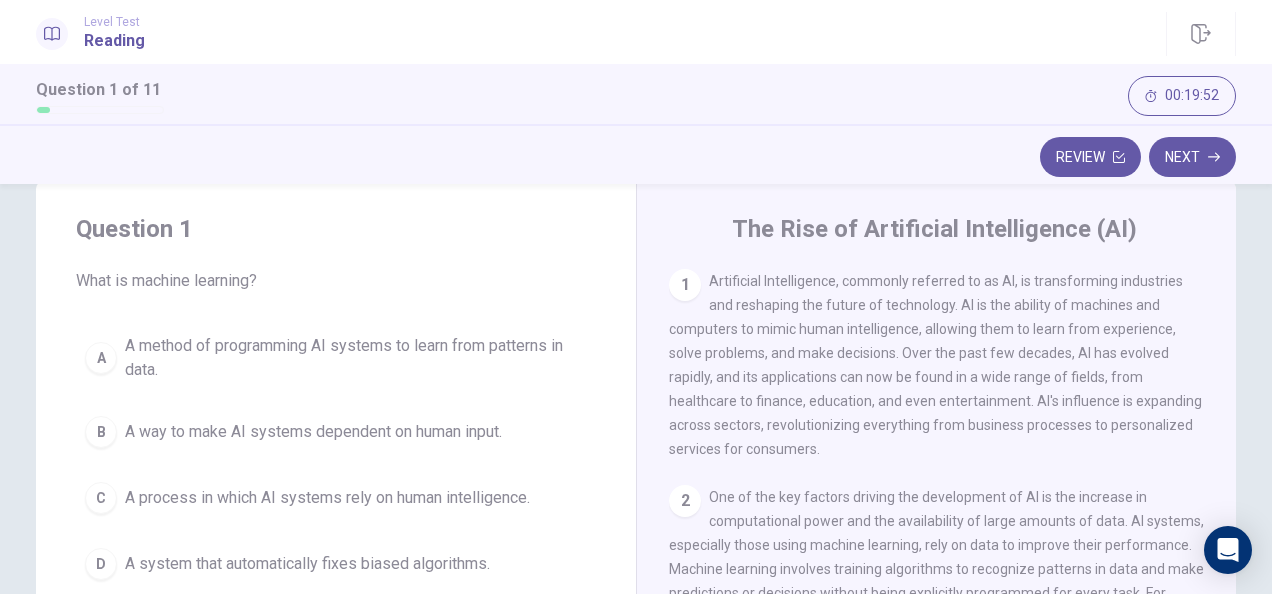 scroll, scrollTop: 0, scrollLeft: 0, axis: both 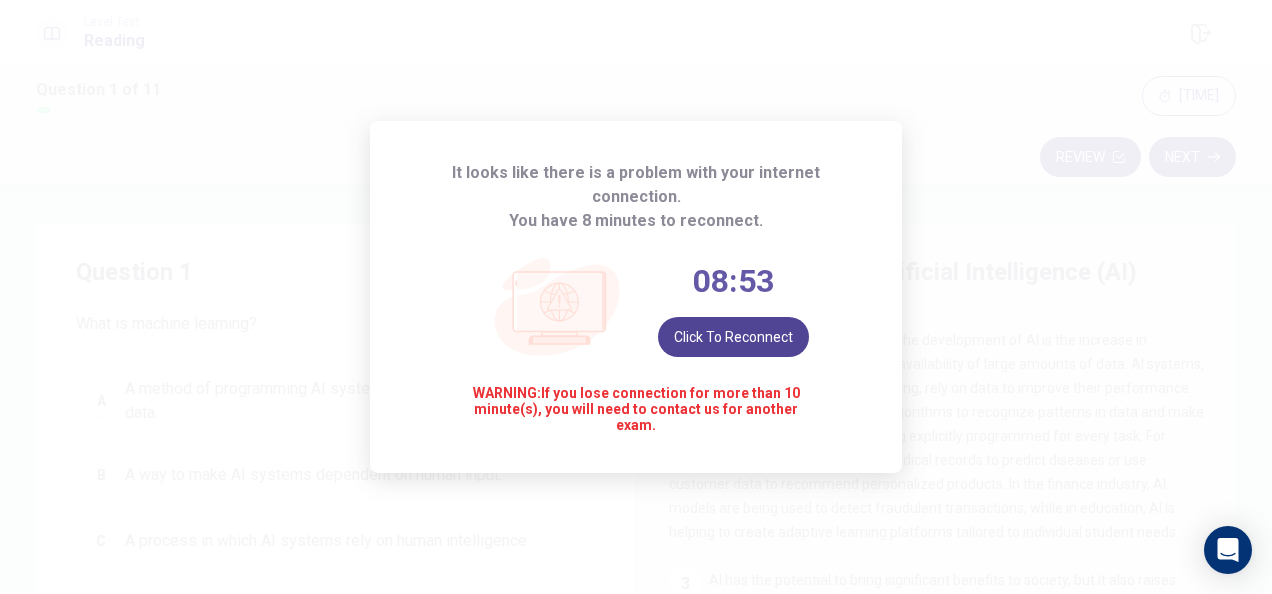 click on "Click to reconnect" at bounding box center [733, 337] 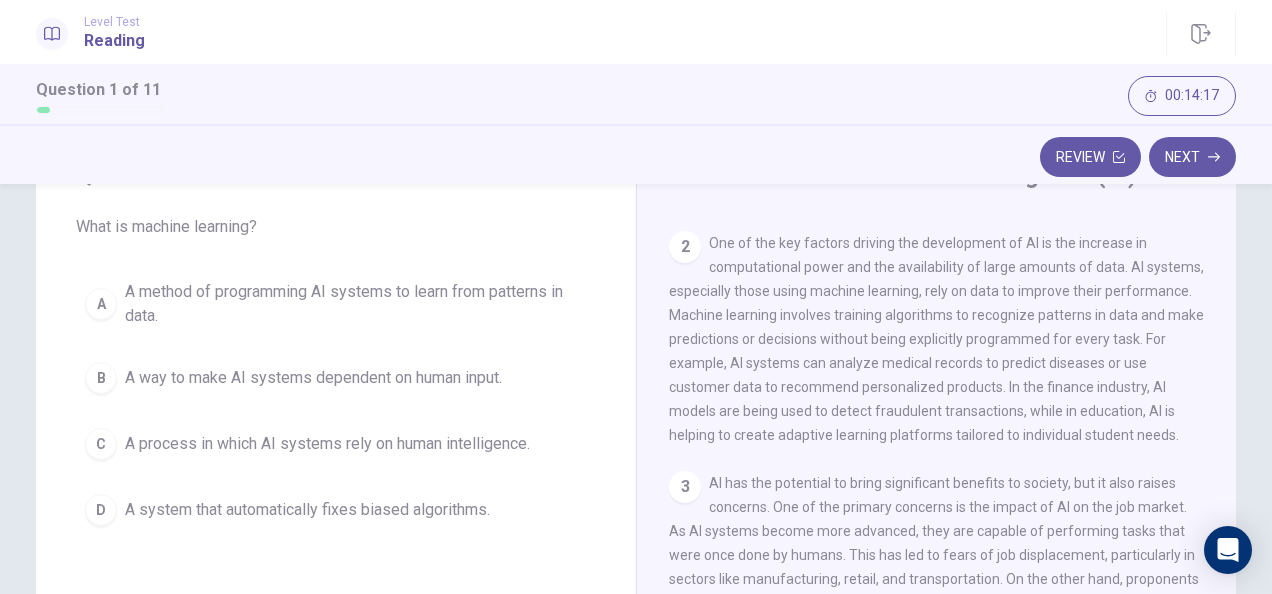 scroll, scrollTop: 100, scrollLeft: 0, axis: vertical 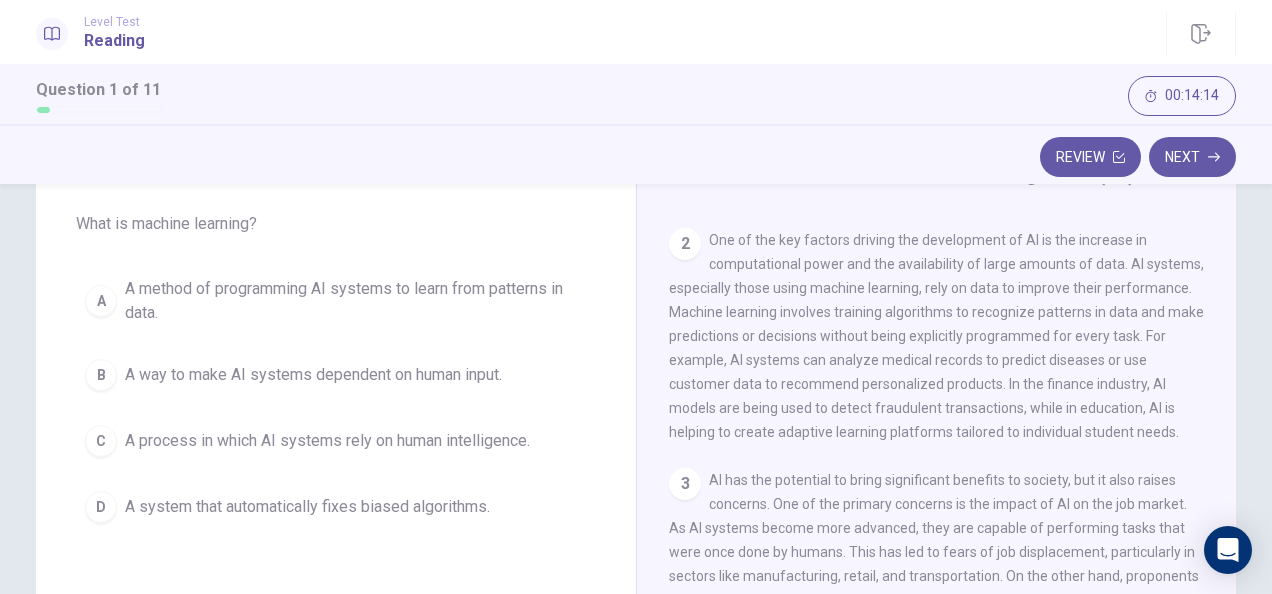 drag, startPoint x: 706, startPoint y: 246, endPoint x: 763, endPoint y: 270, distance: 61.846584 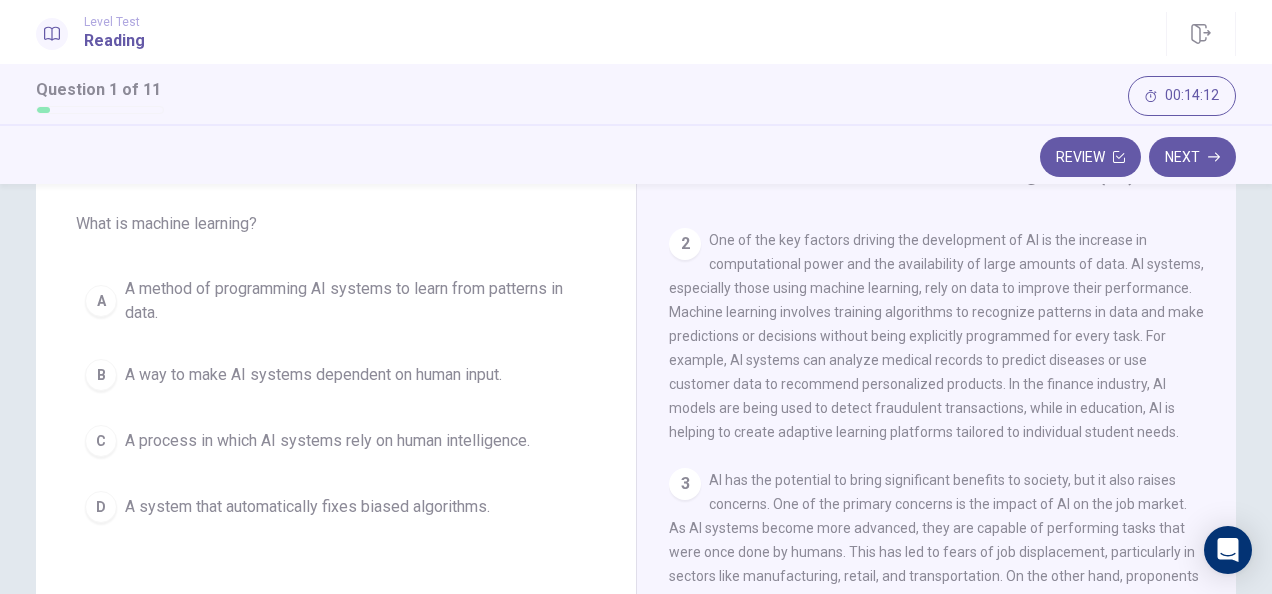 drag, startPoint x: 708, startPoint y: 246, endPoint x: 935, endPoint y: 414, distance: 282.40573 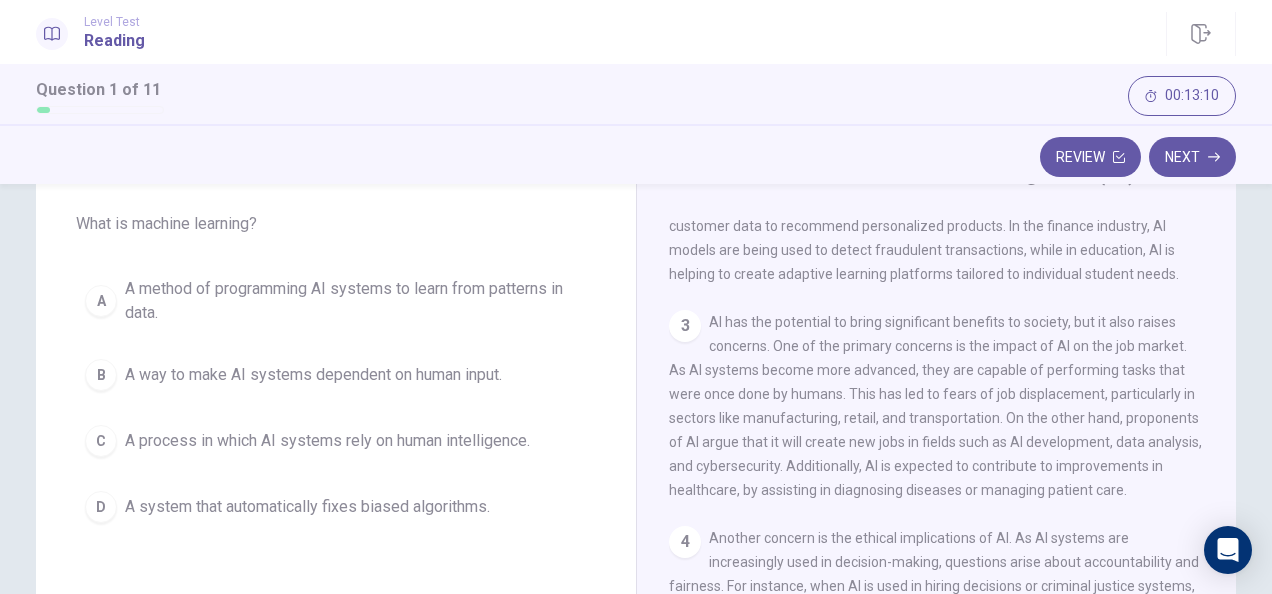 scroll, scrollTop: 378, scrollLeft: 0, axis: vertical 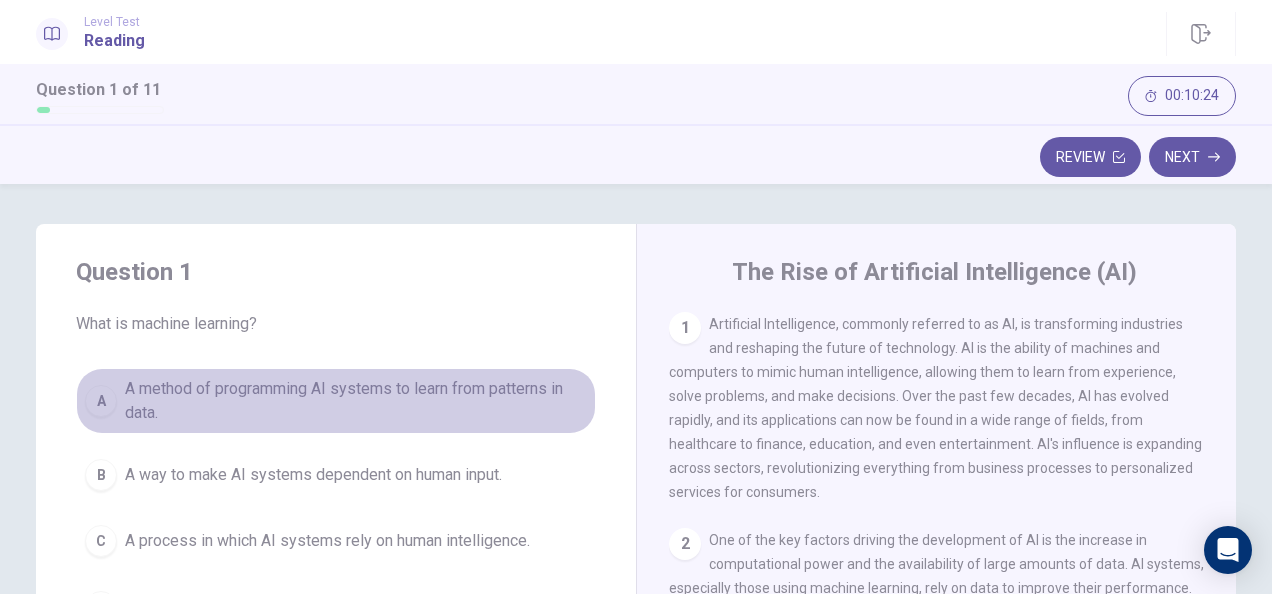 click on "A A method of programming AI systems to learn from patterns in data." at bounding box center (336, 401) 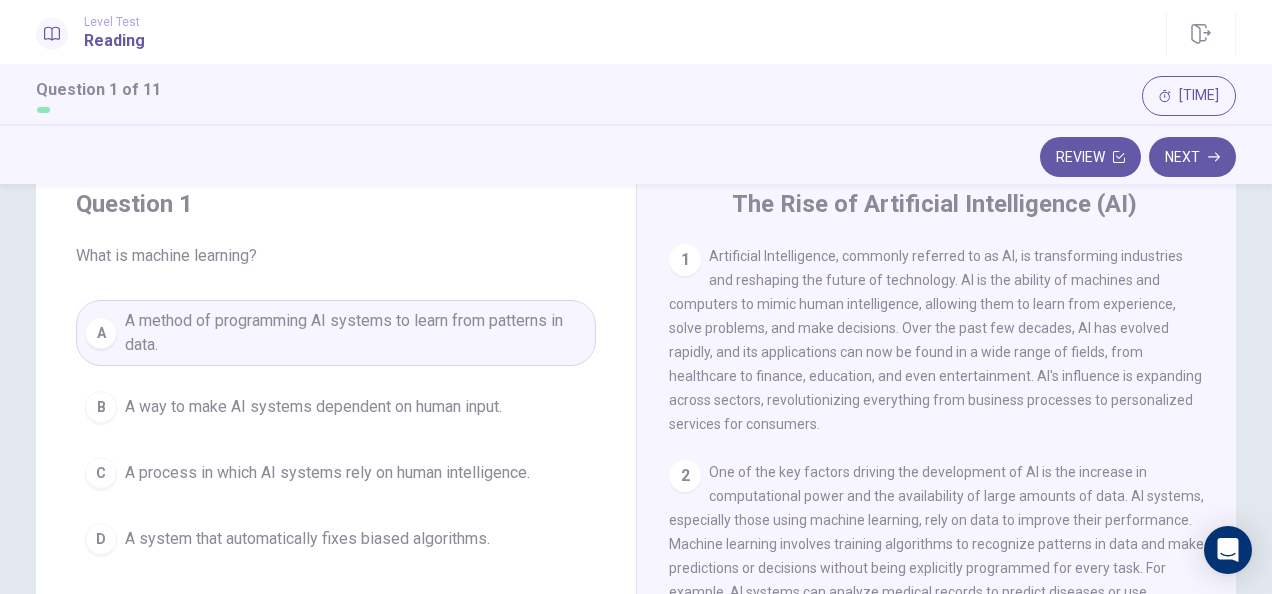 scroll, scrollTop: 100, scrollLeft: 0, axis: vertical 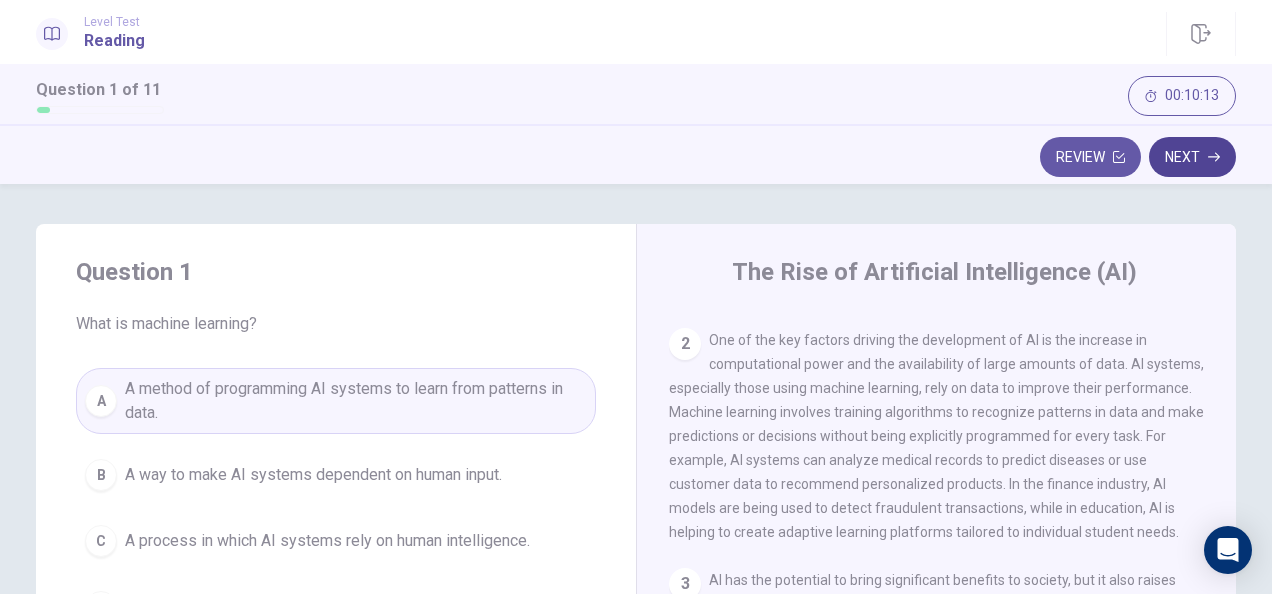 click on "Next" at bounding box center [1192, 157] 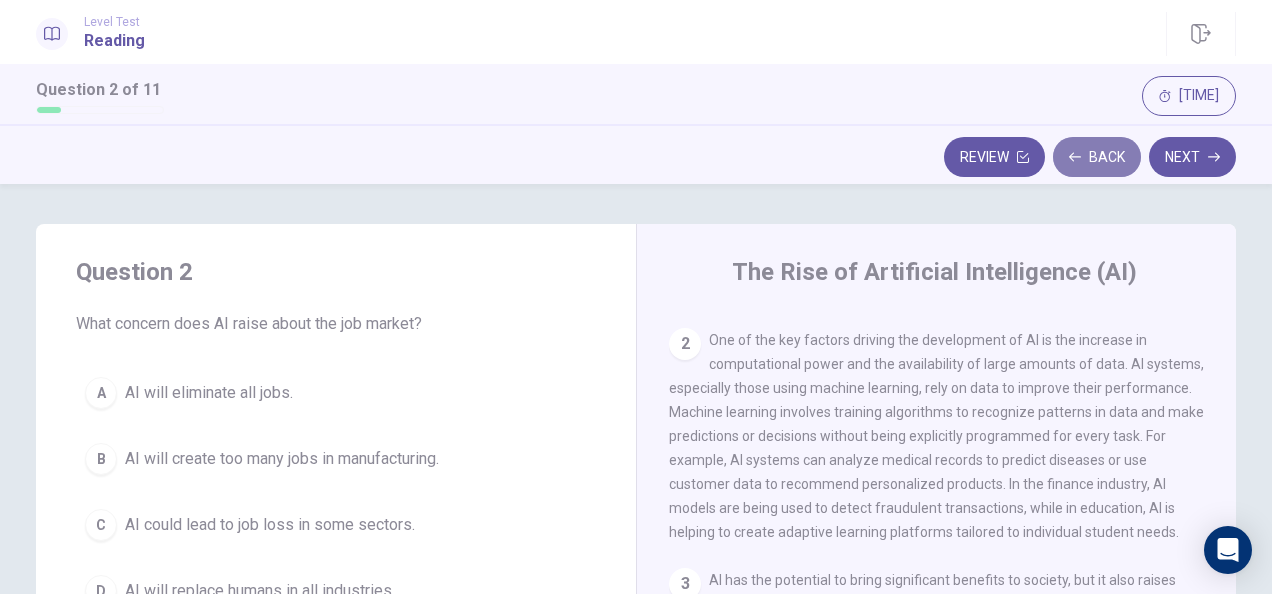 click on "Back" at bounding box center [1097, 157] 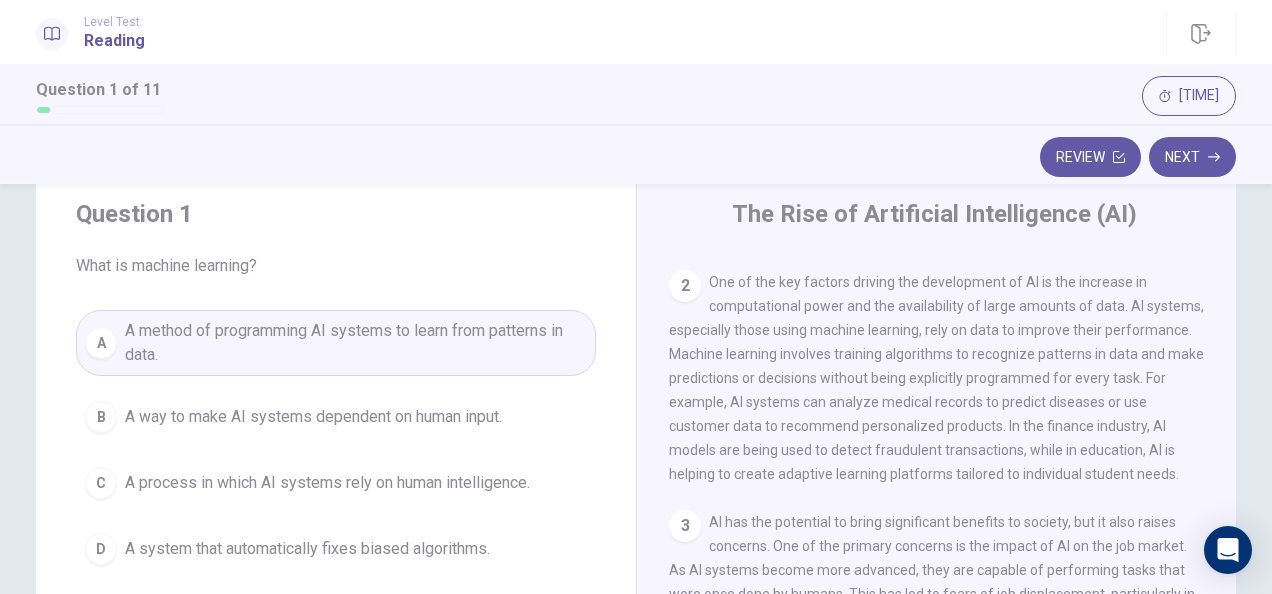 scroll, scrollTop: 100, scrollLeft: 0, axis: vertical 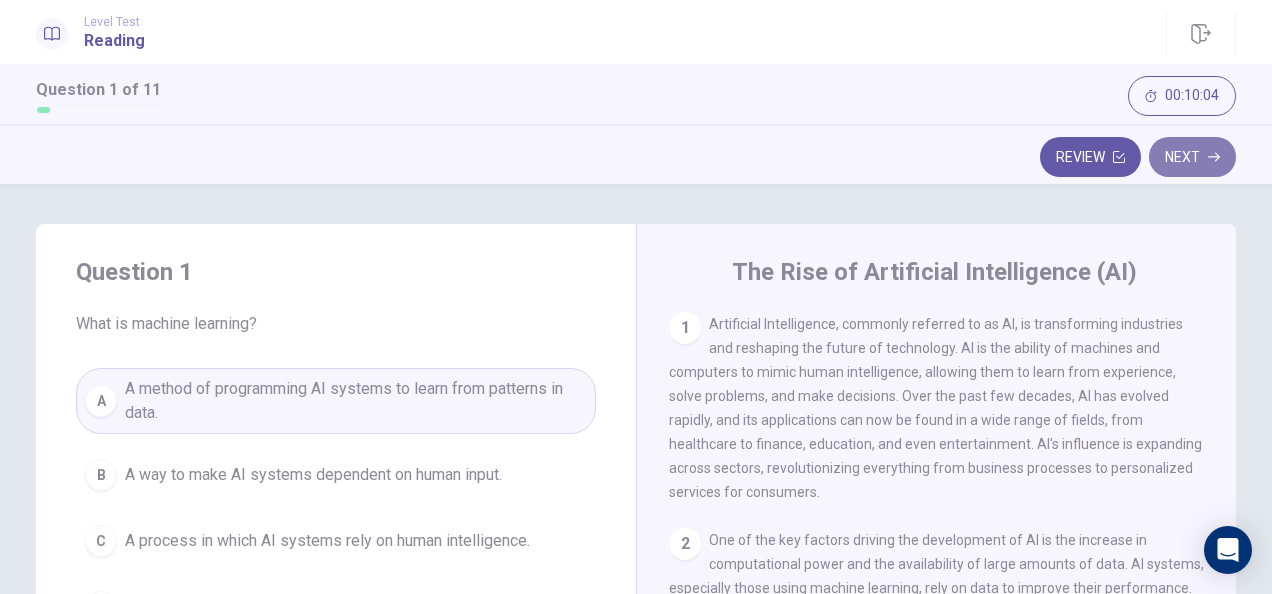click on "Next" at bounding box center (1192, 157) 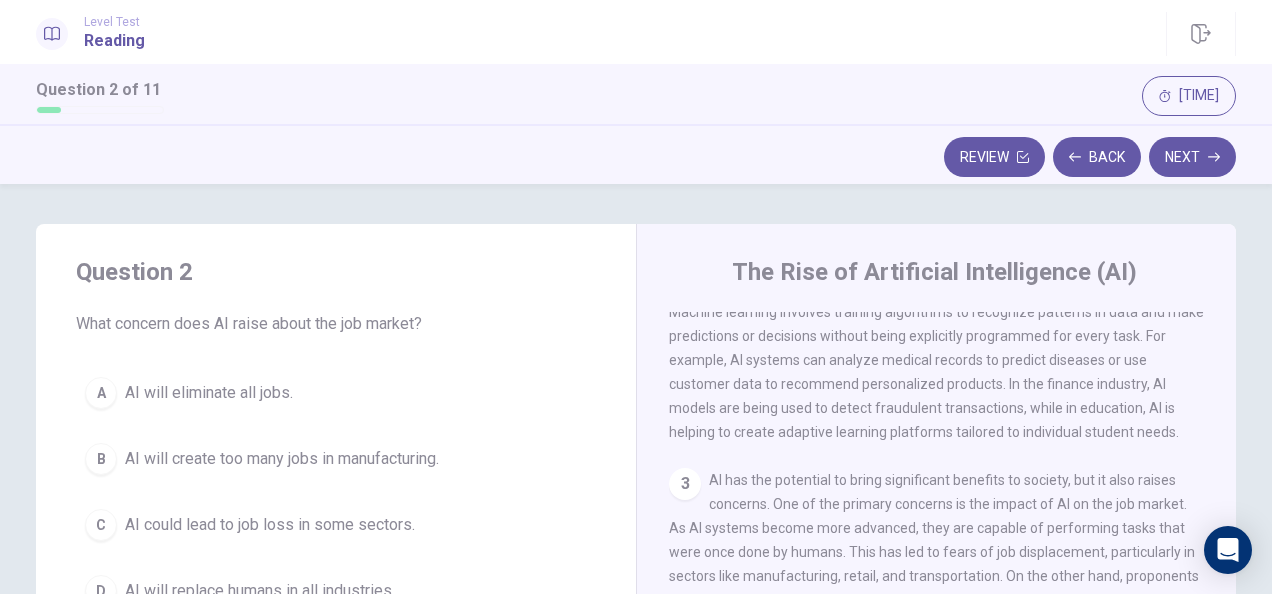 scroll, scrollTop: 200, scrollLeft: 0, axis: vertical 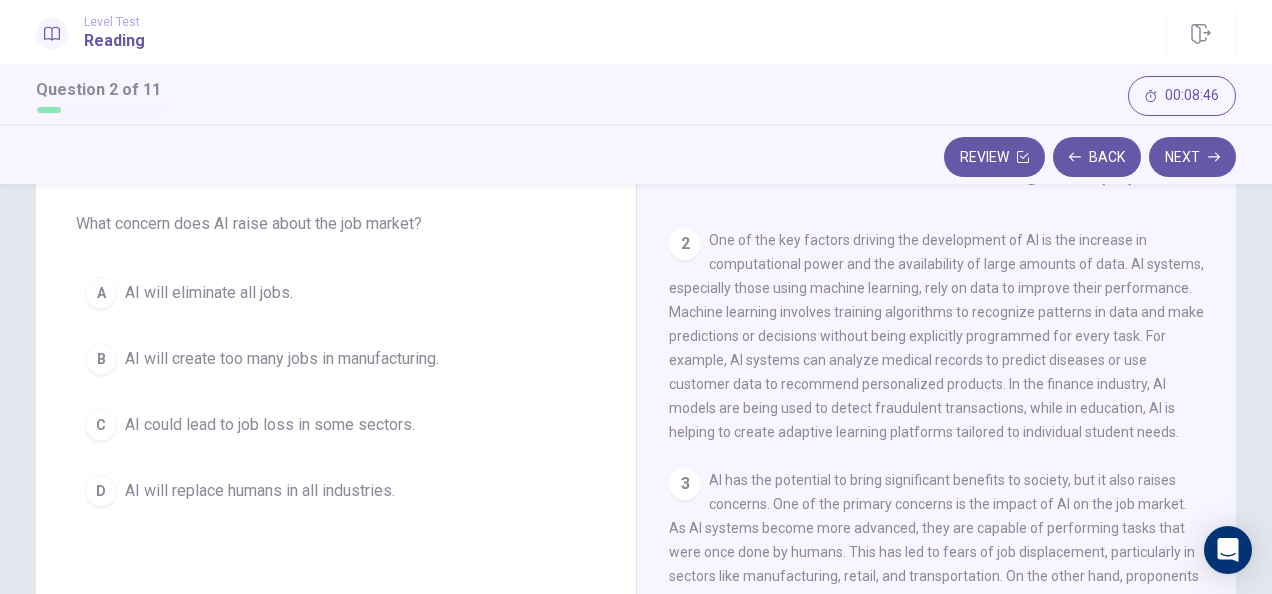click on "AI will create too many jobs in manufacturing." at bounding box center [282, 359] 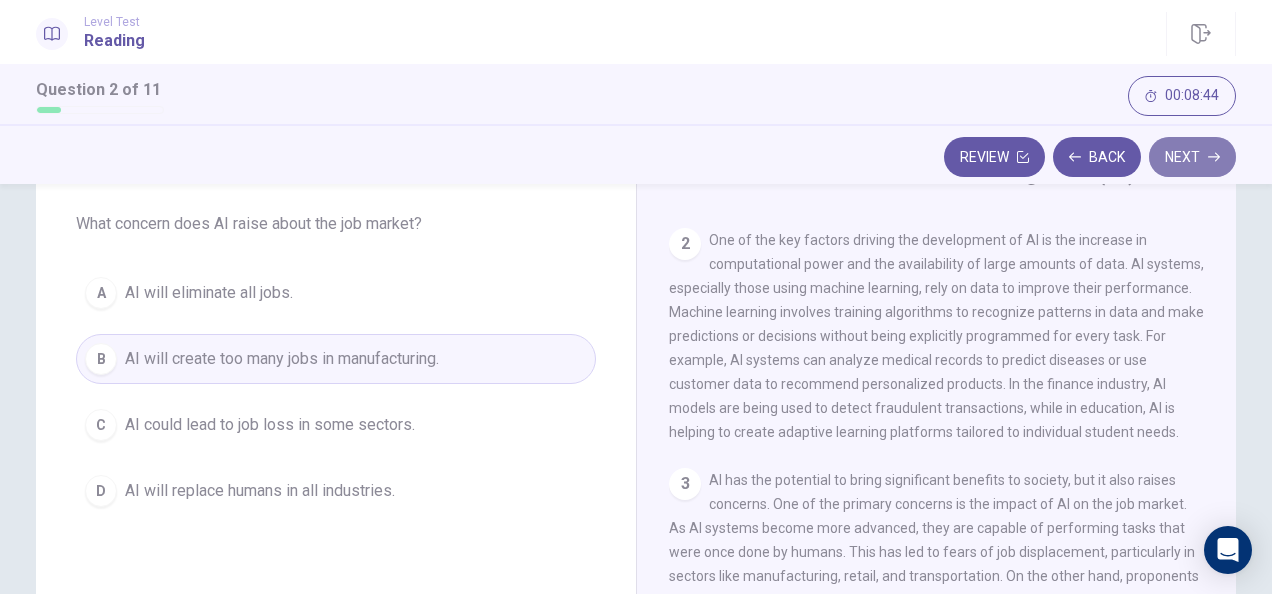 click on "Next" at bounding box center (1192, 157) 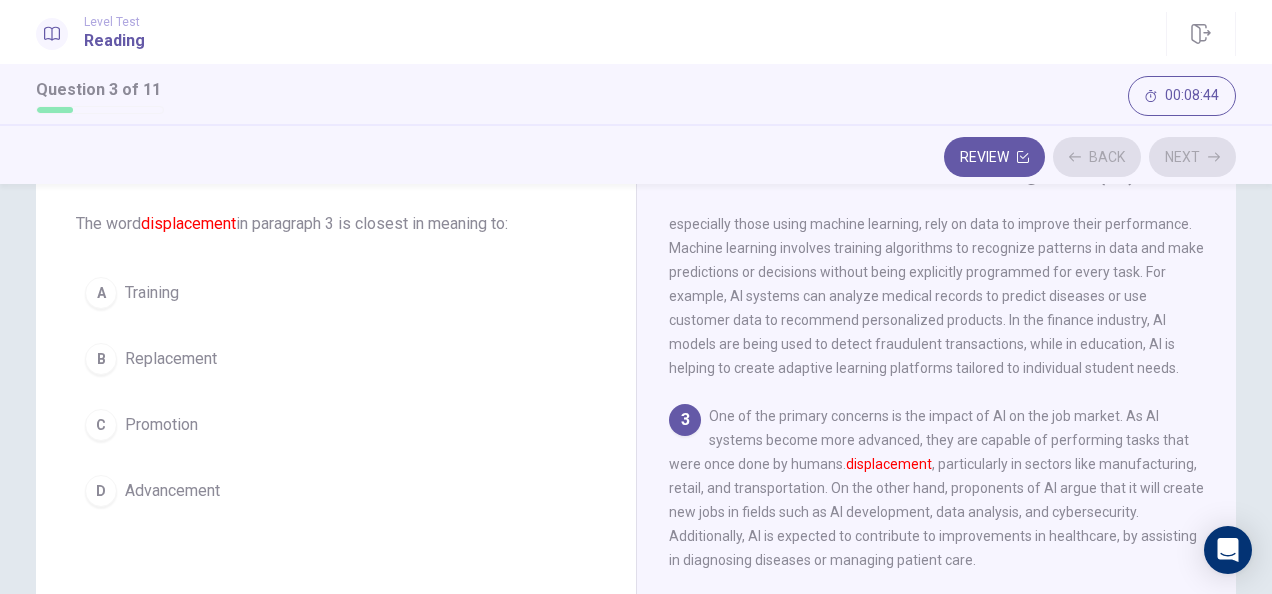 scroll, scrollTop: 314, scrollLeft: 0, axis: vertical 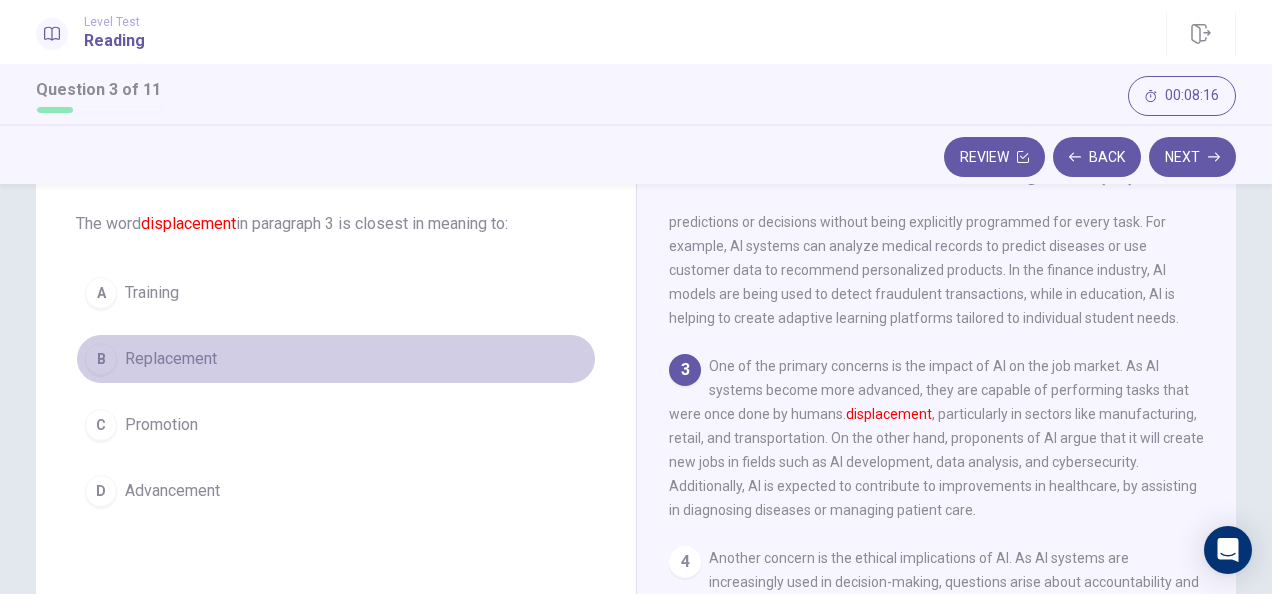 click on "Replacement" at bounding box center (171, 359) 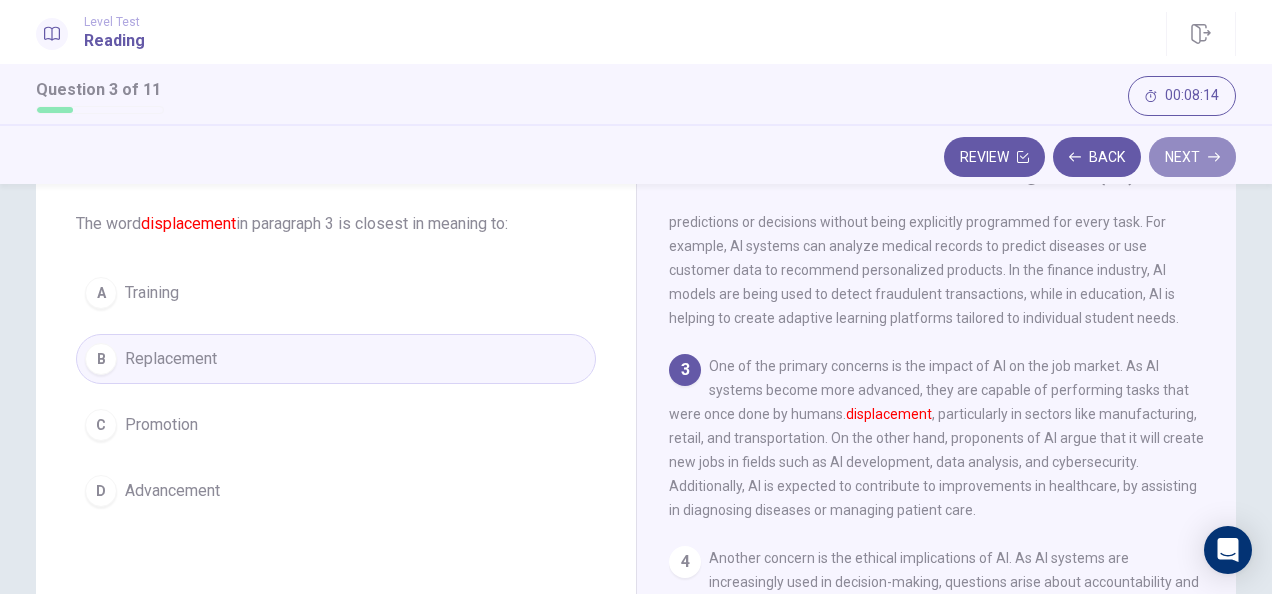 click on "Next" at bounding box center (1192, 157) 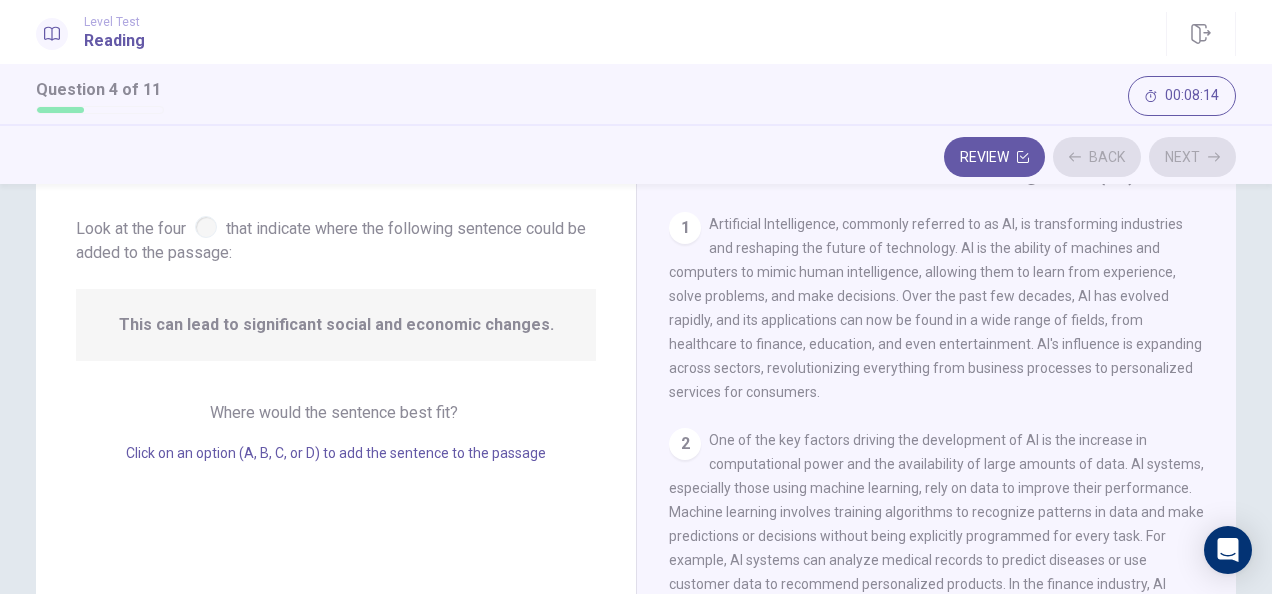 scroll, scrollTop: 340, scrollLeft: 0, axis: vertical 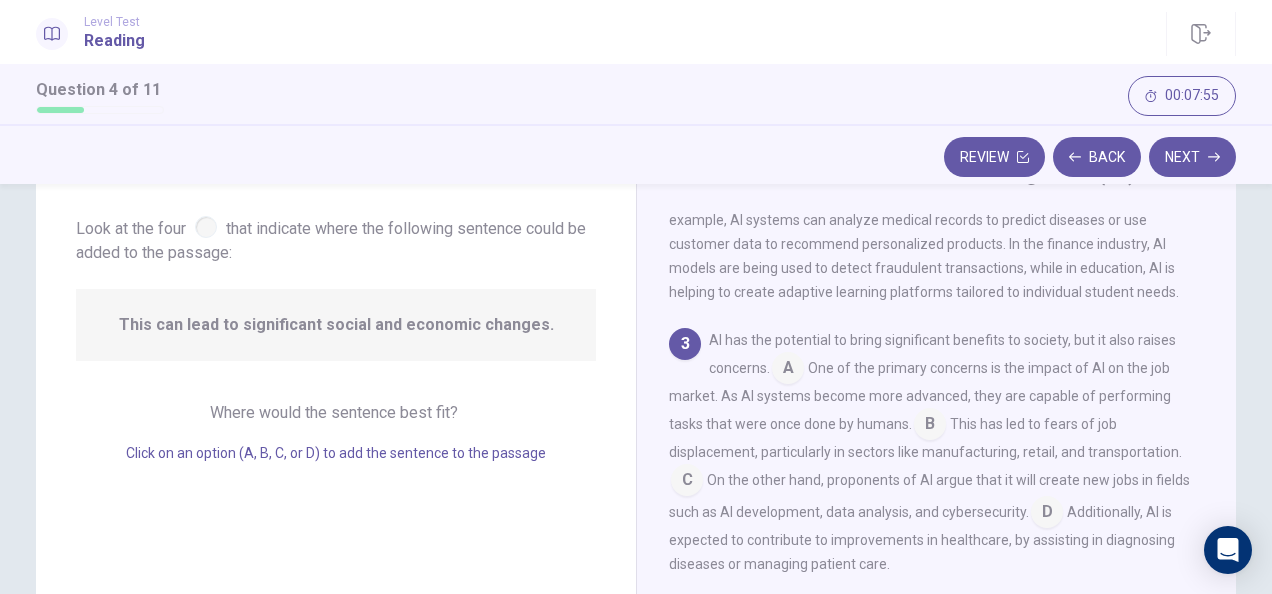 click at bounding box center [206, 227] 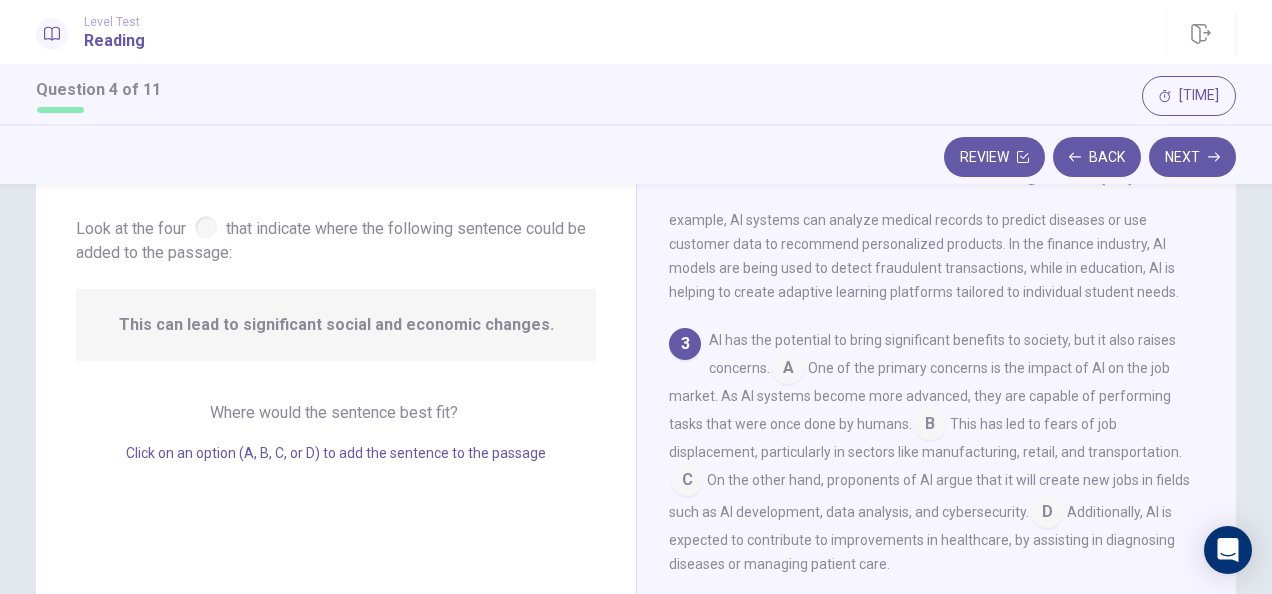 click at bounding box center [930, 426] 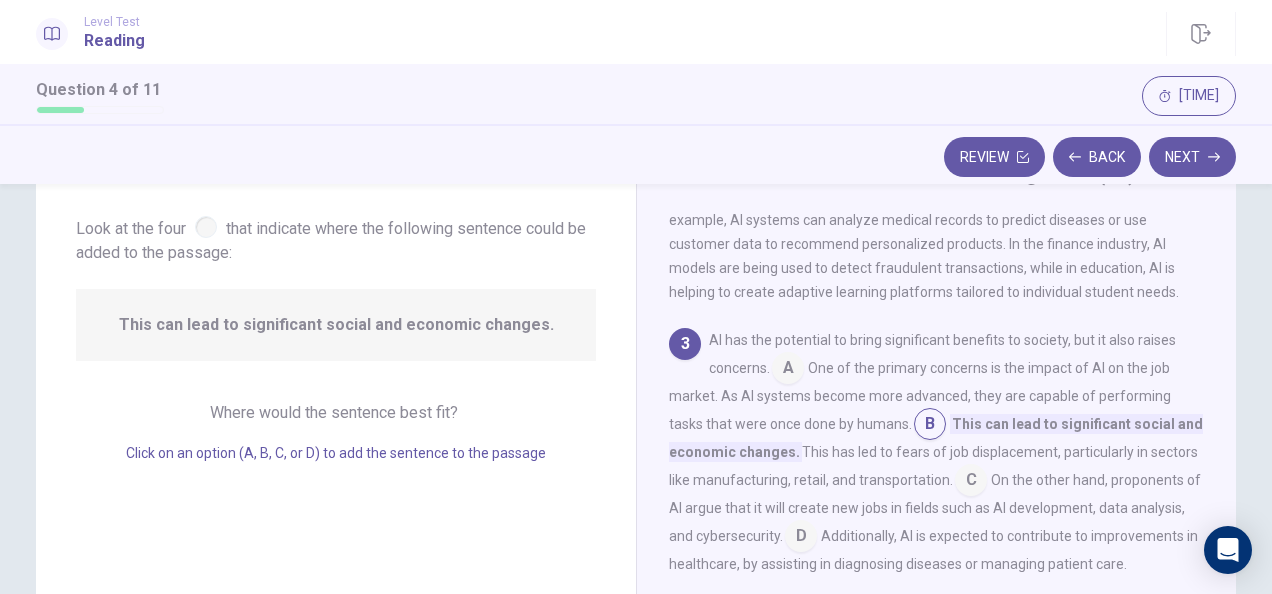 click at bounding box center [801, 538] 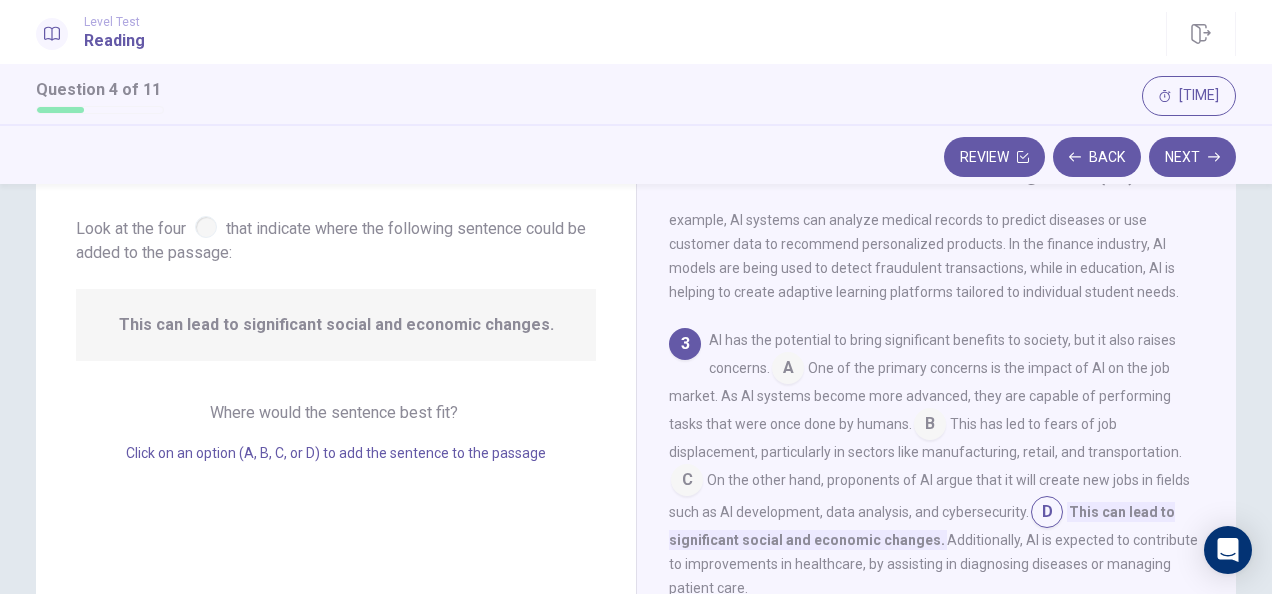 click at bounding box center [1047, 514] 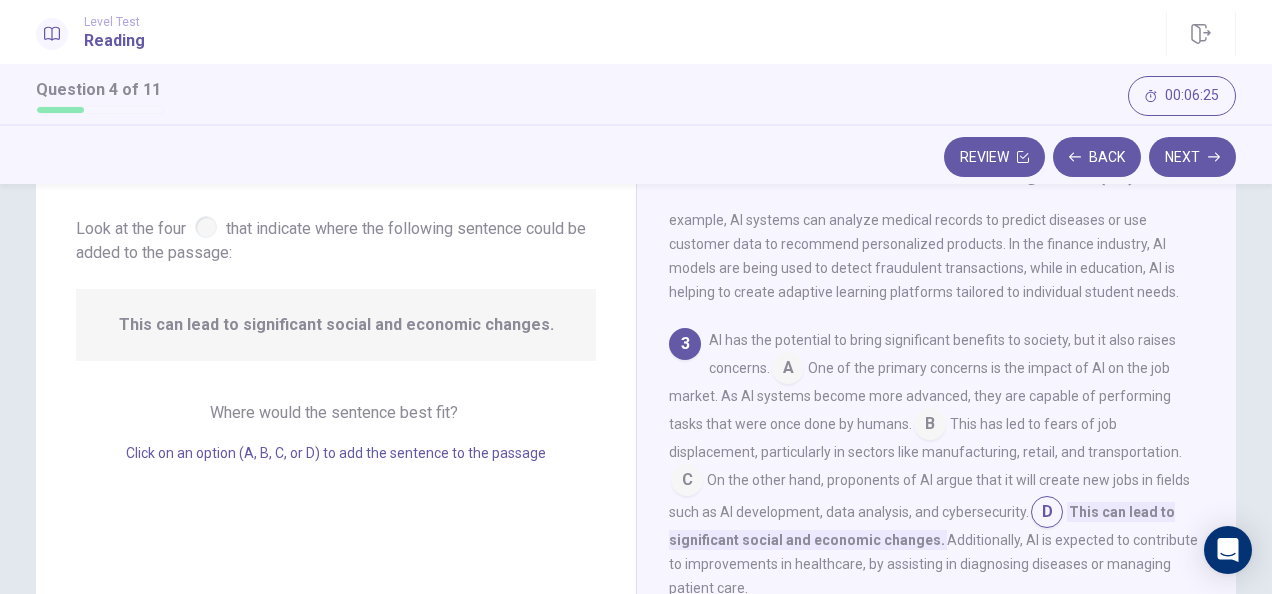 drag, startPoint x: 198, startPoint y: 216, endPoint x: 208, endPoint y: 228, distance: 15.6205 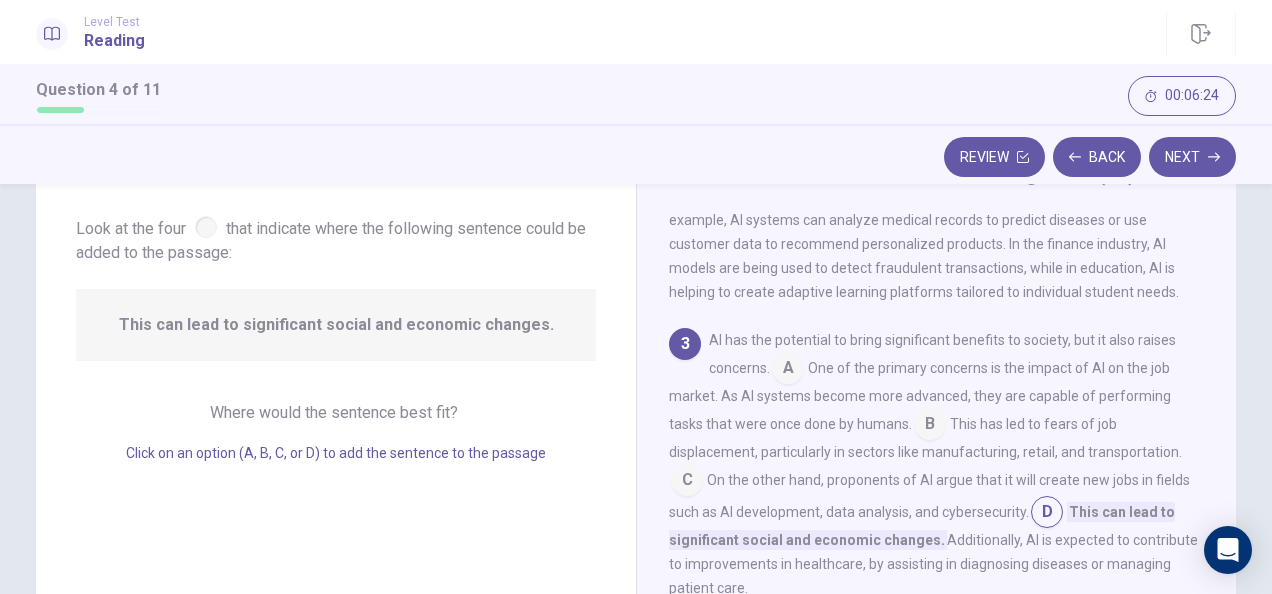 click at bounding box center [206, 227] 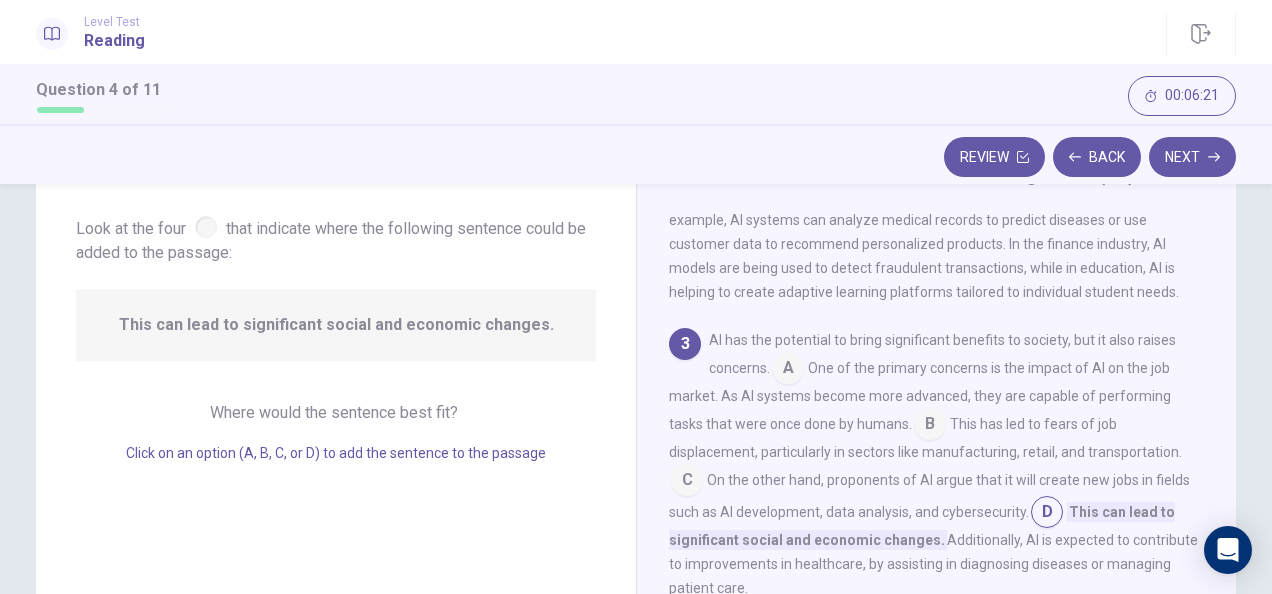 click on "Click on an option (A, B, C, or D) to add the sentence to the passage" at bounding box center [336, 453] 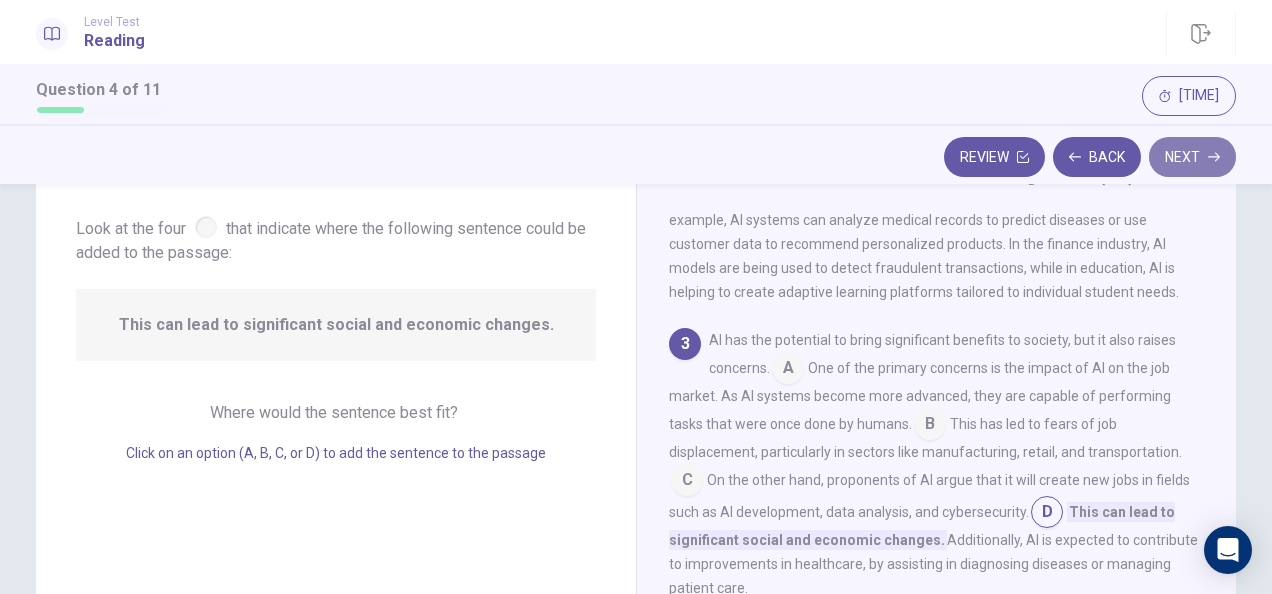 click on "Next" at bounding box center [1192, 157] 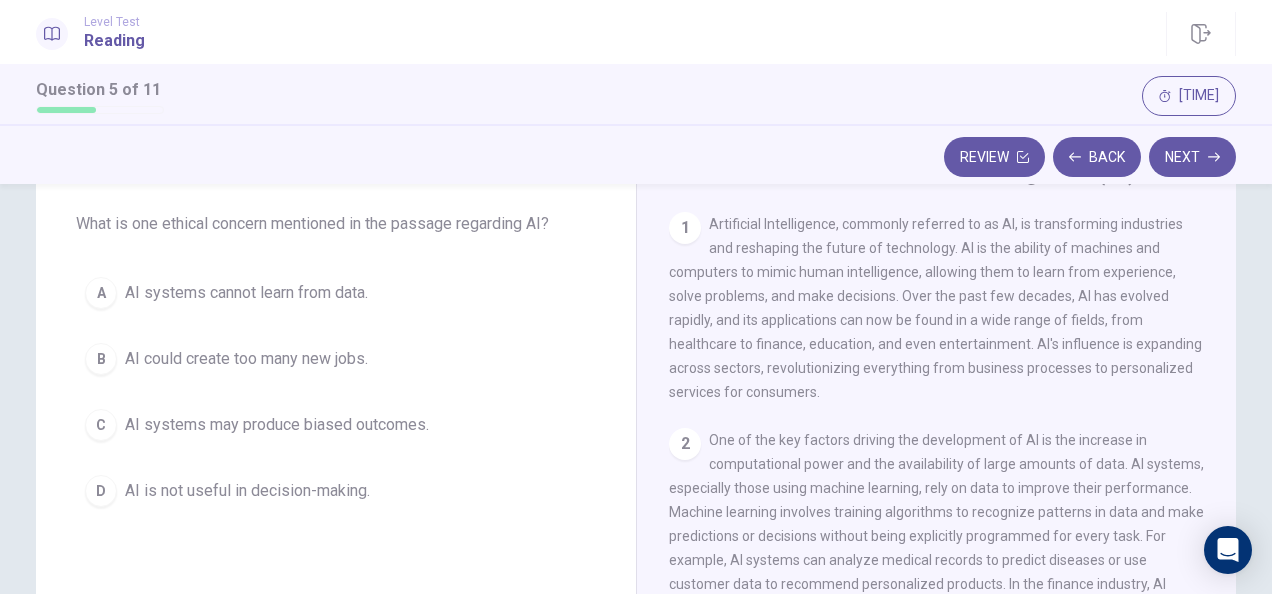 click on "B AI could create too many new jobs." at bounding box center [336, 359] 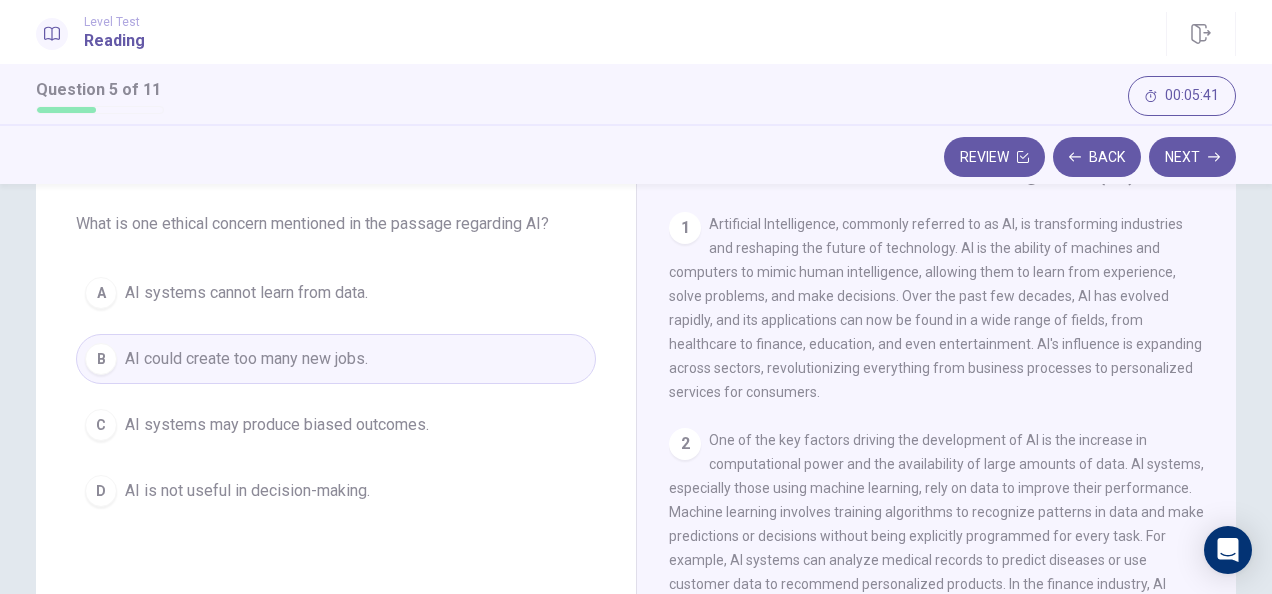 click on "Next" at bounding box center [1192, 157] 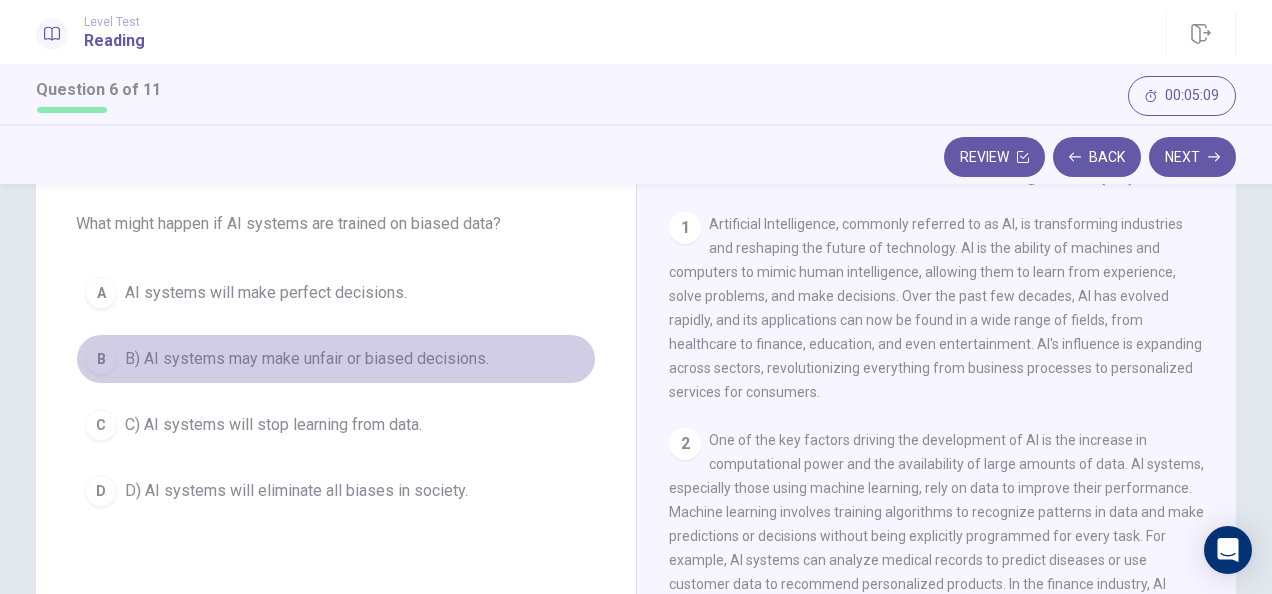 click on "B) AI systems may make unfair or biased decisions." at bounding box center [307, 359] 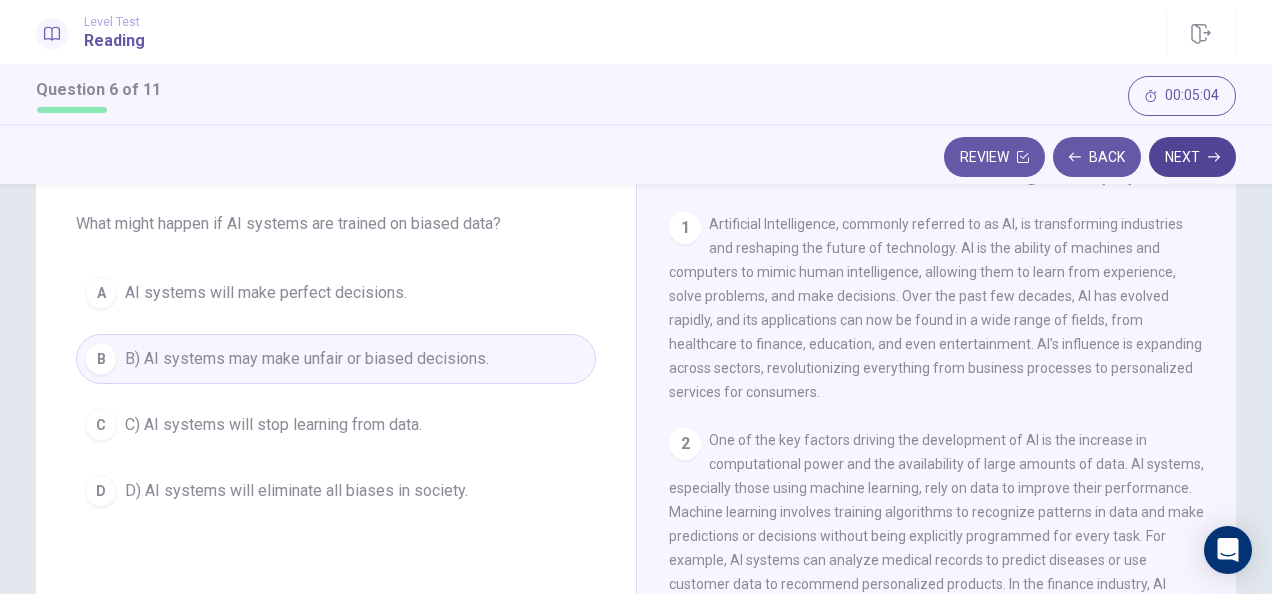 click on "Next" at bounding box center [1192, 157] 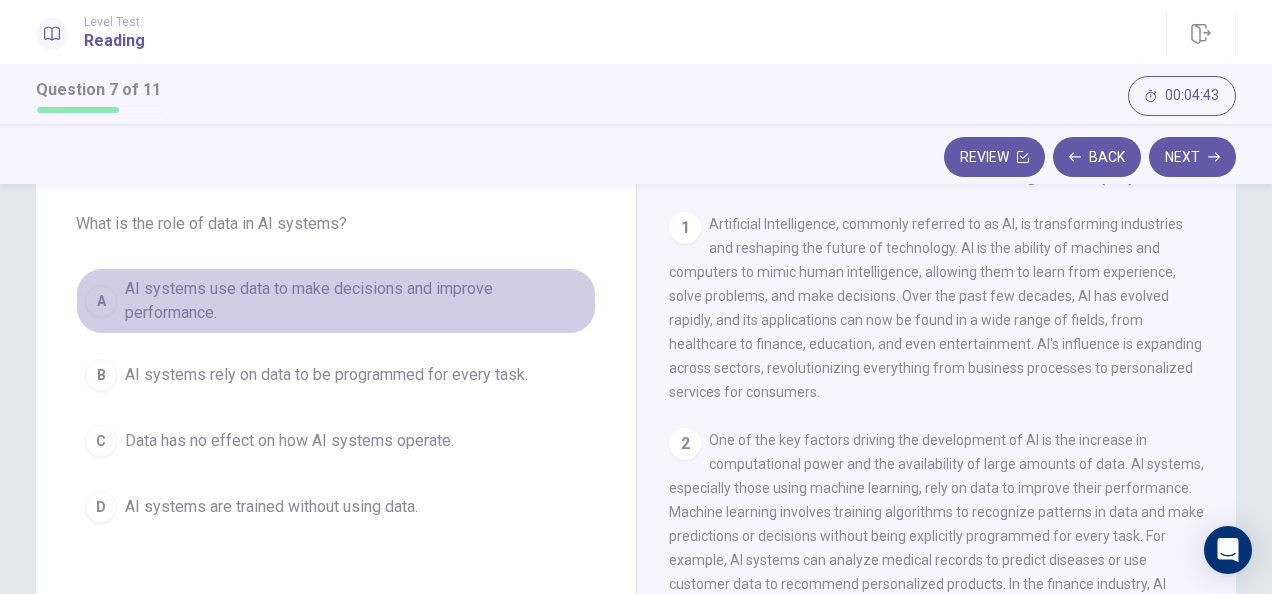 click on "AI systems use data to make decisions and improve performance." at bounding box center [356, 301] 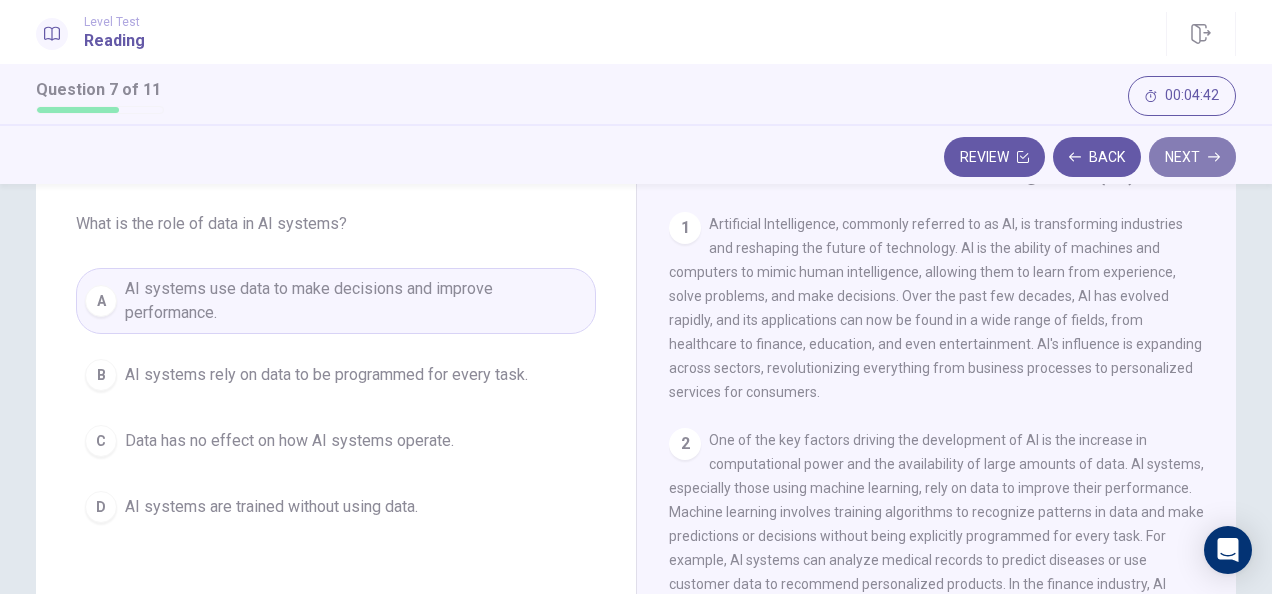 click on "Next" at bounding box center [1192, 157] 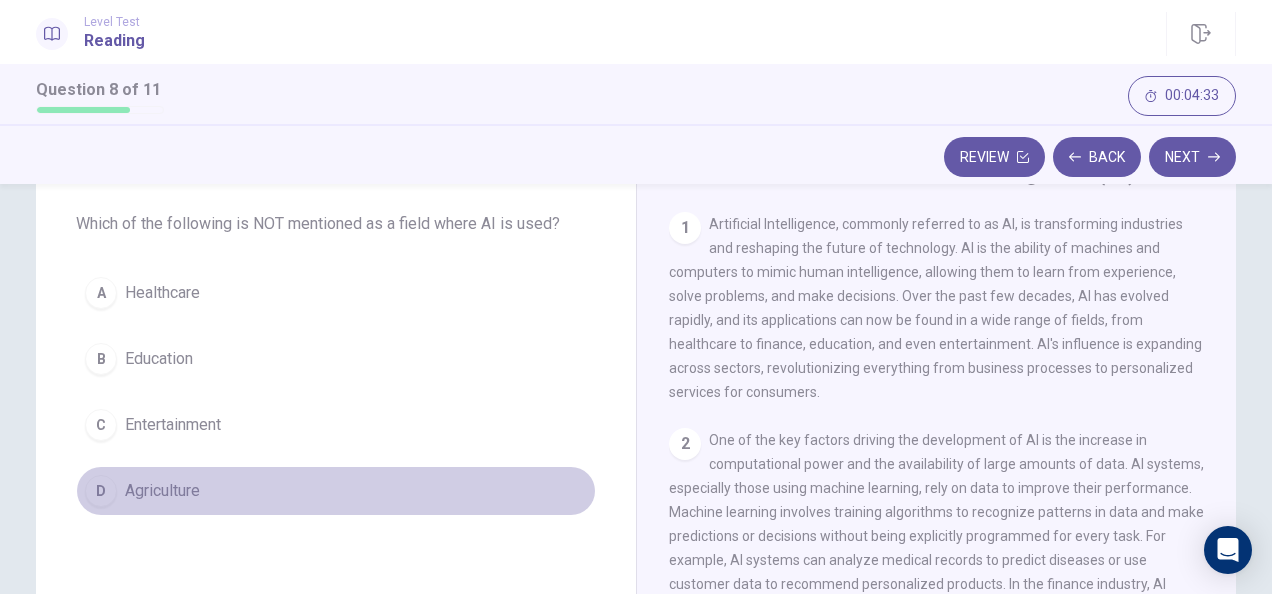 click on "Agriculture" at bounding box center (162, 491) 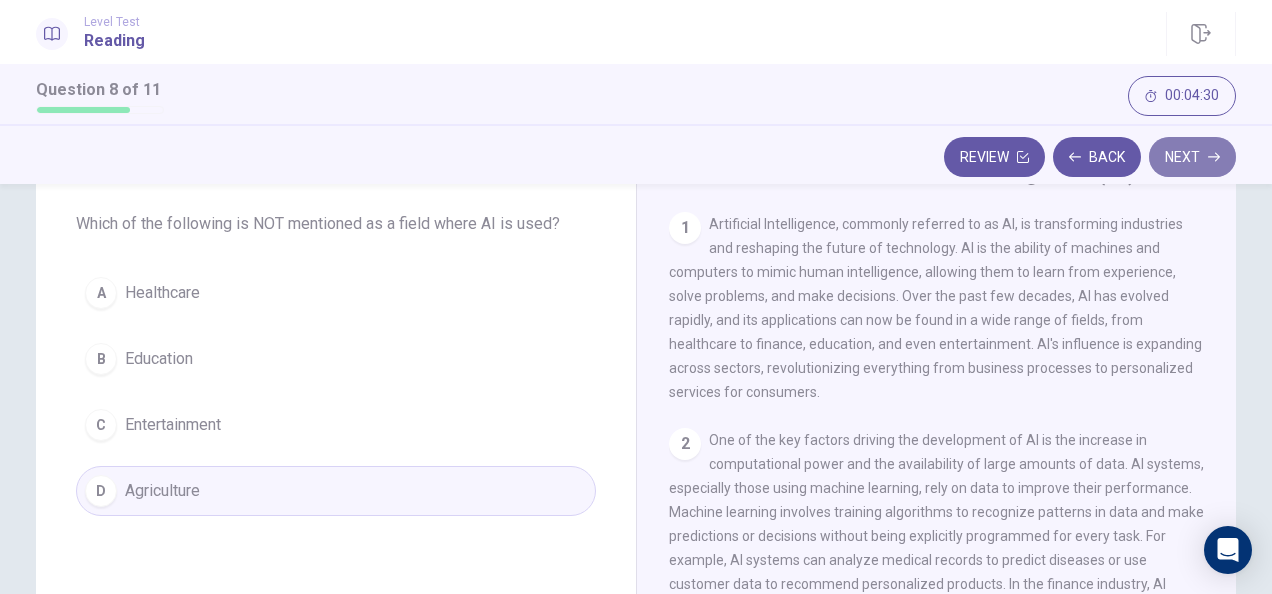 click on "Next" at bounding box center (1192, 157) 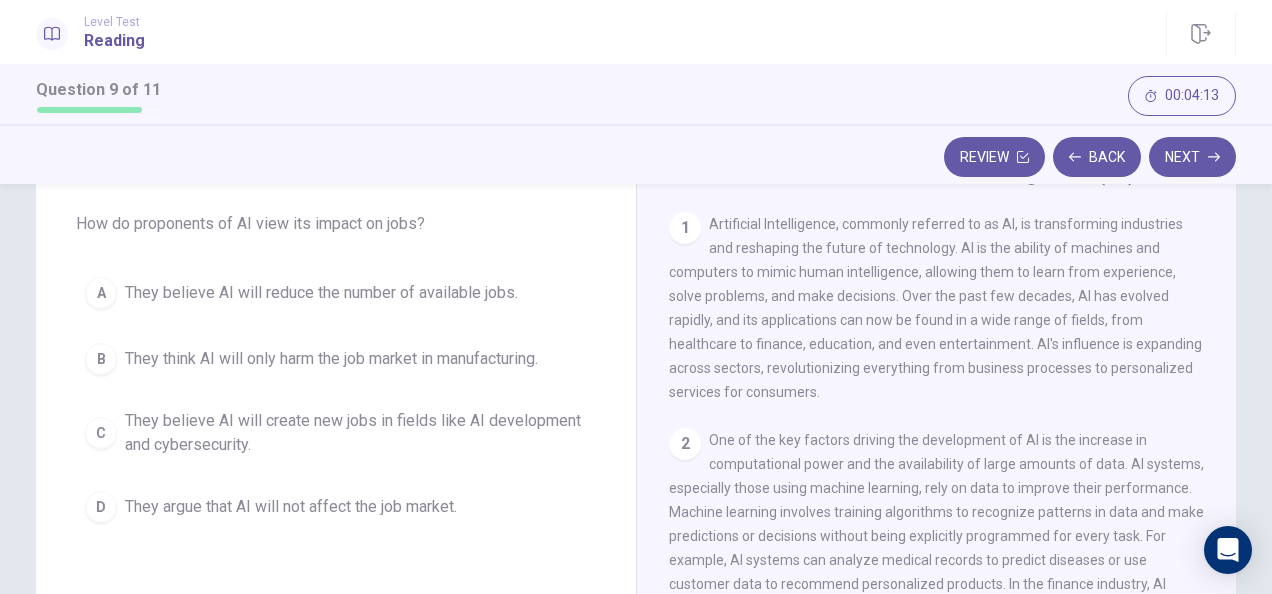 drag, startPoint x: 142, startPoint y: 307, endPoint x: 217, endPoint y: 282, distance: 79.05694 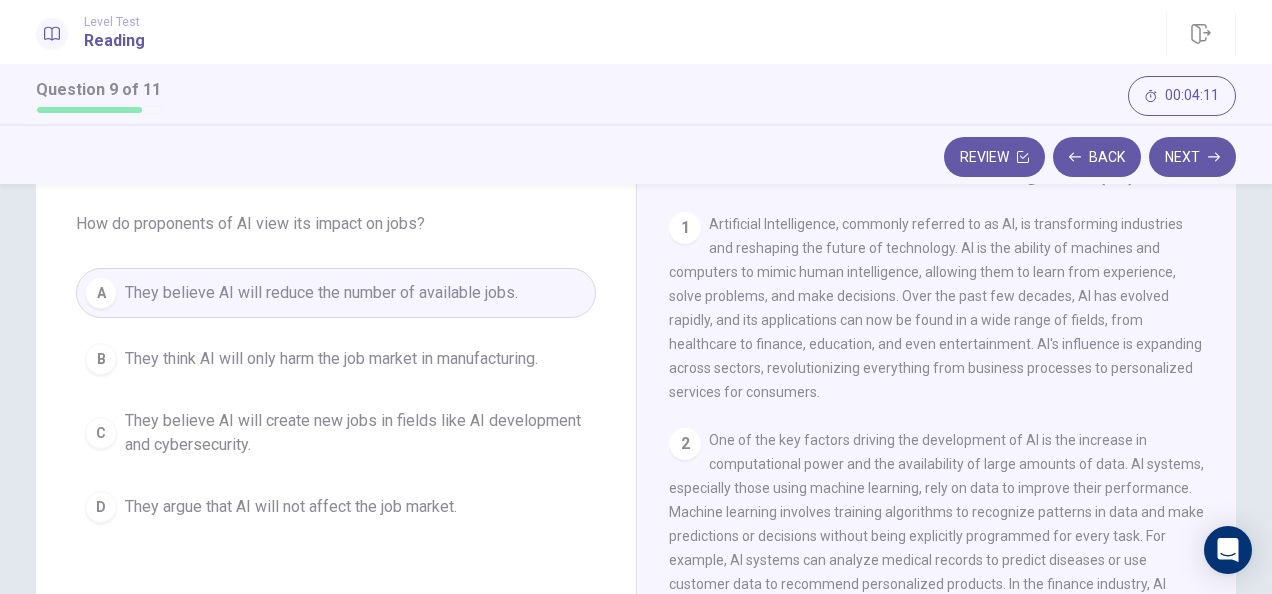 click on "Next" at bounding box center [1192, 157] 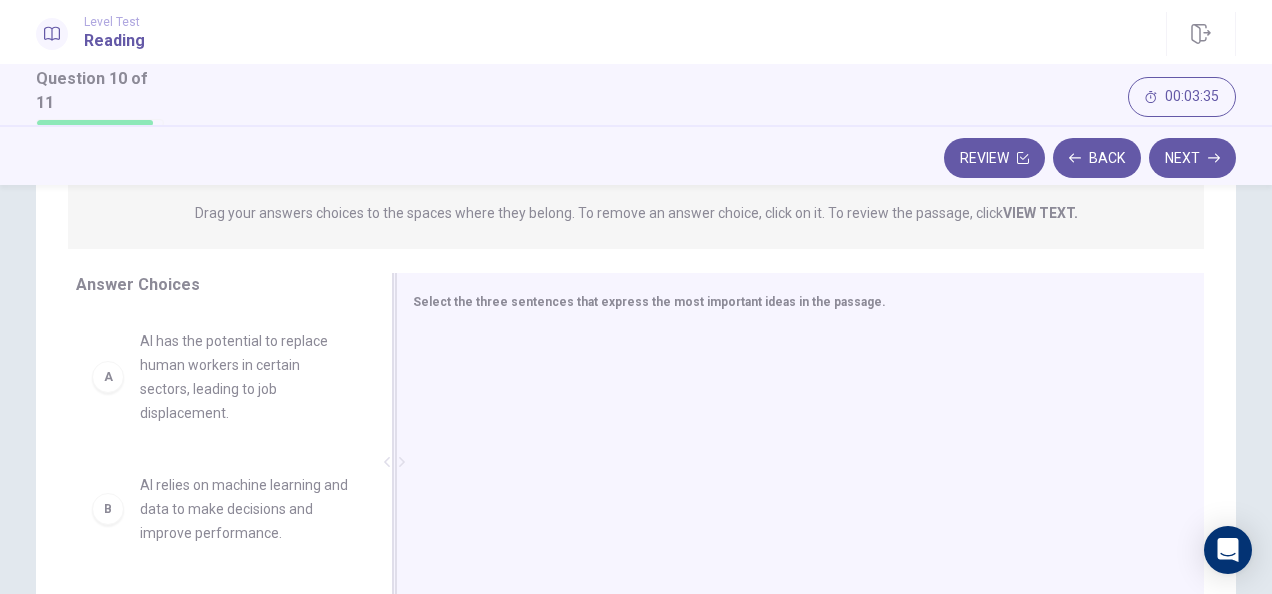 scroll, scrollTop: 300, scrollLeft: 0, axis: vertical 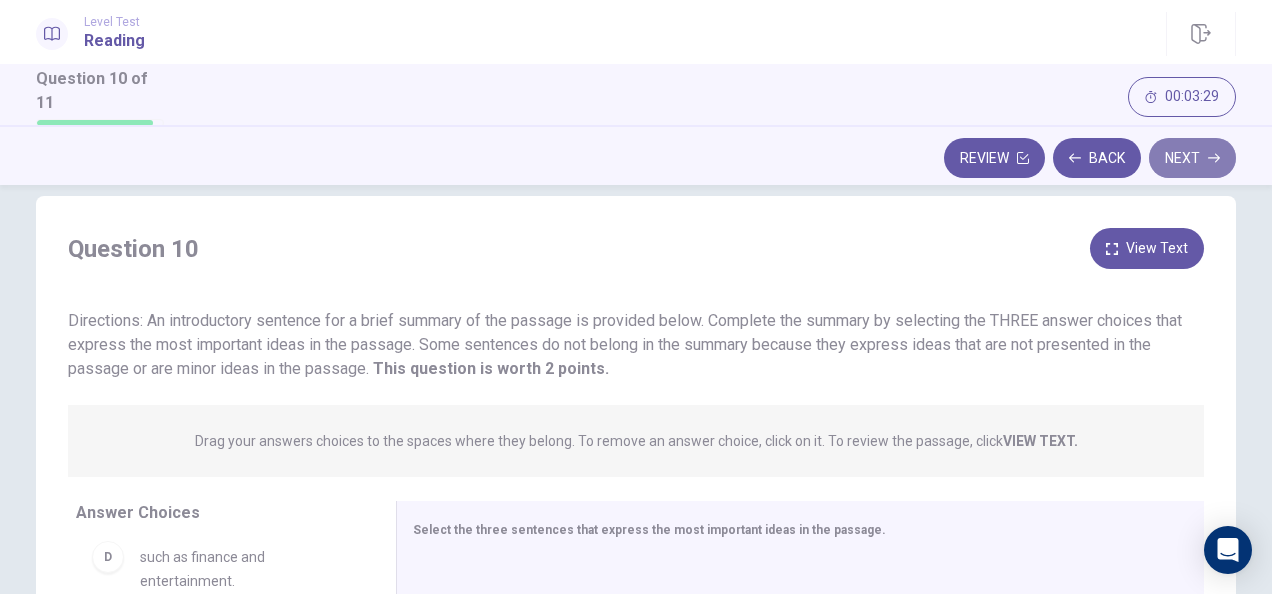 click on "Next" at bounding box center (1192, 158) 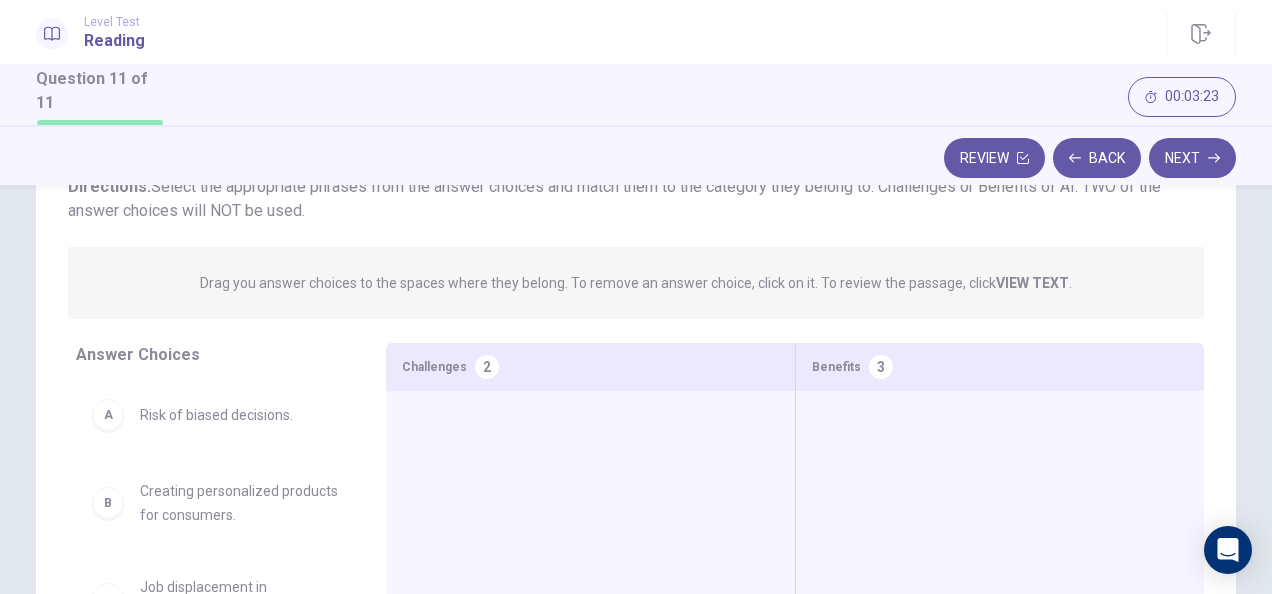 scroll, scrollTop: 129, scrollLeft: 0, axis: vertical 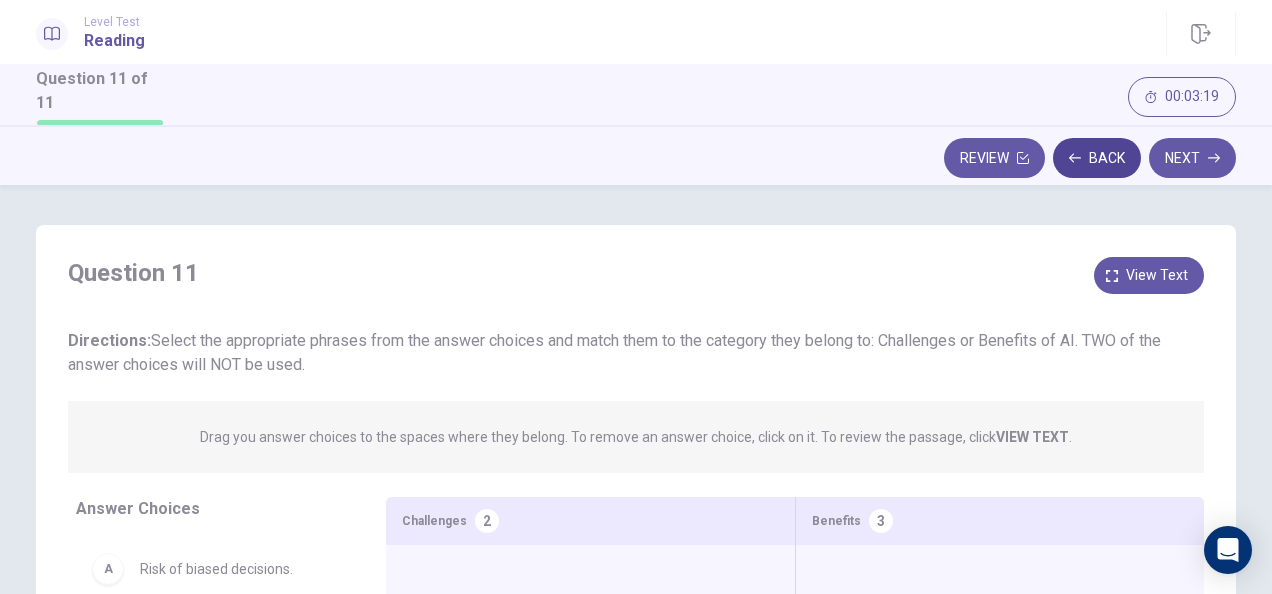 click on "Back" at bounding box center [1097, 158] 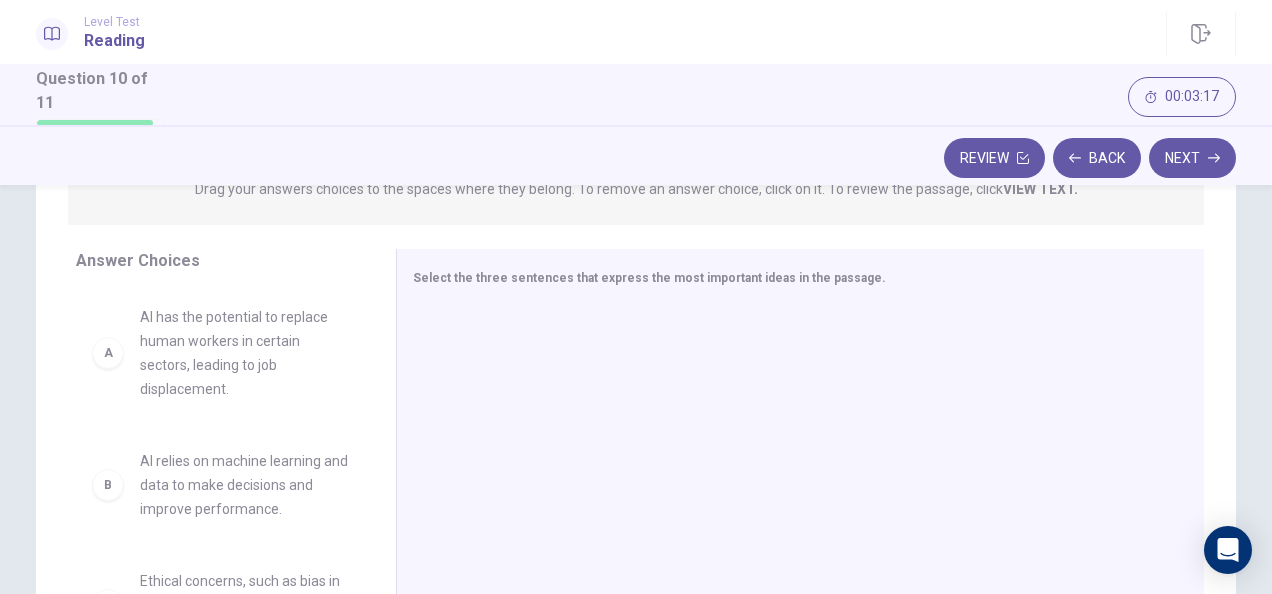 scroll, scrollTop: 300, scrollLeft: 0, axis: vertical 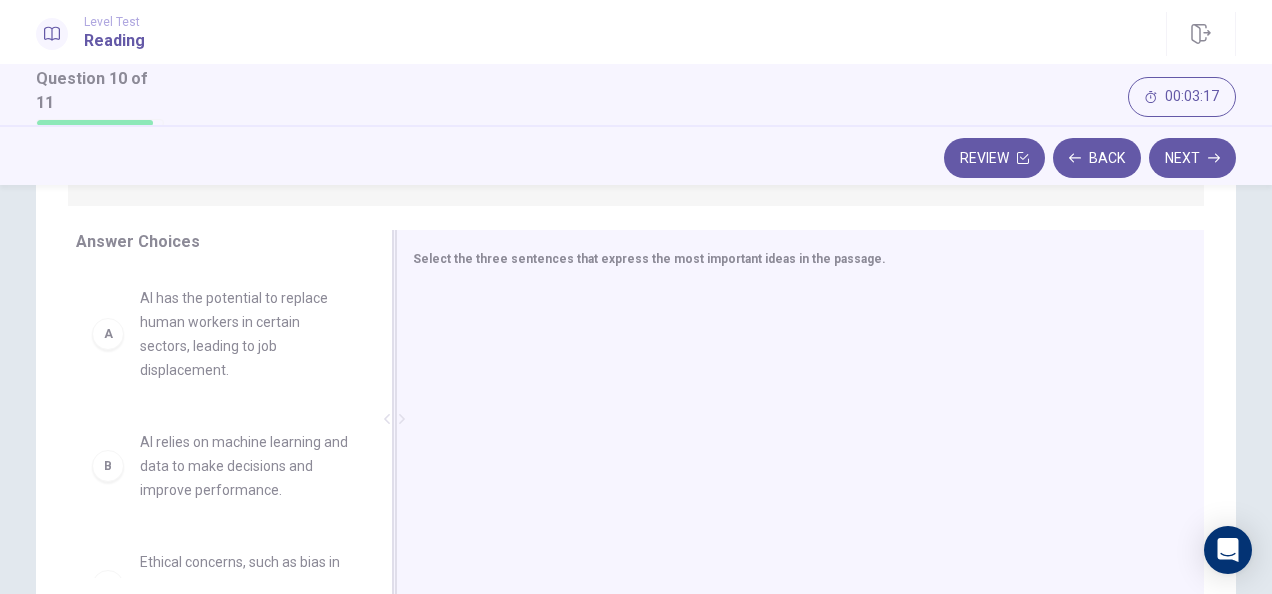 click at bounding box center (792, 421) 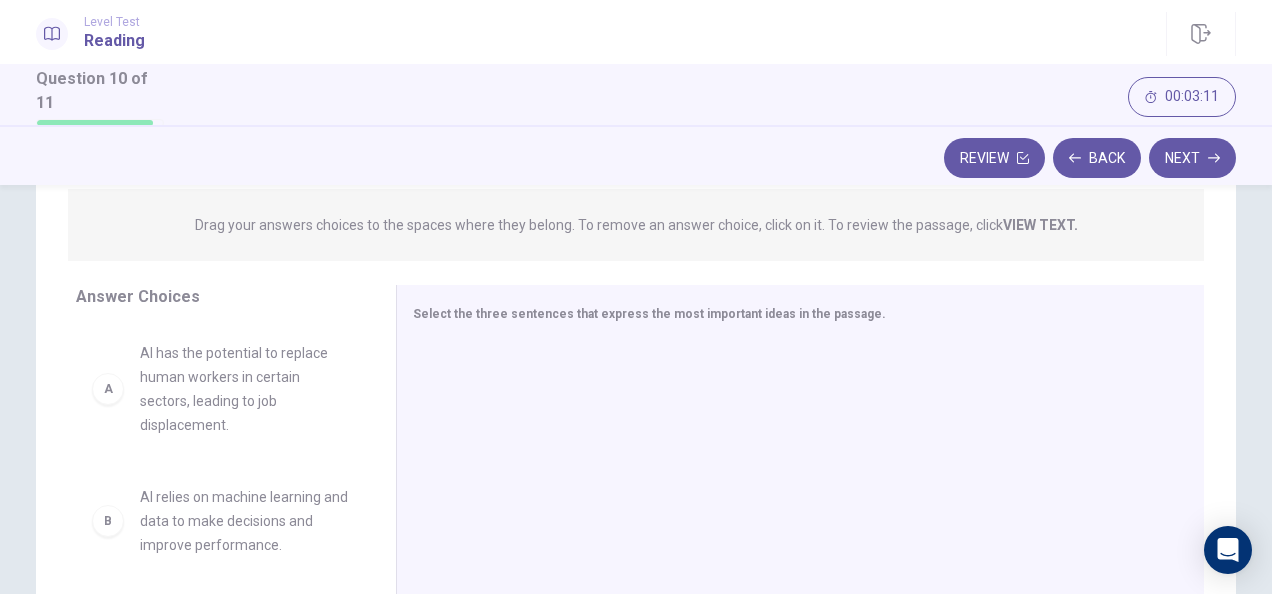 scroll, scrollTop: 300, scrollLeft: 0, axis: vertical 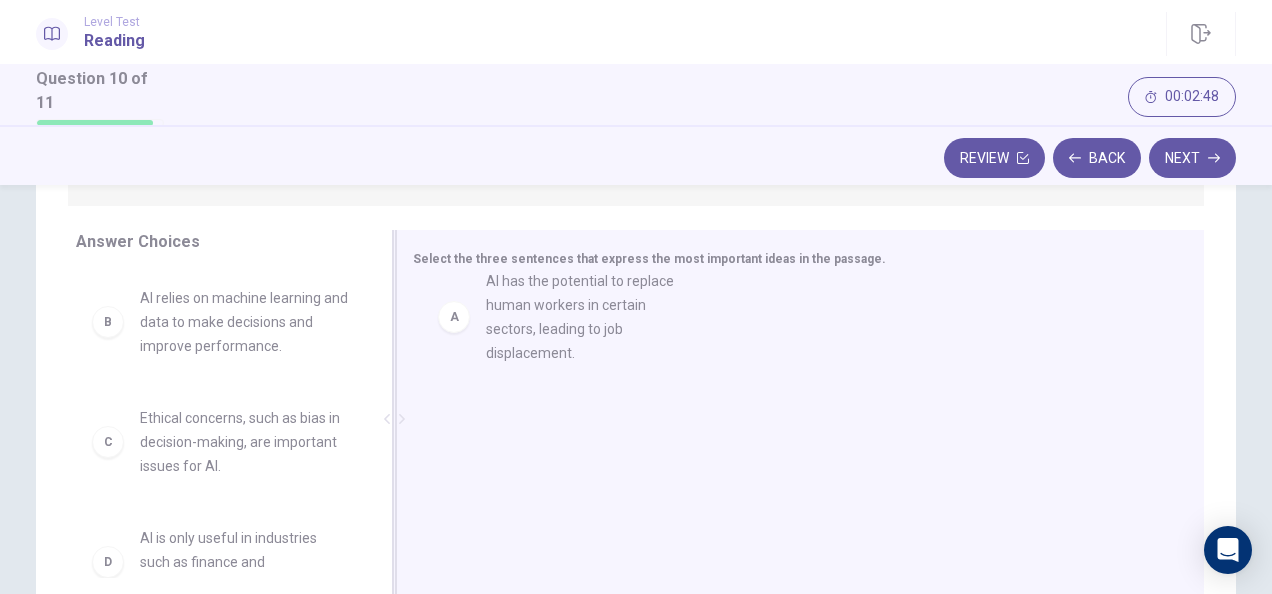 drag, startPoint x: 255, startPoint y: 324, endPoint x: 606, endPoint y: 308, distance: 351.36447 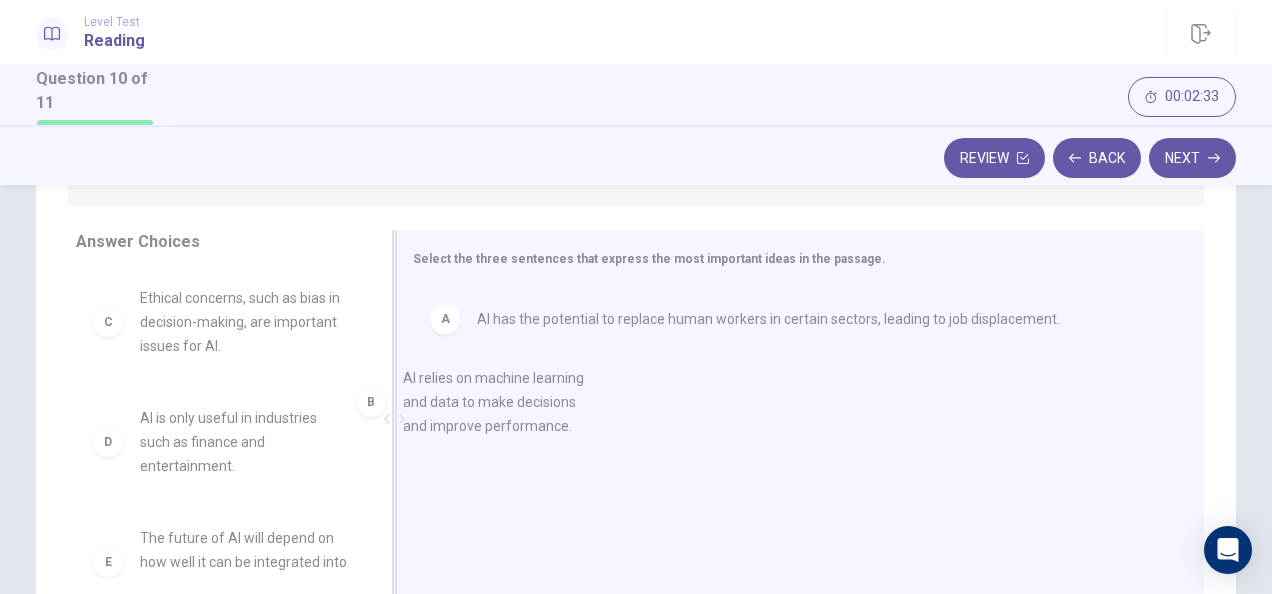 drag, startPoint x: 246, startPoint y: 319, endPoint x: 537, endPoint y: 403, distance: 302.88116 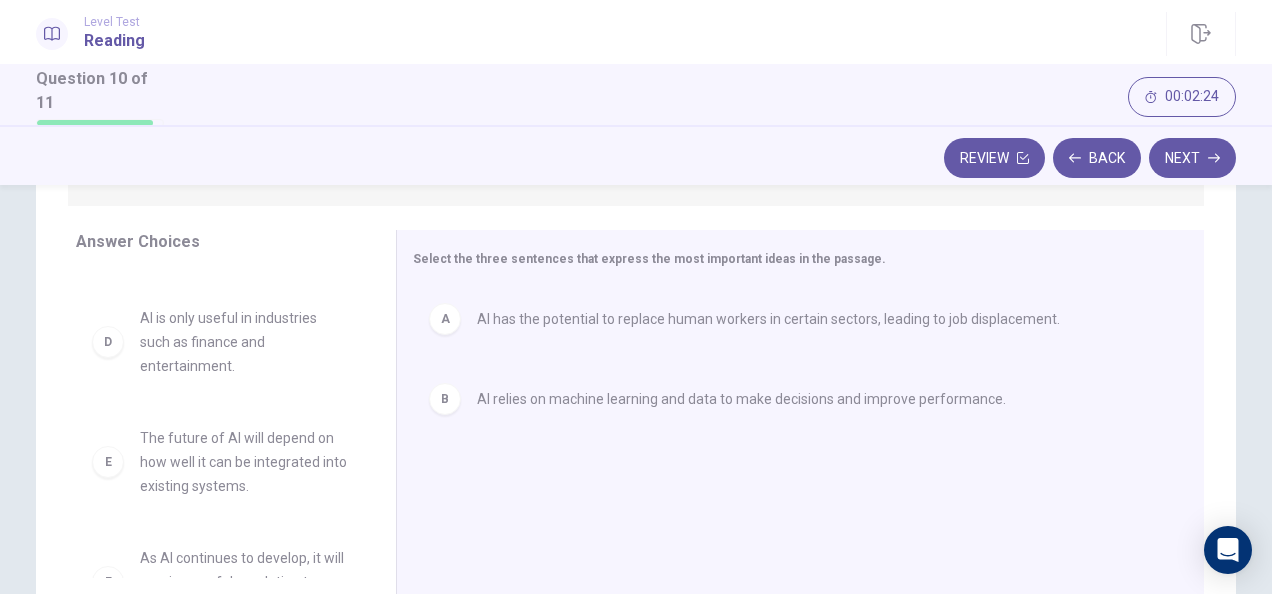 scroll, scrollTop: 156, scrollLeft: 0, axis: vertical 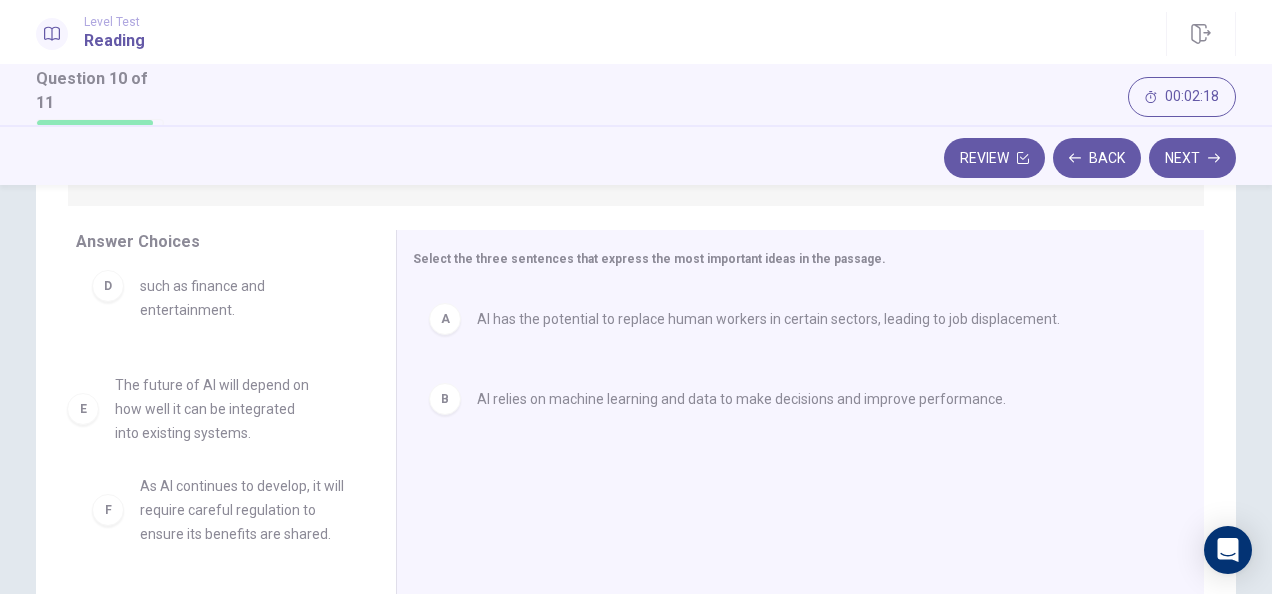 drag, startPoint x: 262, startPoint y: 428, endPoint x: 249, endPoint y: 436, distance: 15.264338 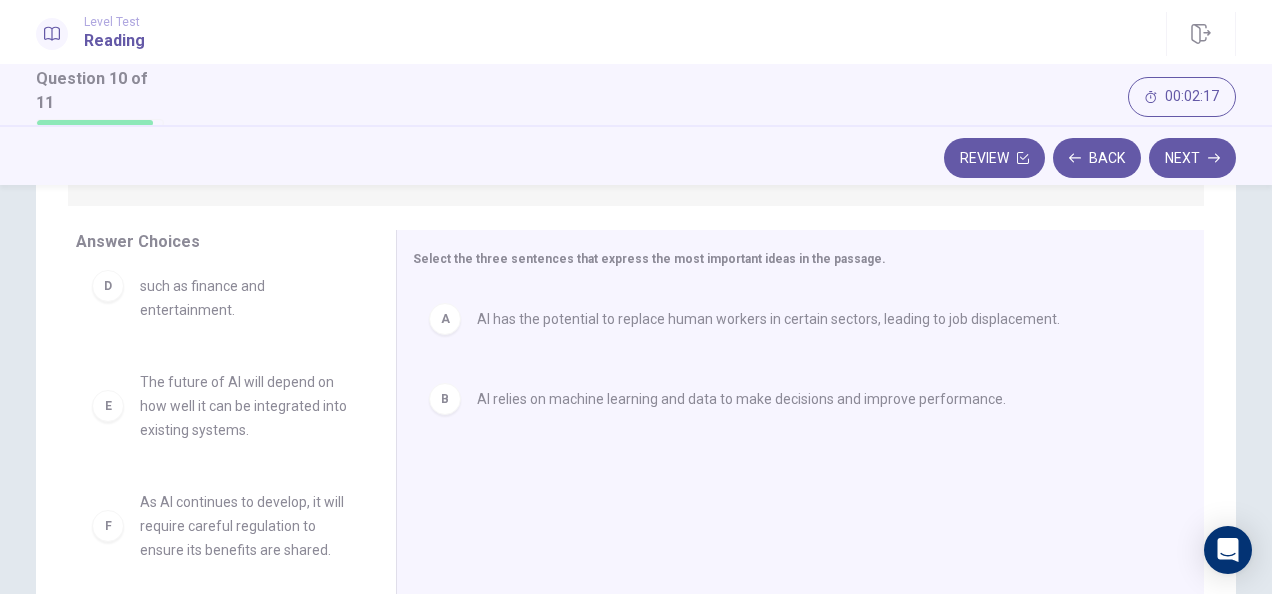 scroll, scrollTop: 400, scrollLeft: 0, axis: vertical 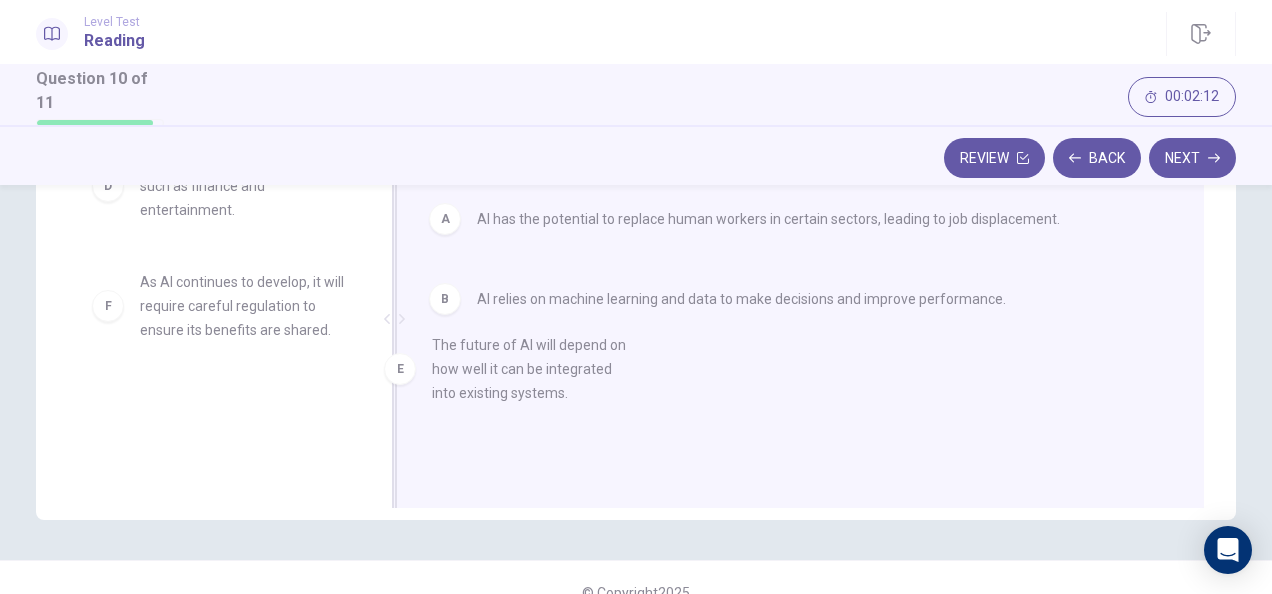 drag, startPoint x: 244, startPoint y: 306, endPoint x: 696, endPoint y: 373, distance: 456.93872 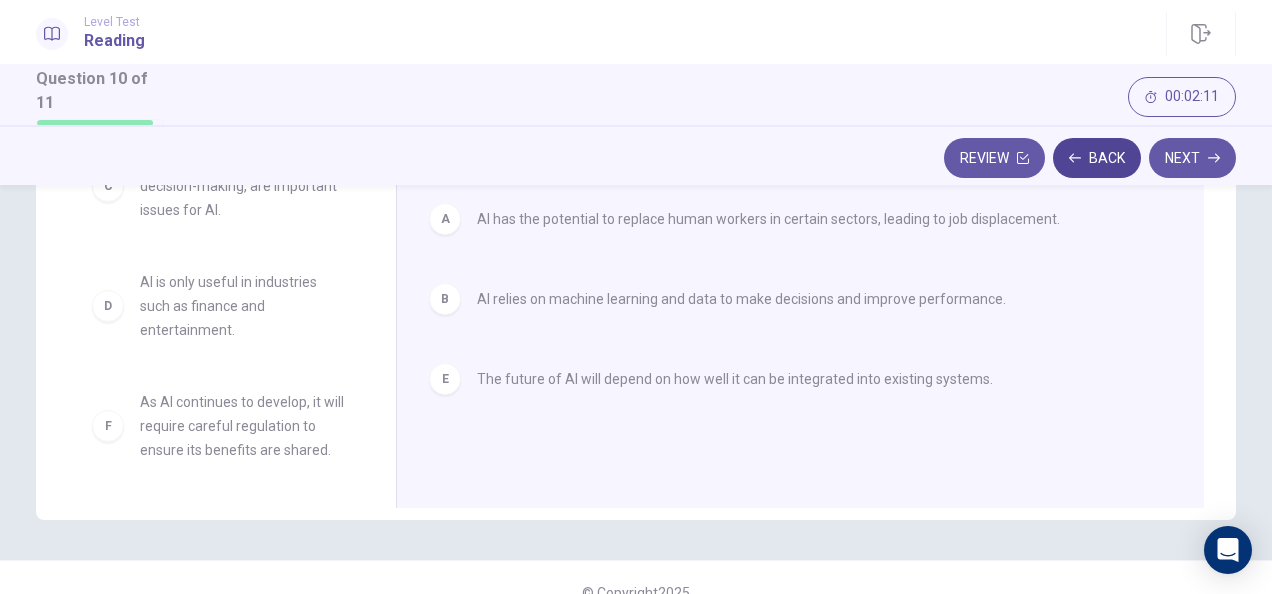 scroll, scrollTop: 36, scrollLeft: 0, axis: vertical 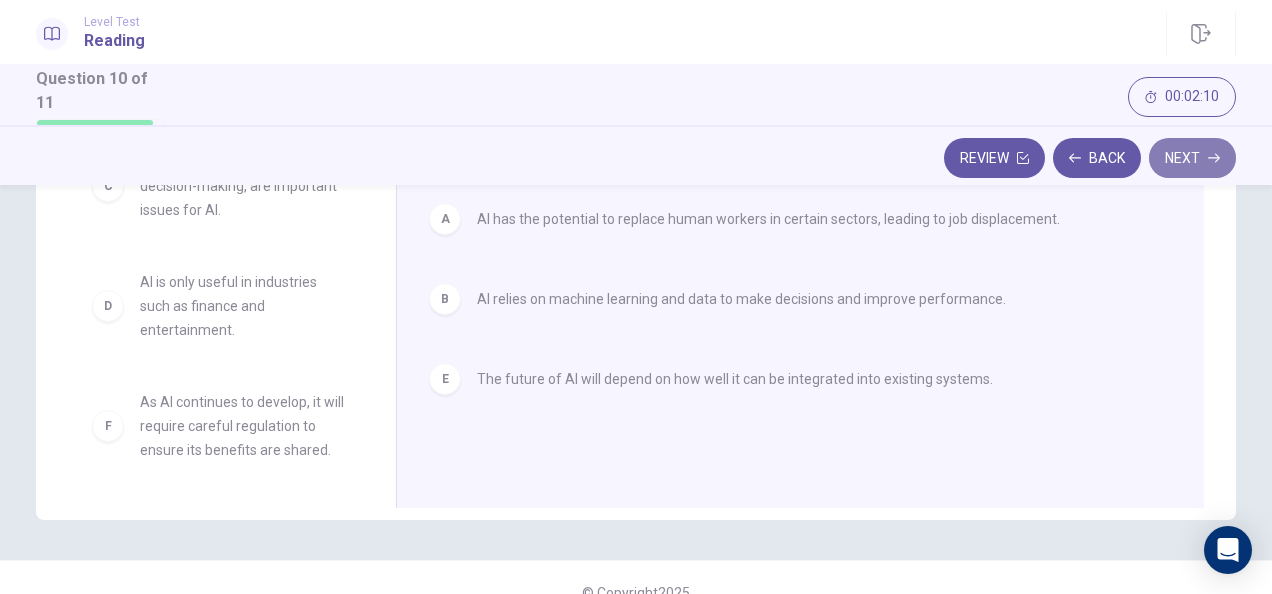 click on "Next" at bounding box center [1192, 158] 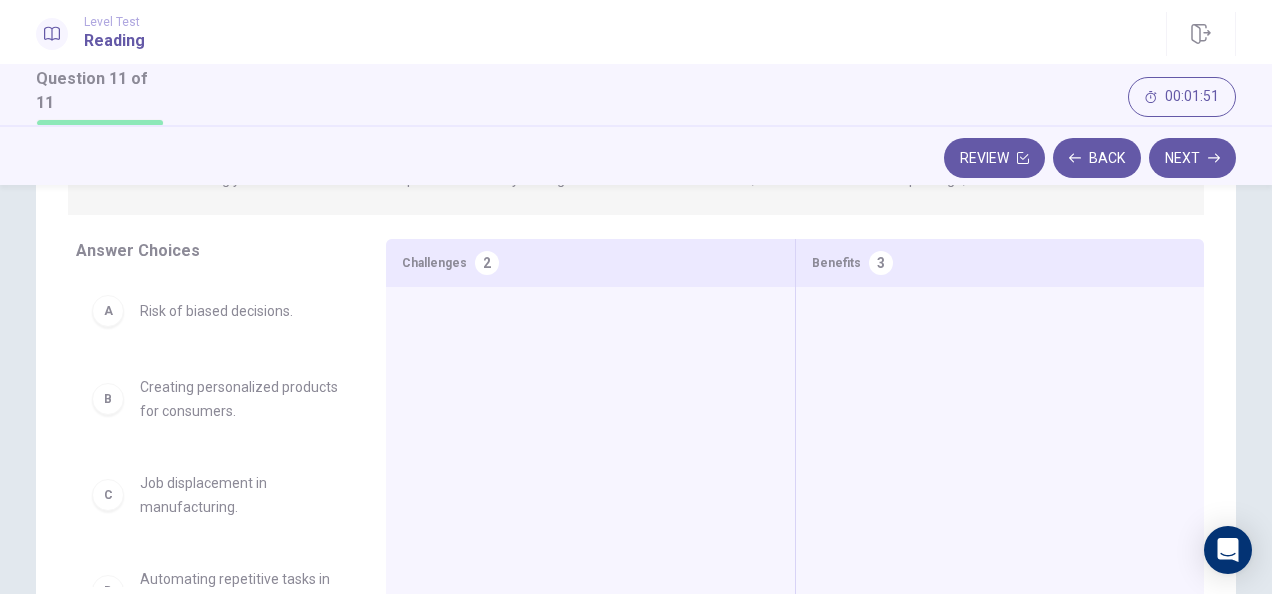 scroll, scrollTop: 300, scrollLeft: 0, axis: vertical 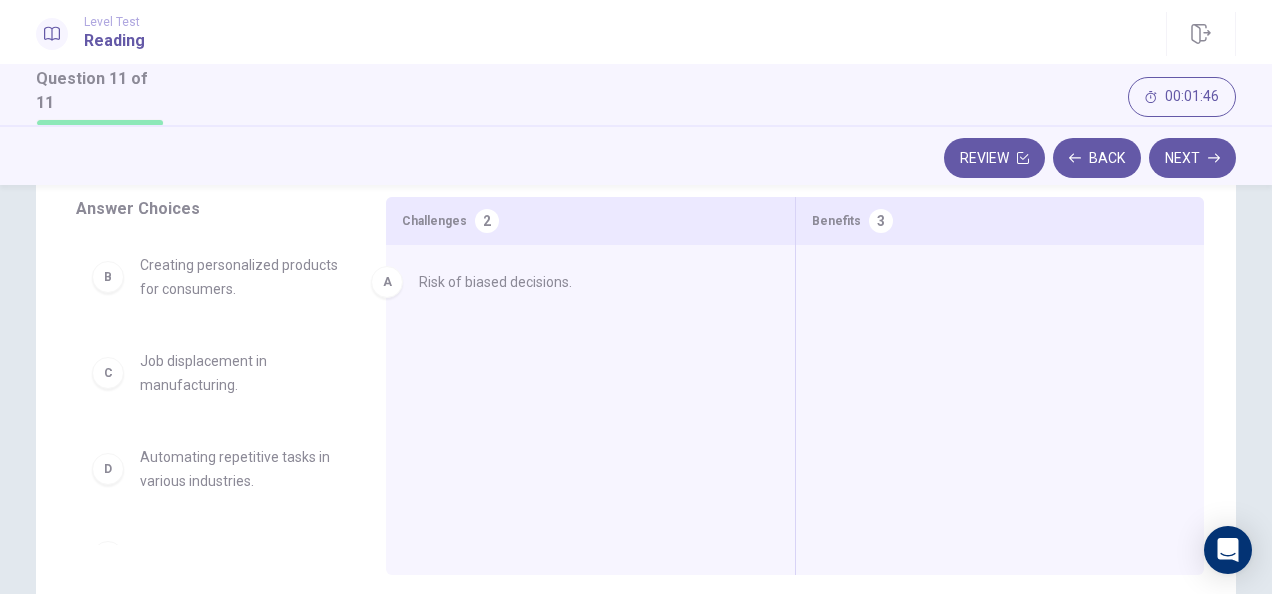 drag, startPoint x: 257, startPoint y: 272, endPoint x: 545, endPoint y: 290, distance: 288.56195 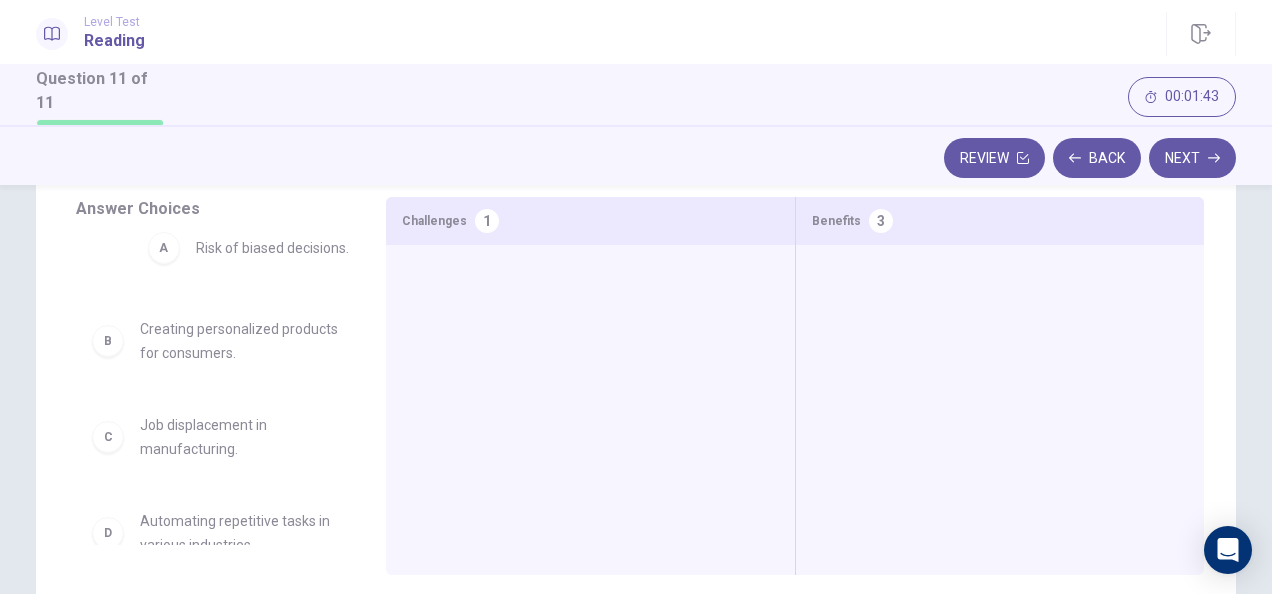 drag, startPoint x: 478, startPoint y: 298, endPoint x: 177, endPoint y: 264, distance: 302.91418 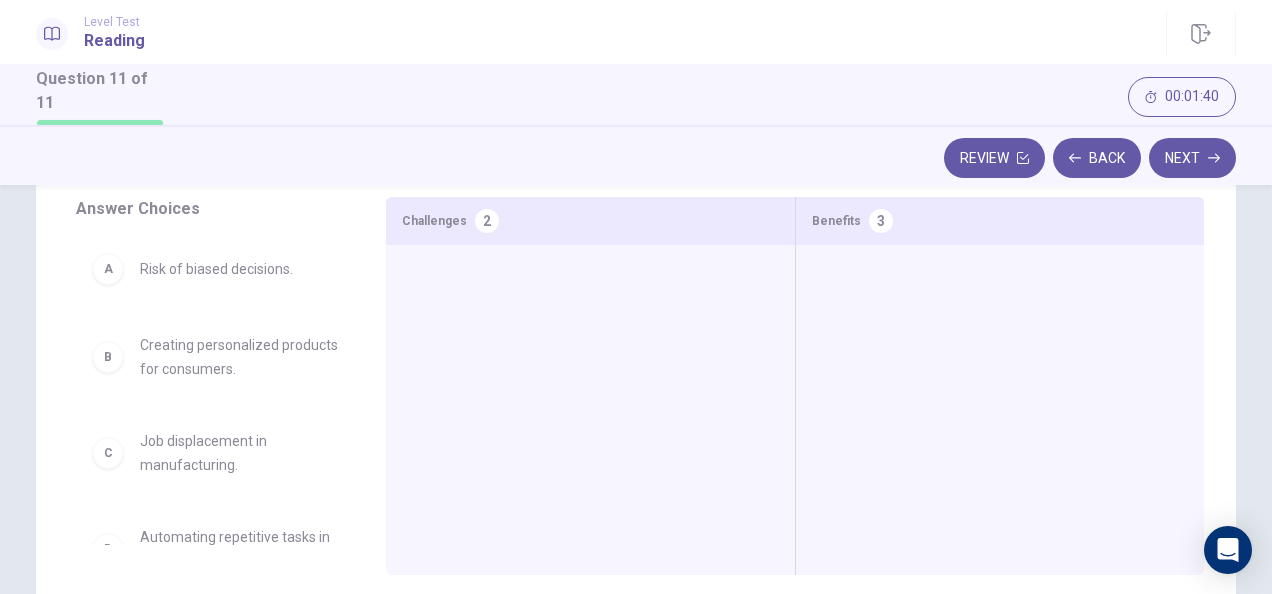 scroll, scrollTop: 100, scrollLeft: 0, axis: vertical 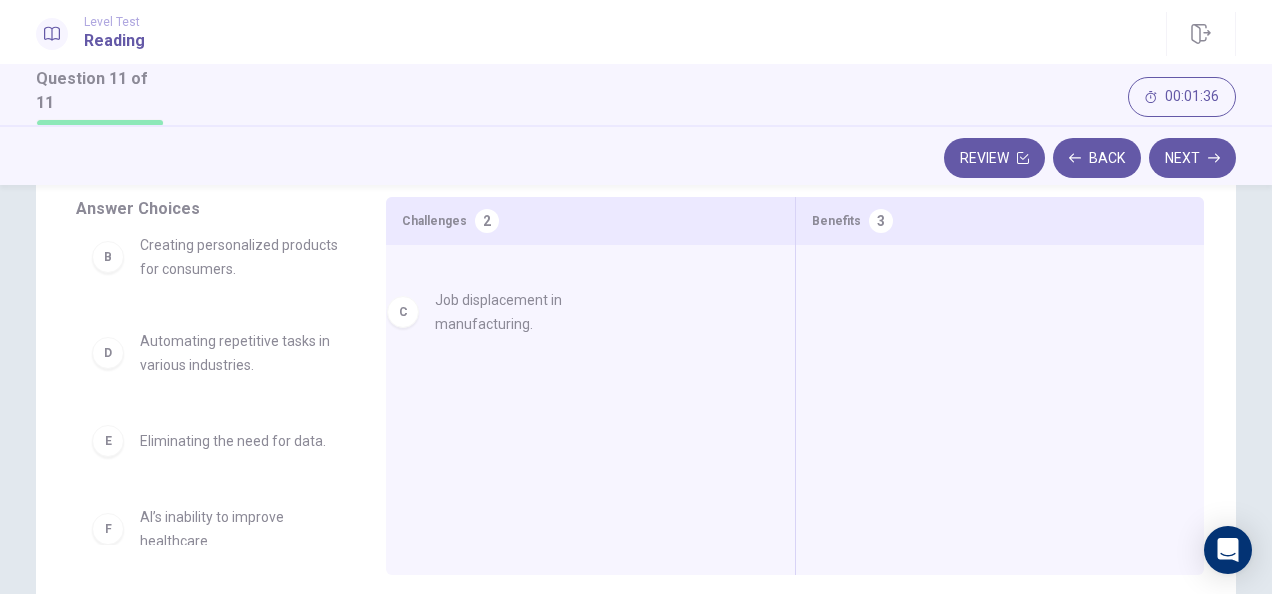 drag, startPoint x: 248, startPoint y: 382, endPoint x: 555, endPoint y: 342, distance: 309.5949 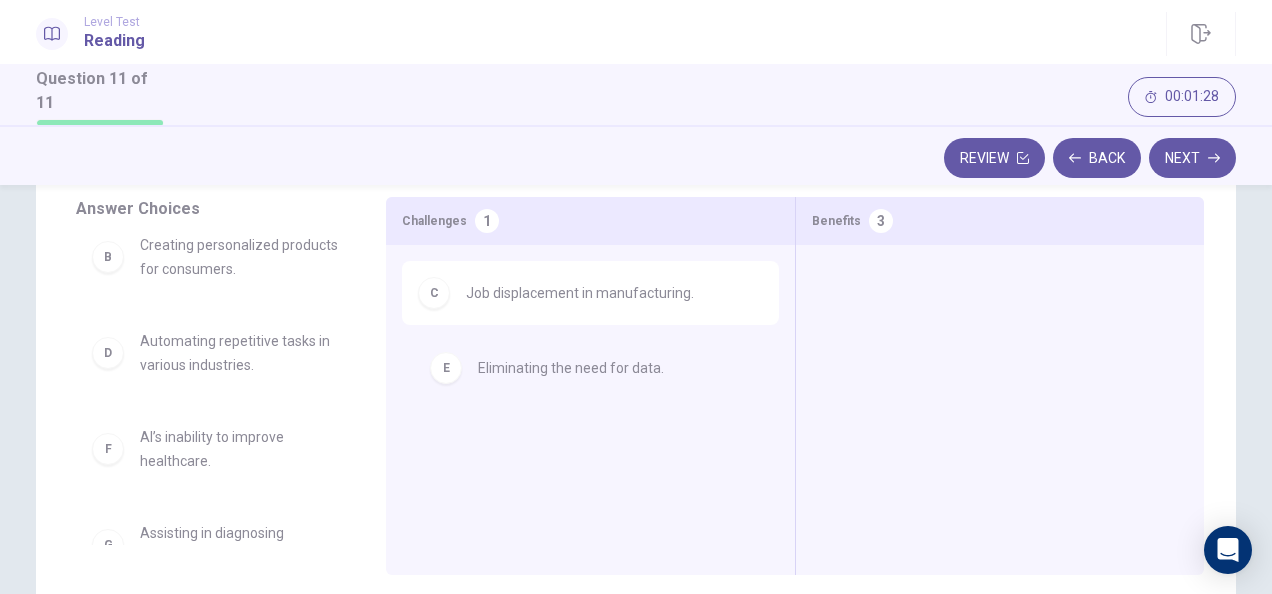 drag, startPoint x: 231, startPoint y: 457, endPoint x: 582, endPoint y: 366, distance: 362.60446 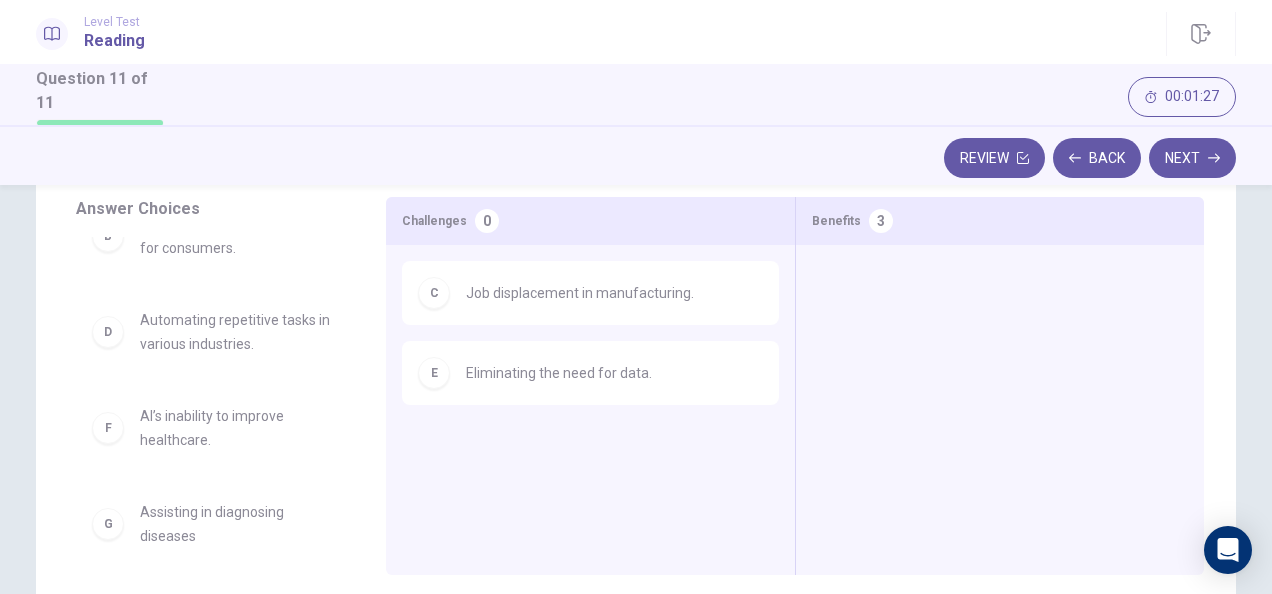 scroll, scrollTop: 140, scrollLeft: 0, axis: vertical 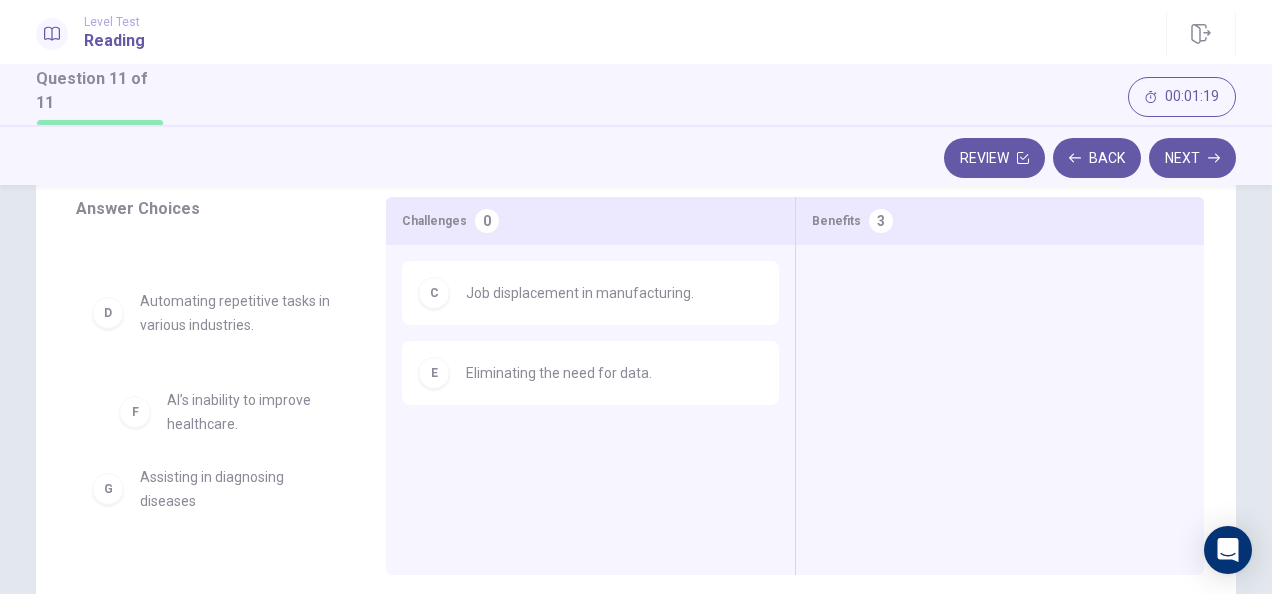 drag, startPoint x: 236, startPoint y: 423, endPoint x: 261, endPoint y: 429, distance: 25.70992 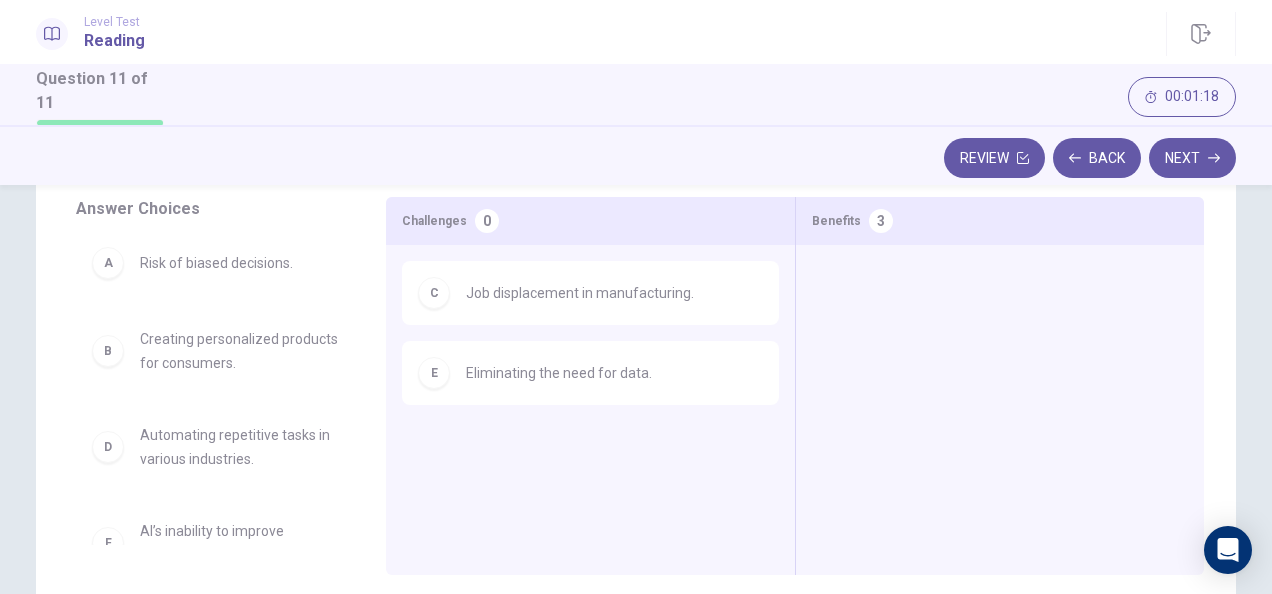scroll, scrollTop: 0, scrollLeft: 0, axis: both 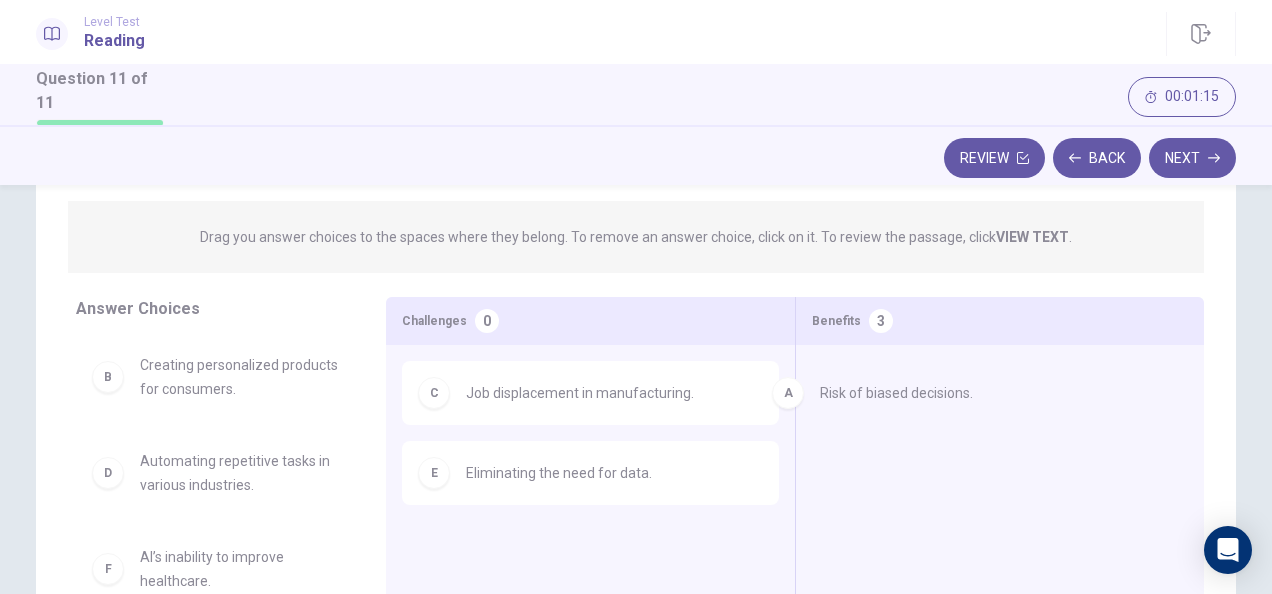drag, startPoint x: 240, startPoint y: 376, endPoint x: 944, endPoint y: 392, distance: 704.1818 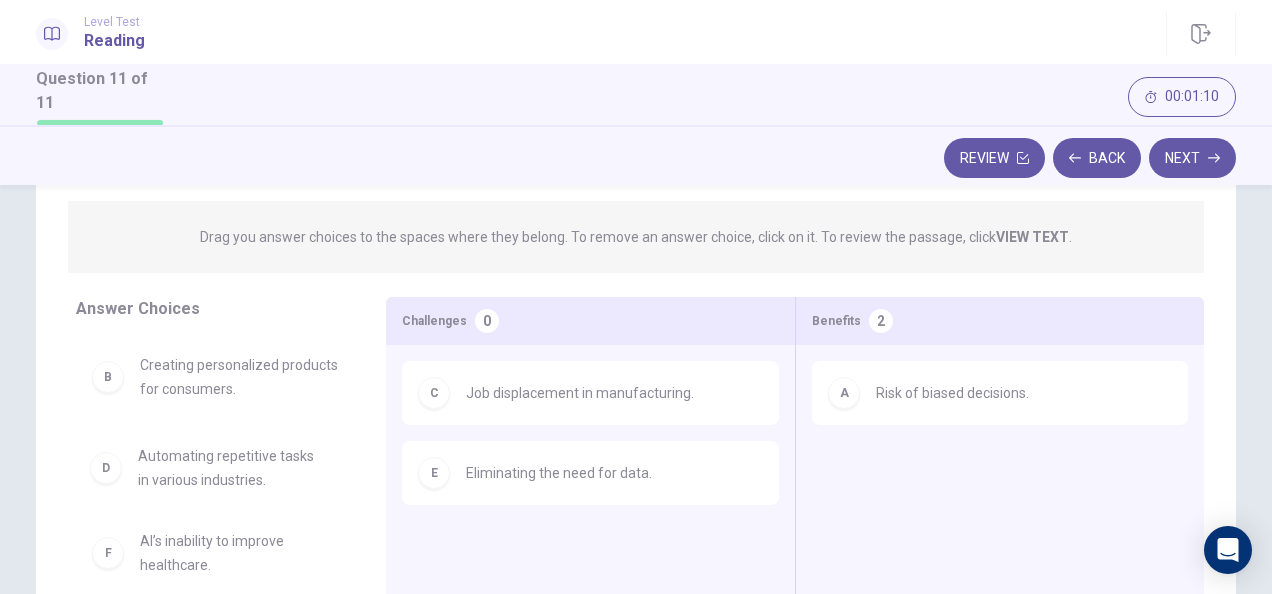 drag, startPoint x: 247, startPoint y: 487, endPoint x: 260, endPoint y: 482, distance: 13.928389 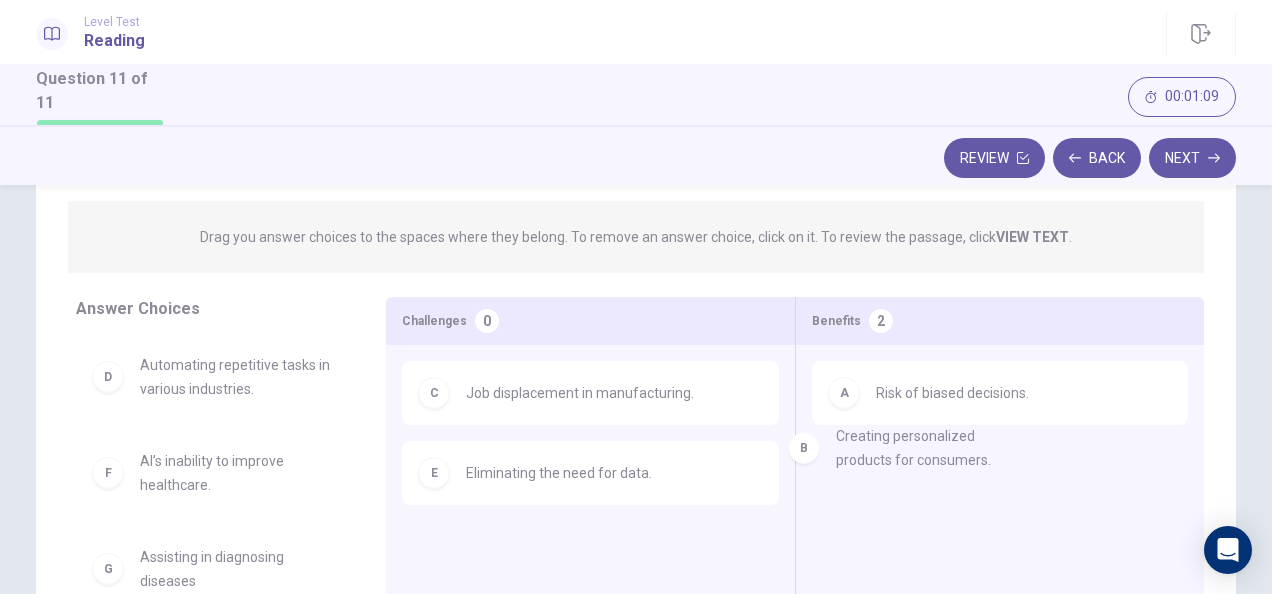 drag, startPoint x: 387, startPoint y: 392, endPoint x: 972, endPoint y: 462, distance: 589.17316 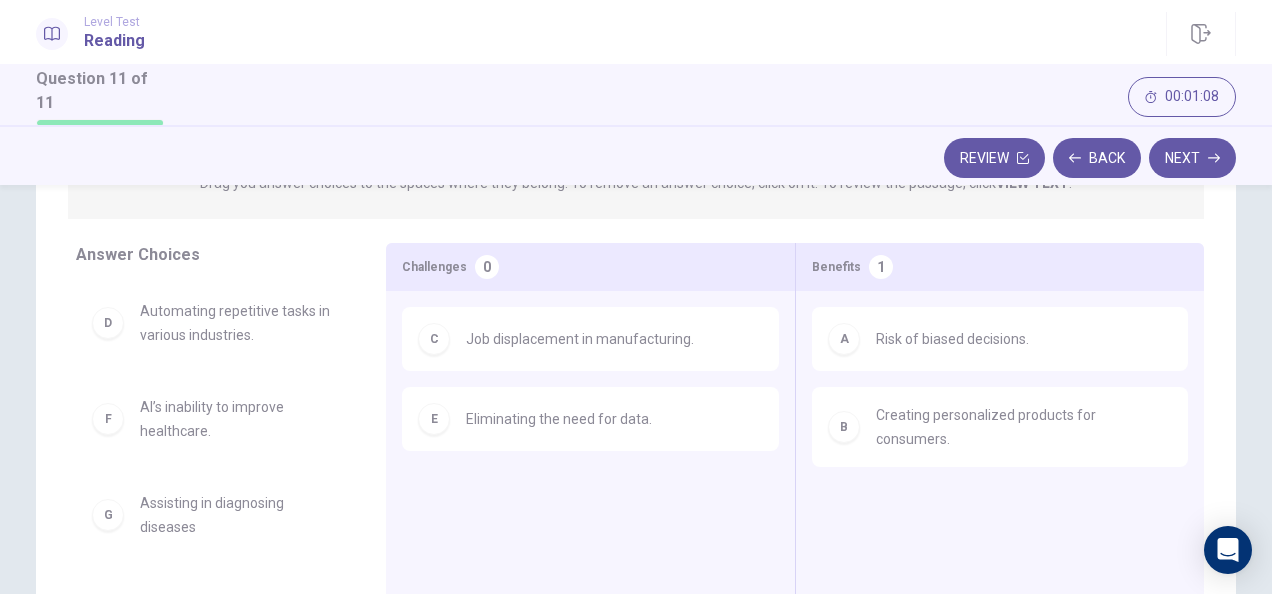 scroll, scrollTop: 300, scrollLeft: 0, axis: vertical 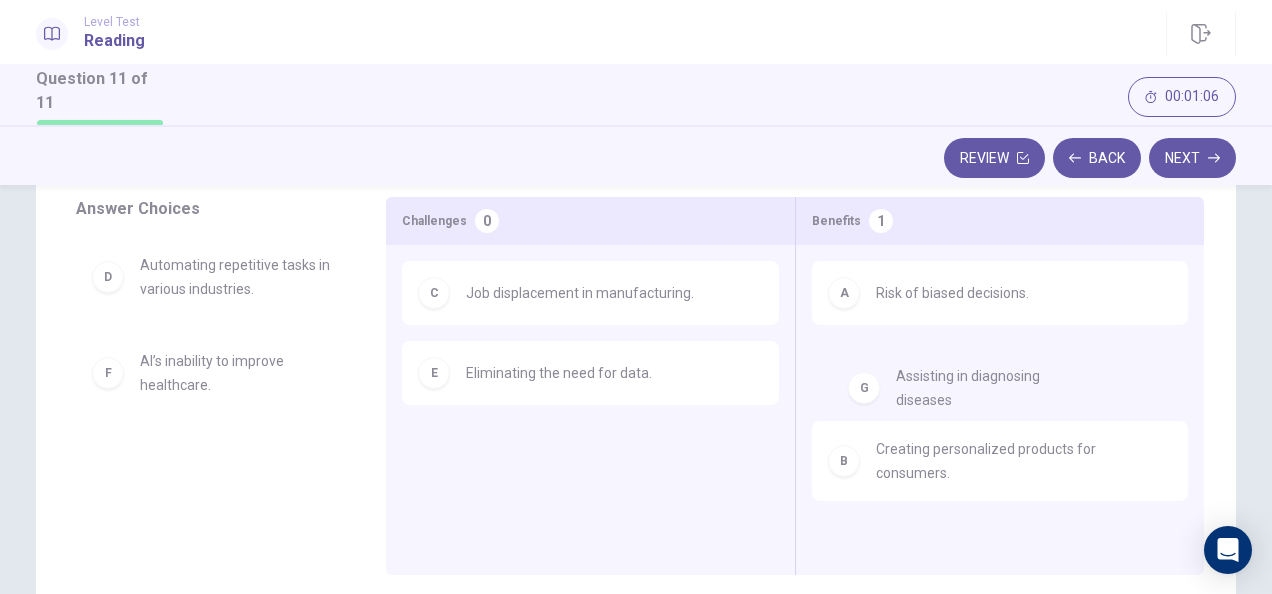 drag, startPoint x: 221, startPoint y: 470, endPoint x: 994, endPoint y: 390, distance: 777.12866 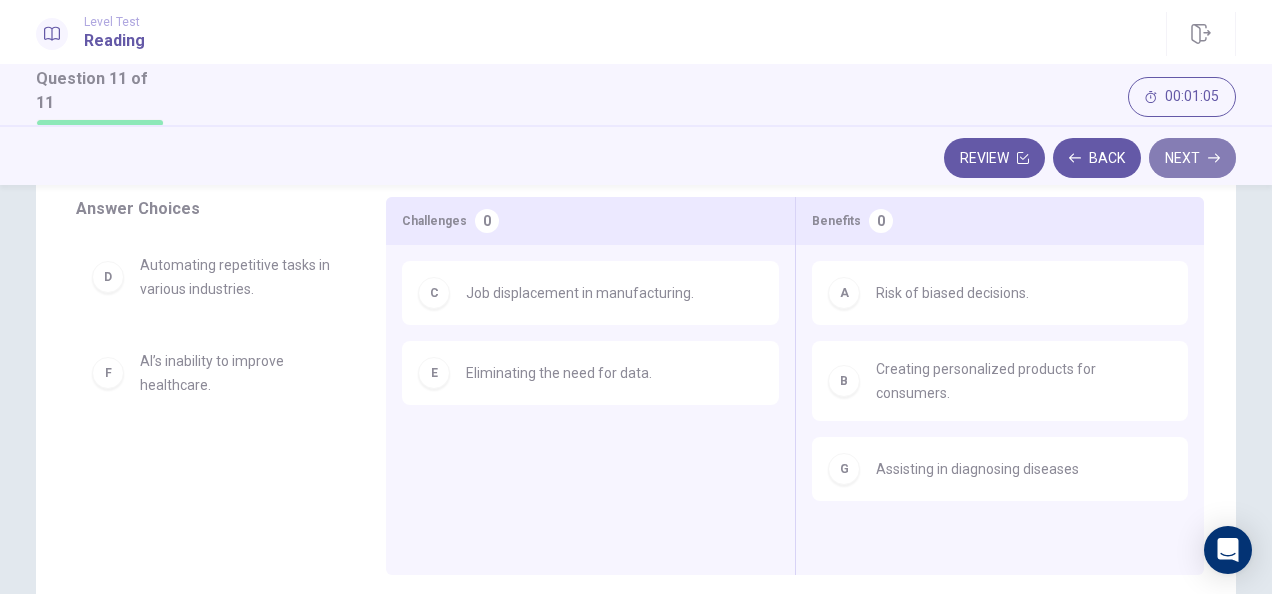 click on "Next" at bounding box center (1192, 158) 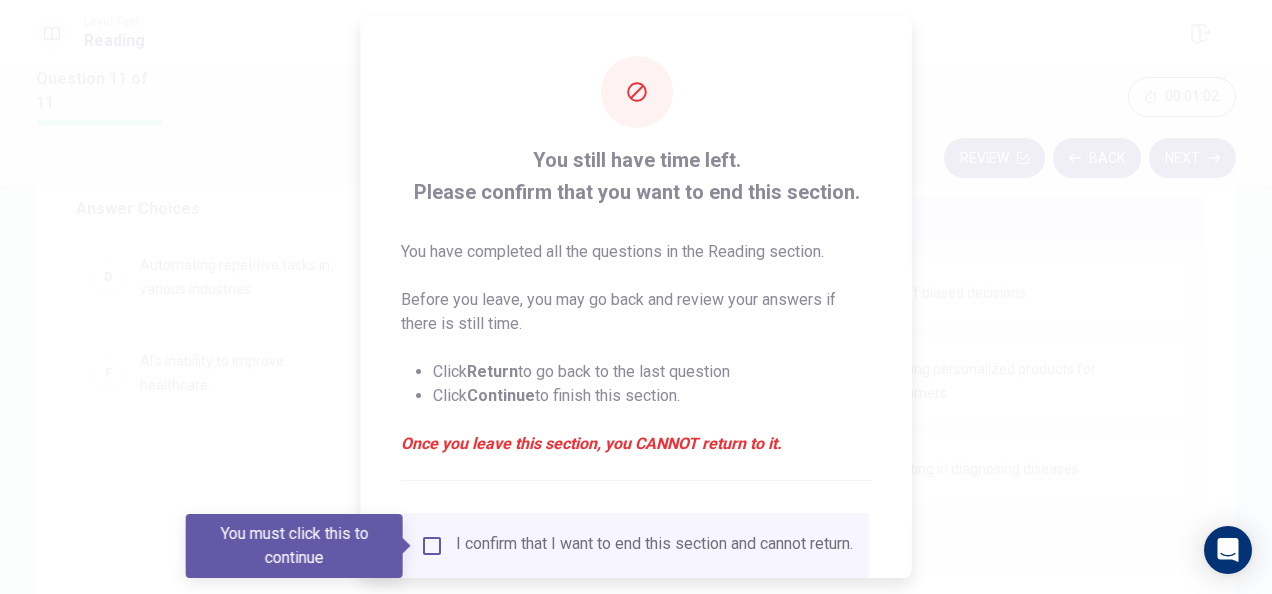 scroll, scrollTop: 100, scrollLeft: 0, axis: vertical 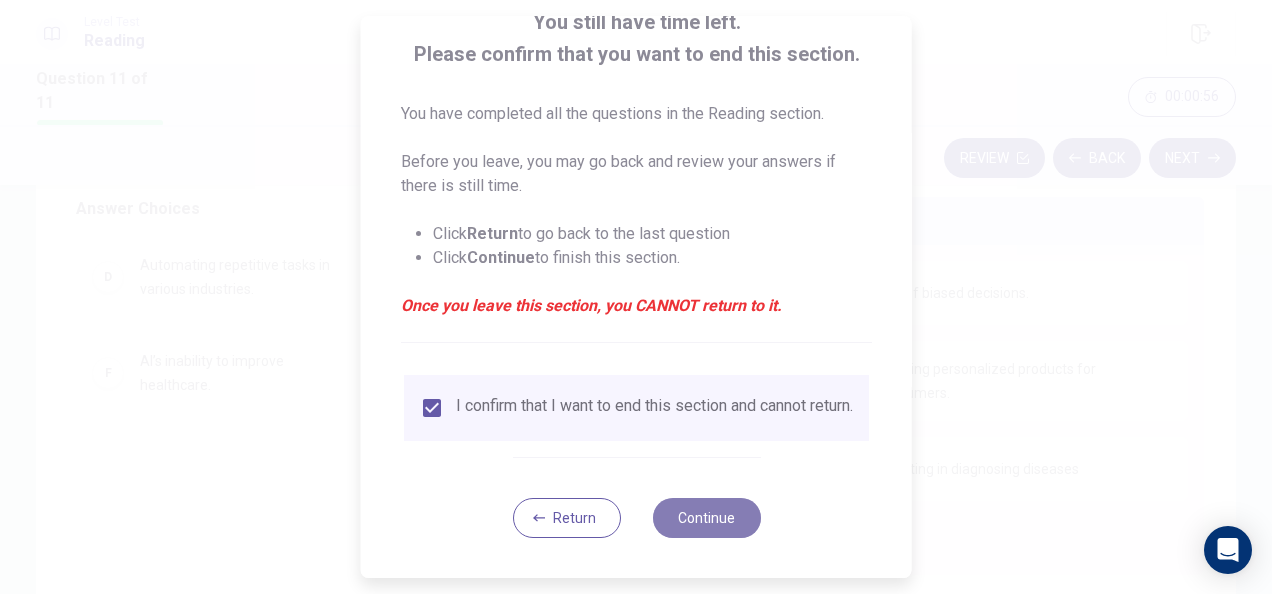 click on "Continue" at bounding box center (706, 518) 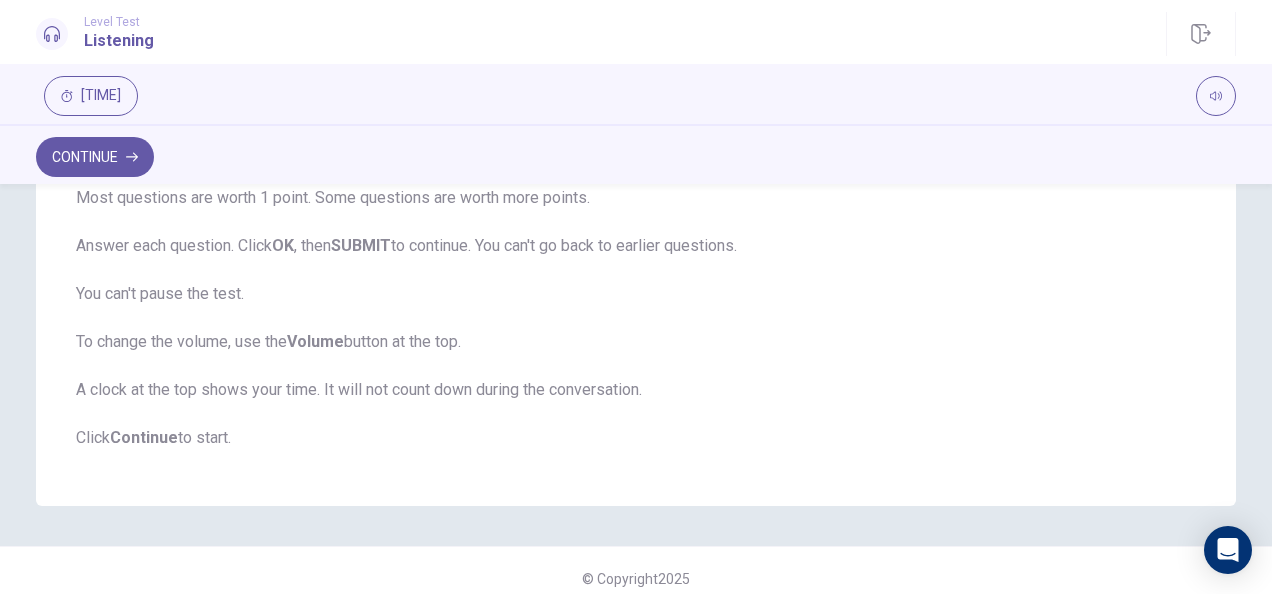 scroll, scrollTop: 476, scrollLeft: 0, axis: vertical 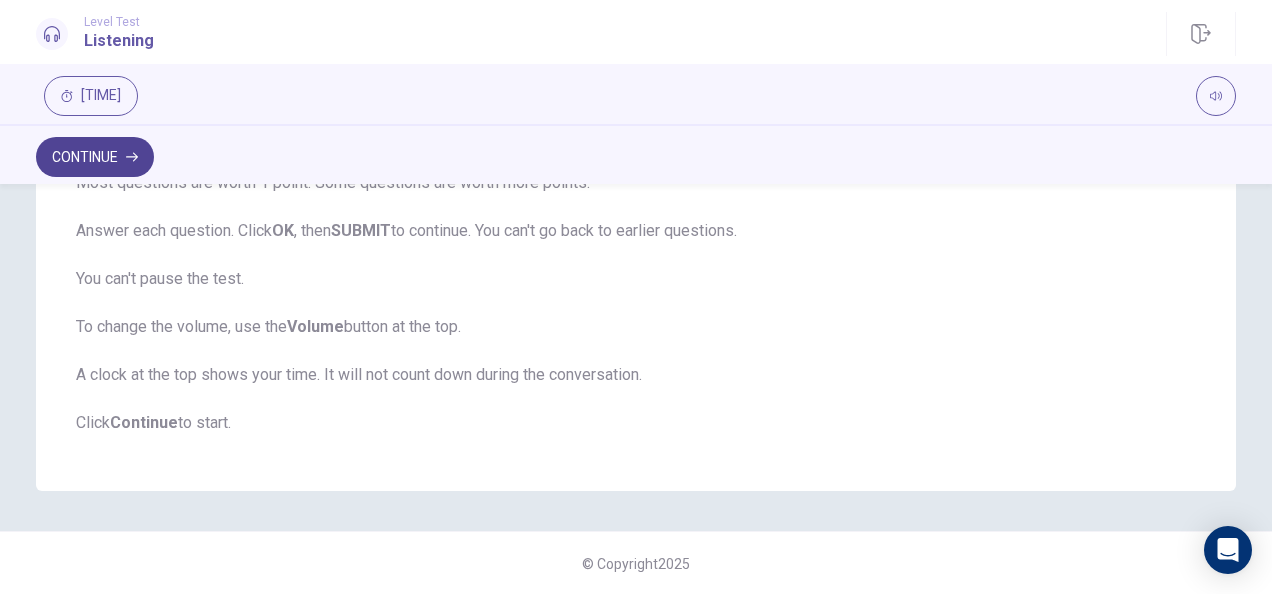 click on "Continue" at bounding box center [95, 157] 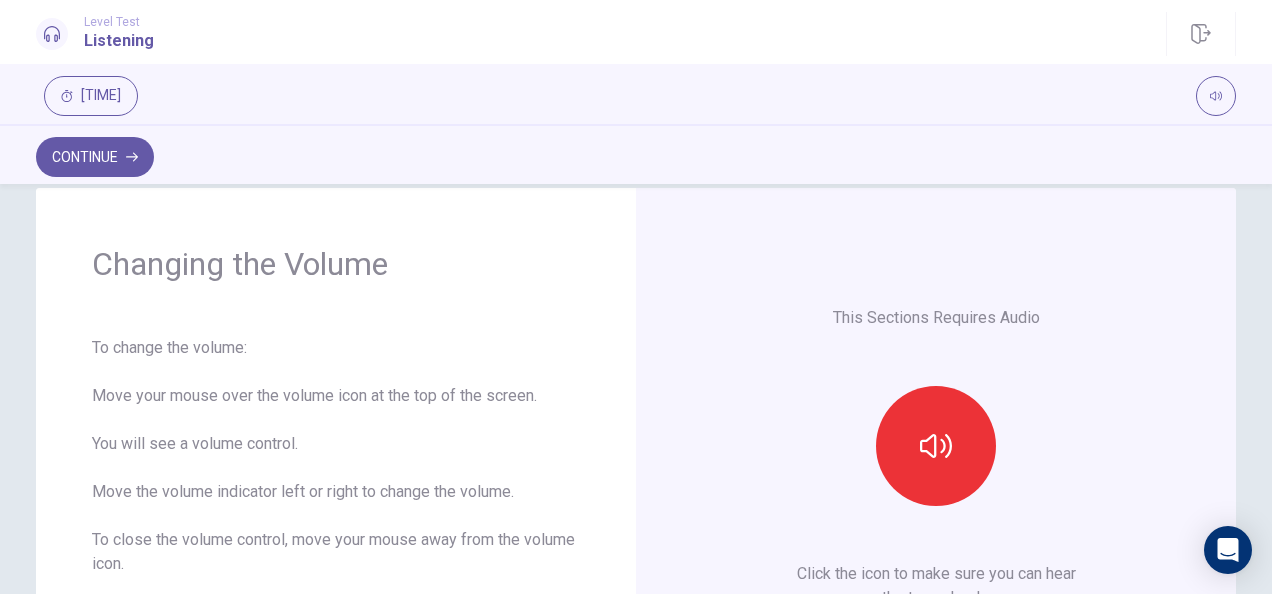 scroll, scrollTop: 0, scrollLeft: 0, axis: both 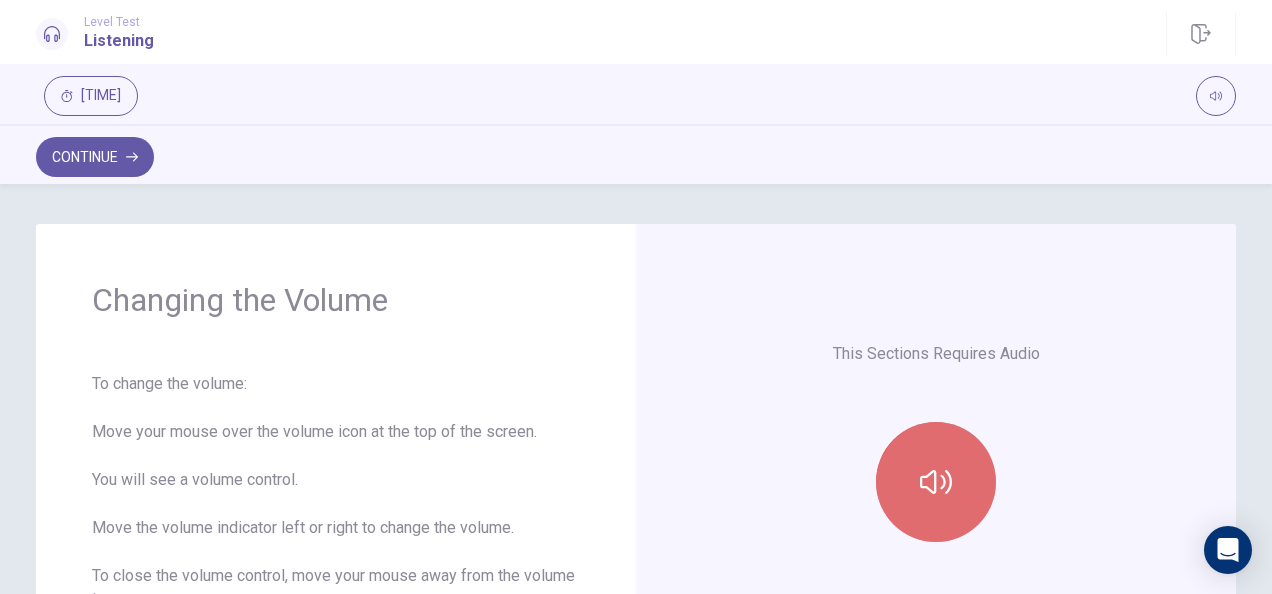 click at bounding box center (936, 482) 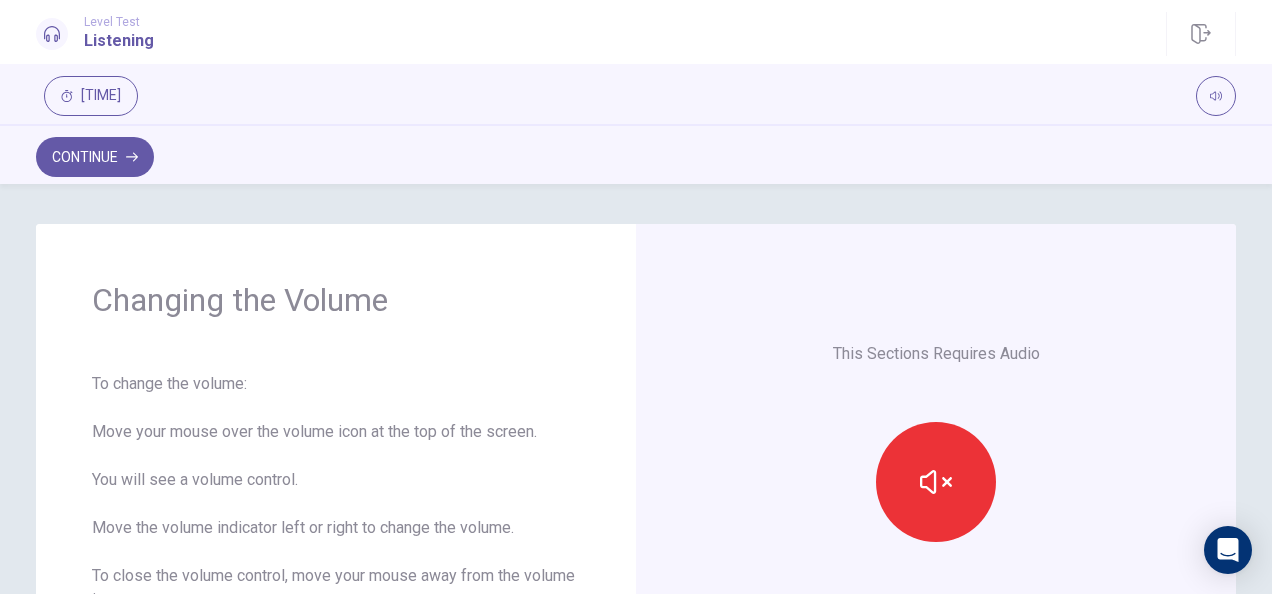 scroll, scrollTop: 100, scrollLeft: 0, axis: vertical 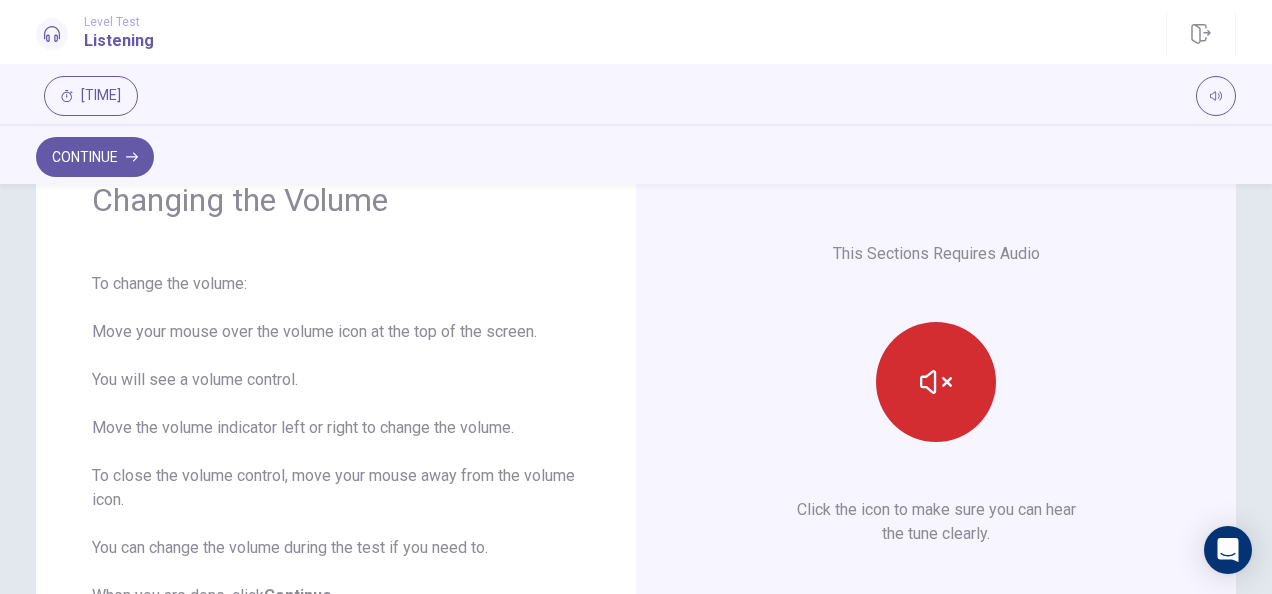 click 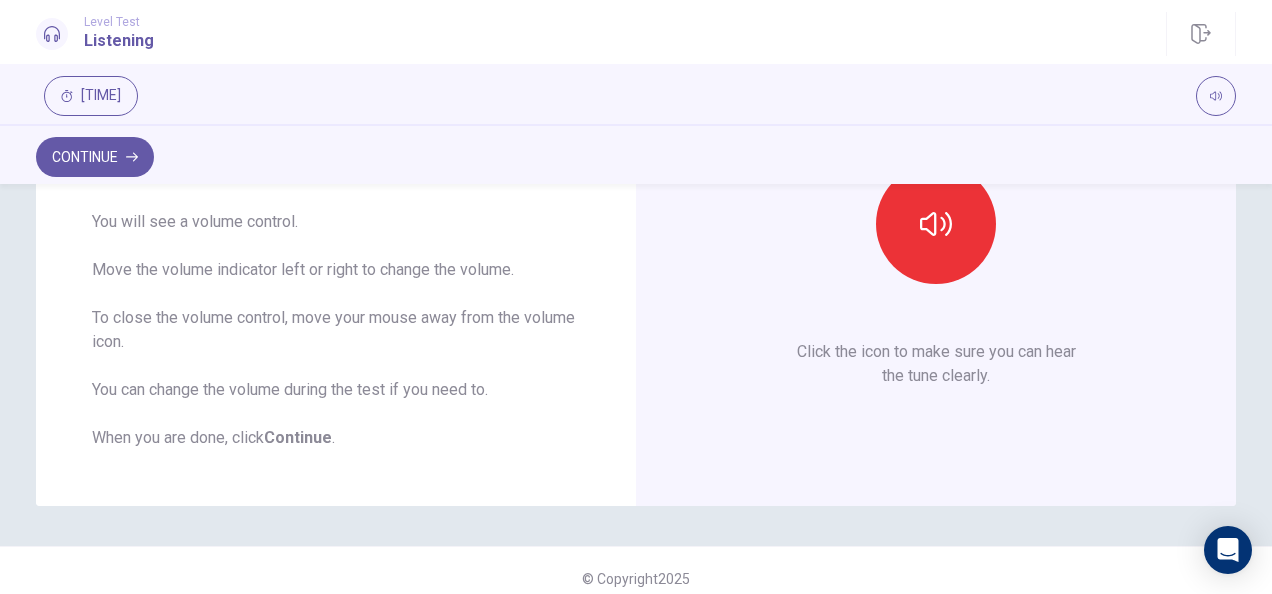 scroll, scrollTop: 274, scrollLeft: 0, axis: vertical 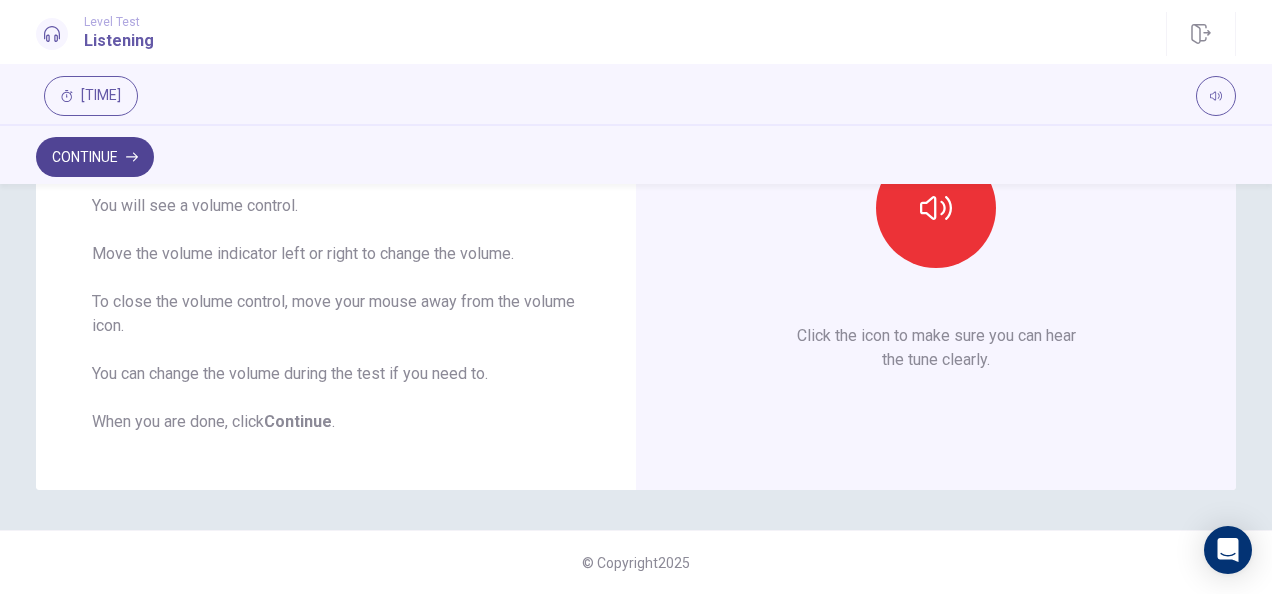 click on "Continue" at bounding box center [95, 157] 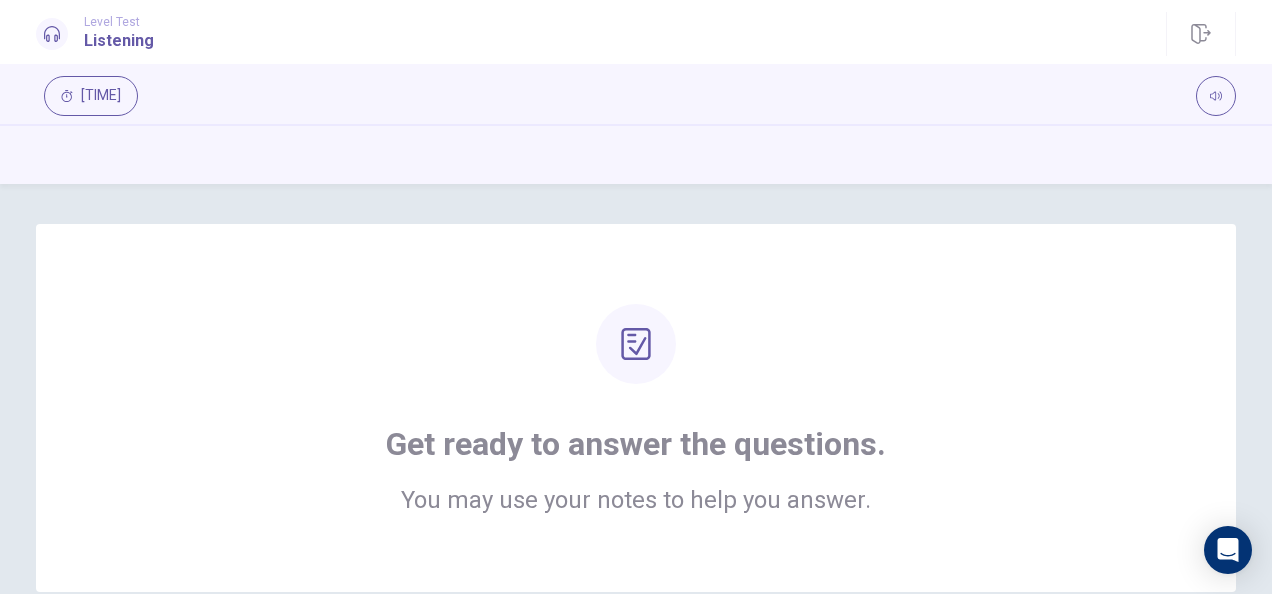 scroll, scrollTop: 102, scrollLeft: 0, axis: vertical 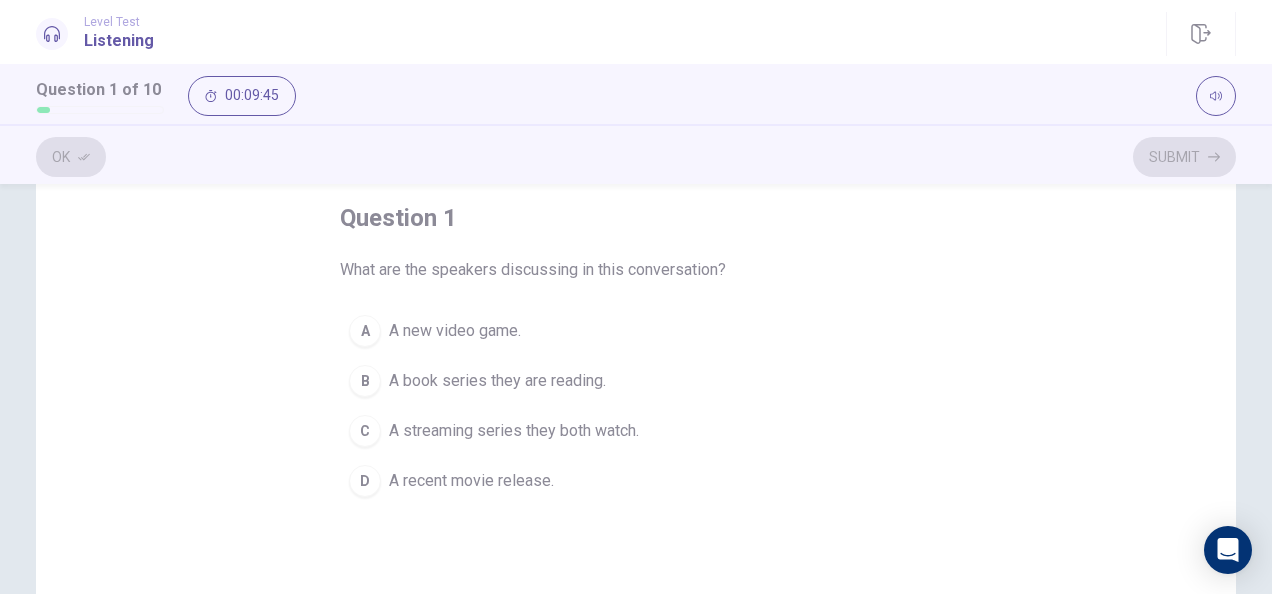 click on "A streaming series they both watch." at bounding box center (514, 431) 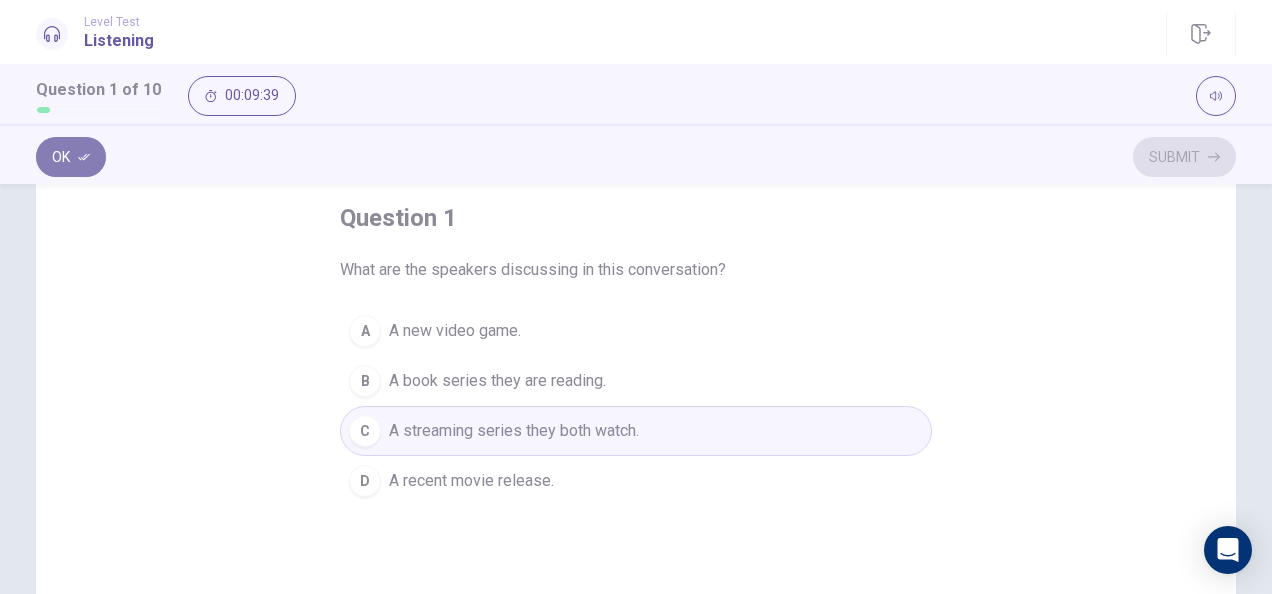 click 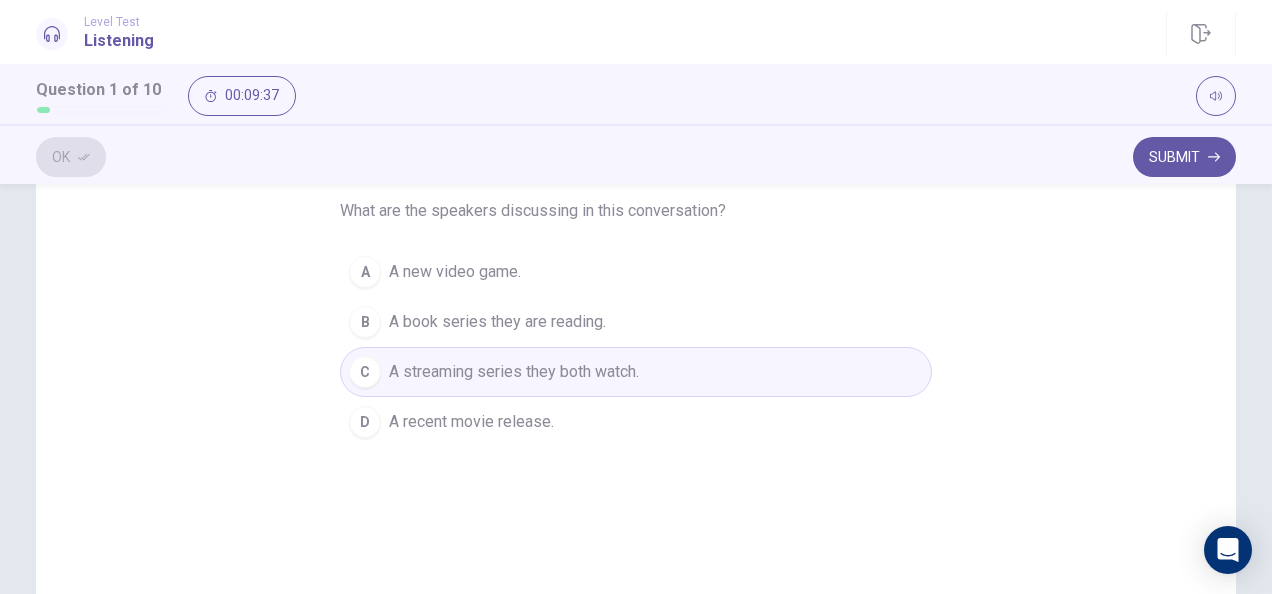 scroll, scrollTop: 202, scrollLeft: 0, axis: vertical 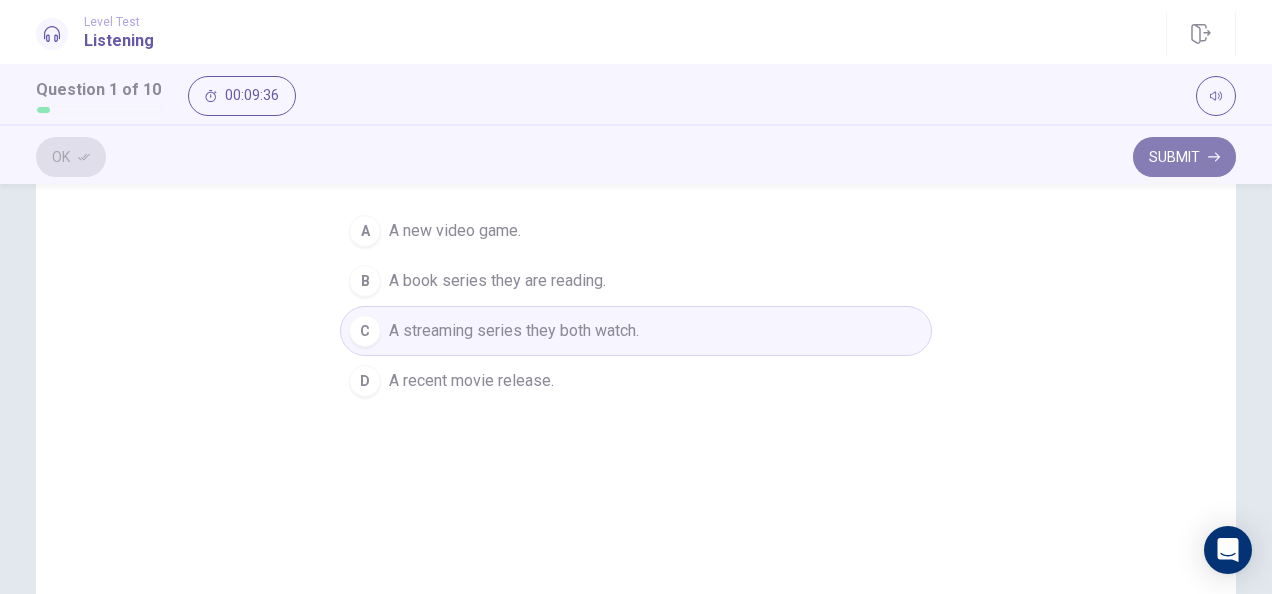 click on "Submit" at bounding box center (1184, 157) 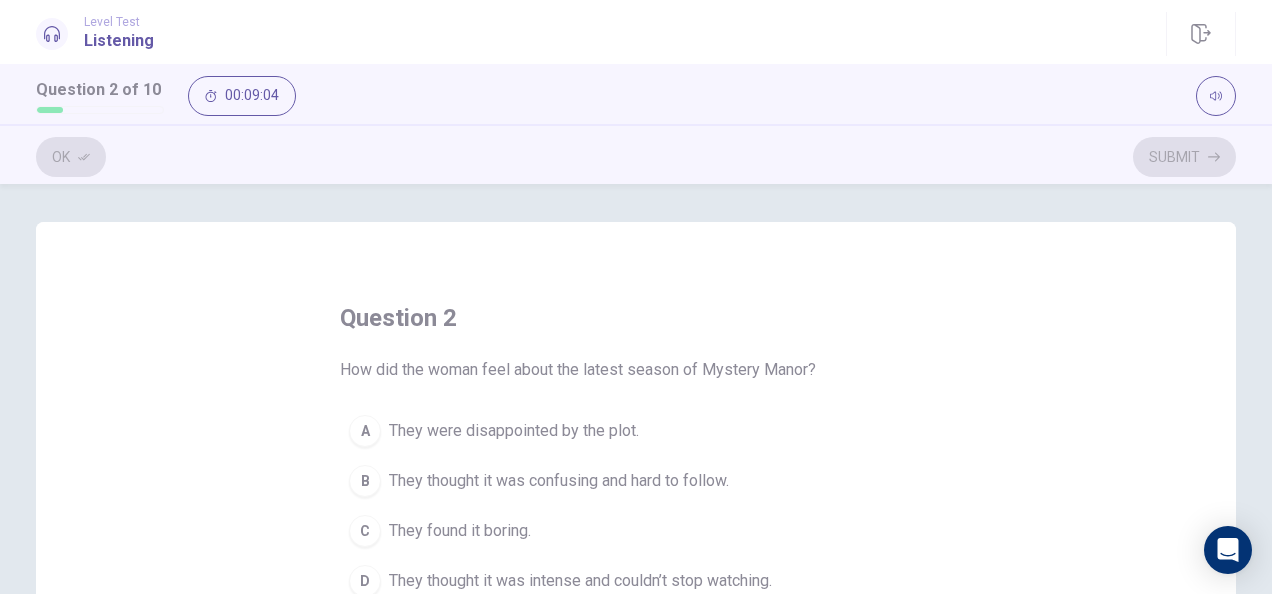 scroll, scrollTop: 102, scrollLeft: 0, axis: vertical 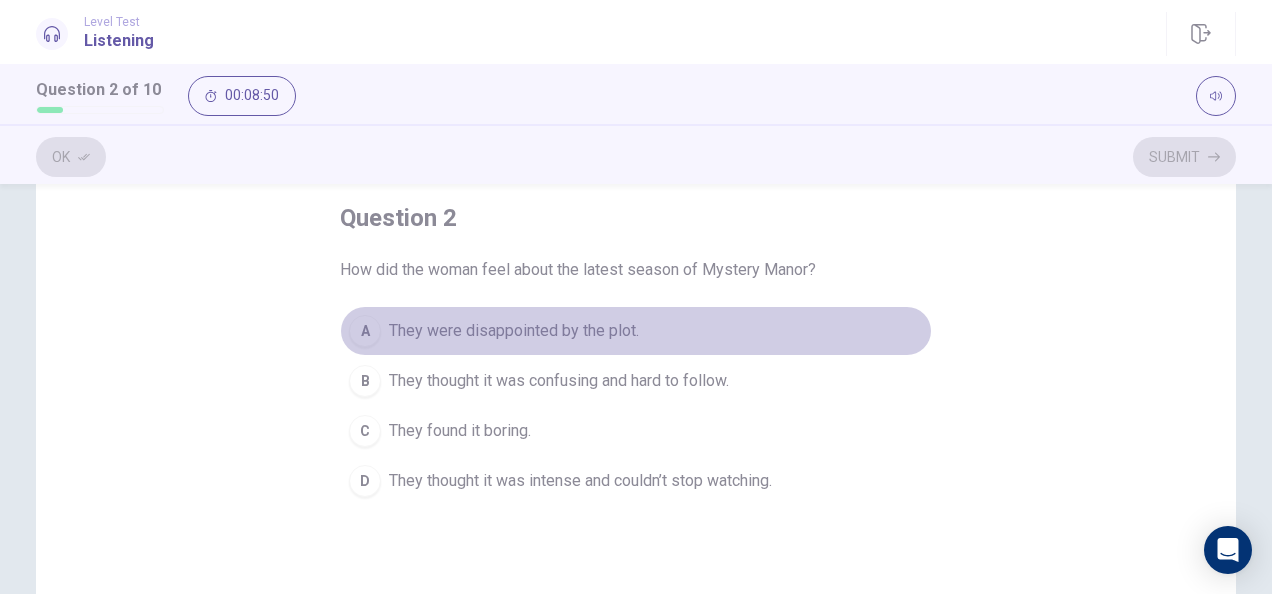 click on "They were disappointed by the plot." at bounding box center [514, 331] 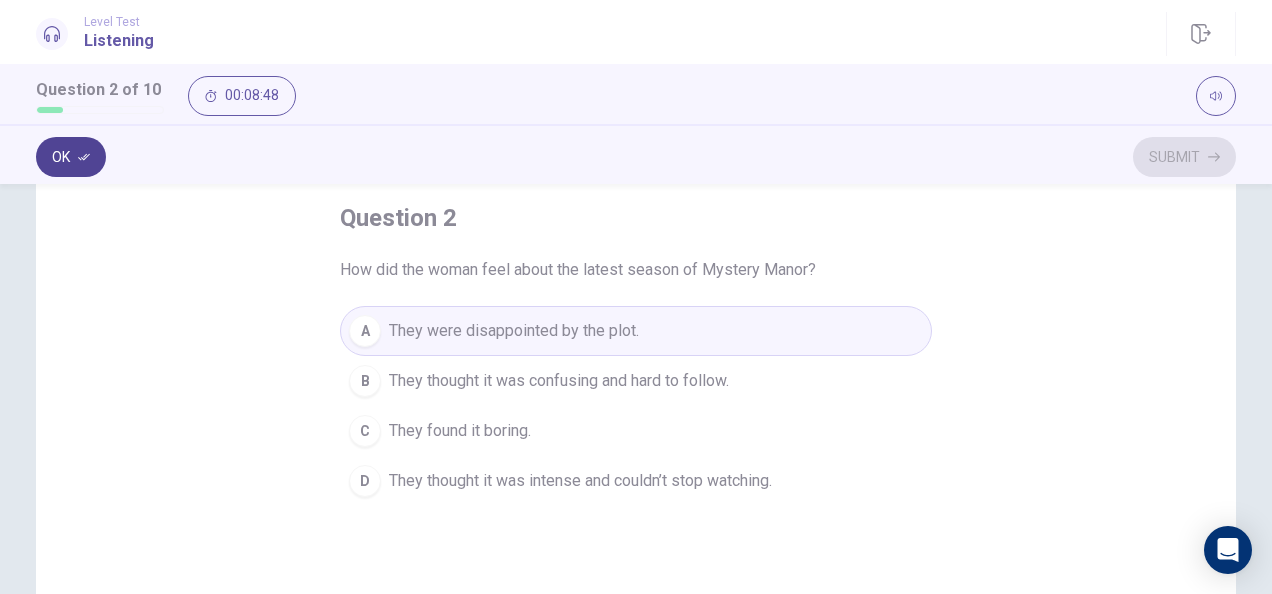 click on "Ok" at bounding box center [71, 157] 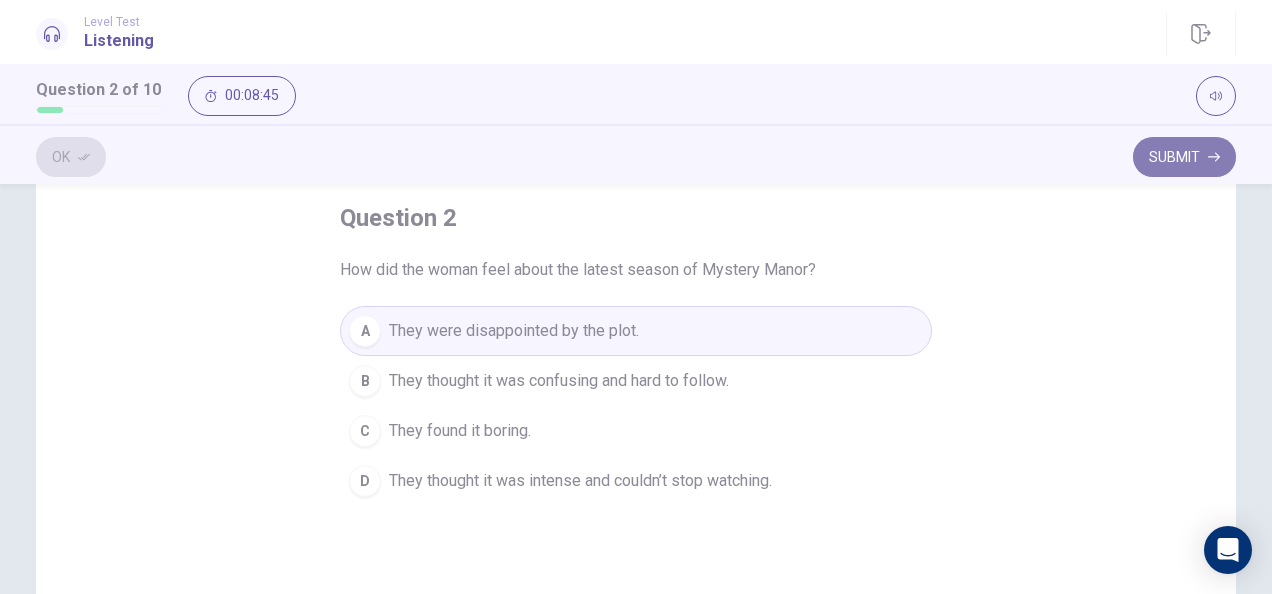 click on "Submit" at bounding box center (1184, 157) 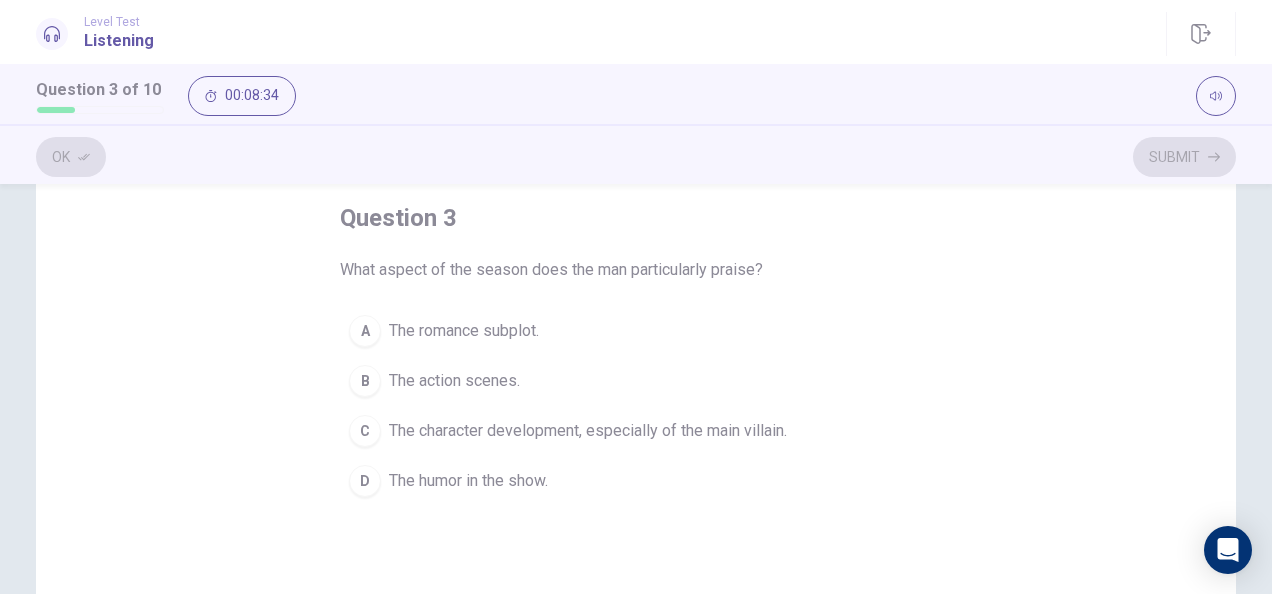 click on "The character development, especially of the main villain." at bounding box center [588, 431] 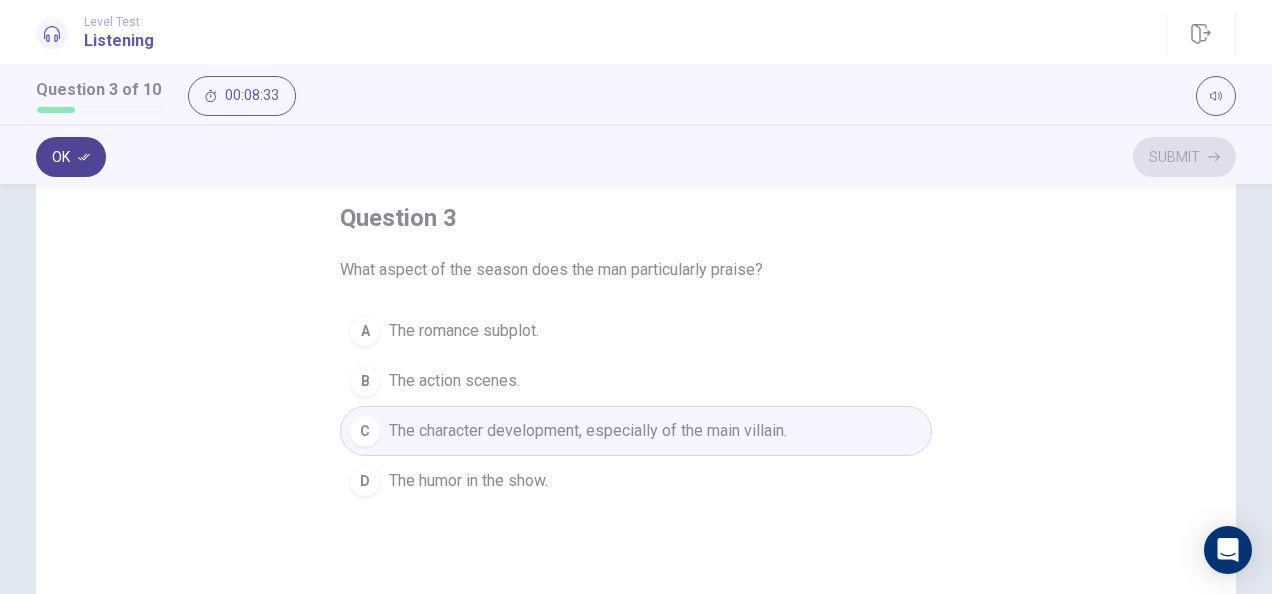 click on "Ok" at bounding box center (71, 157) 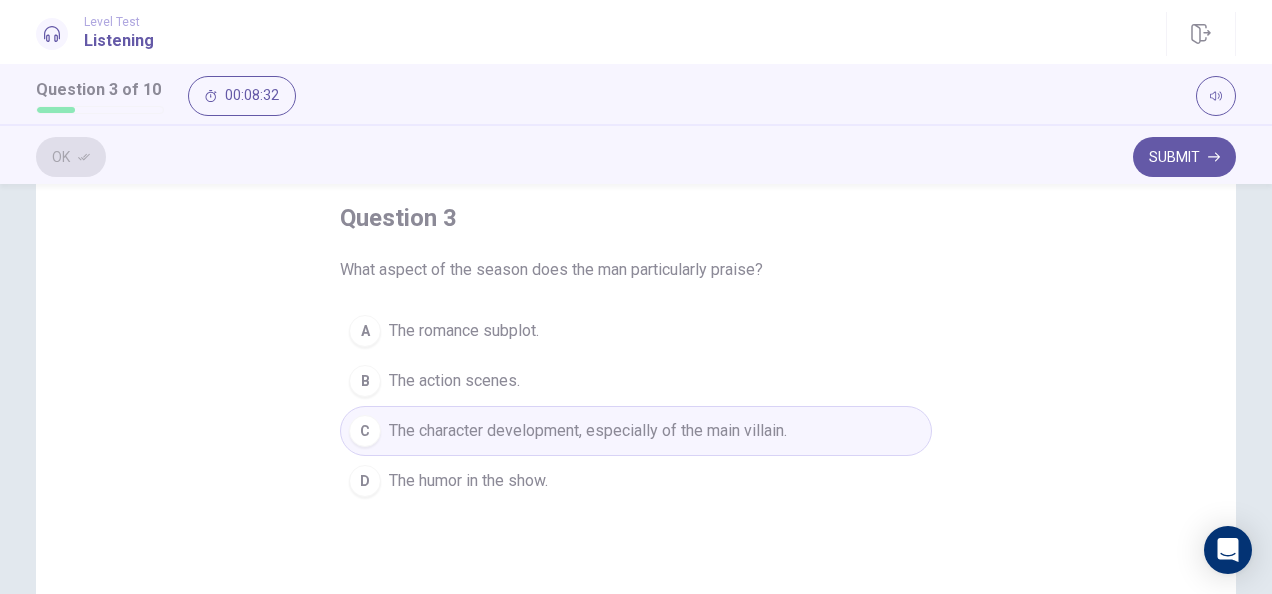 click on "Submit" at bounding box center [1184, 157] 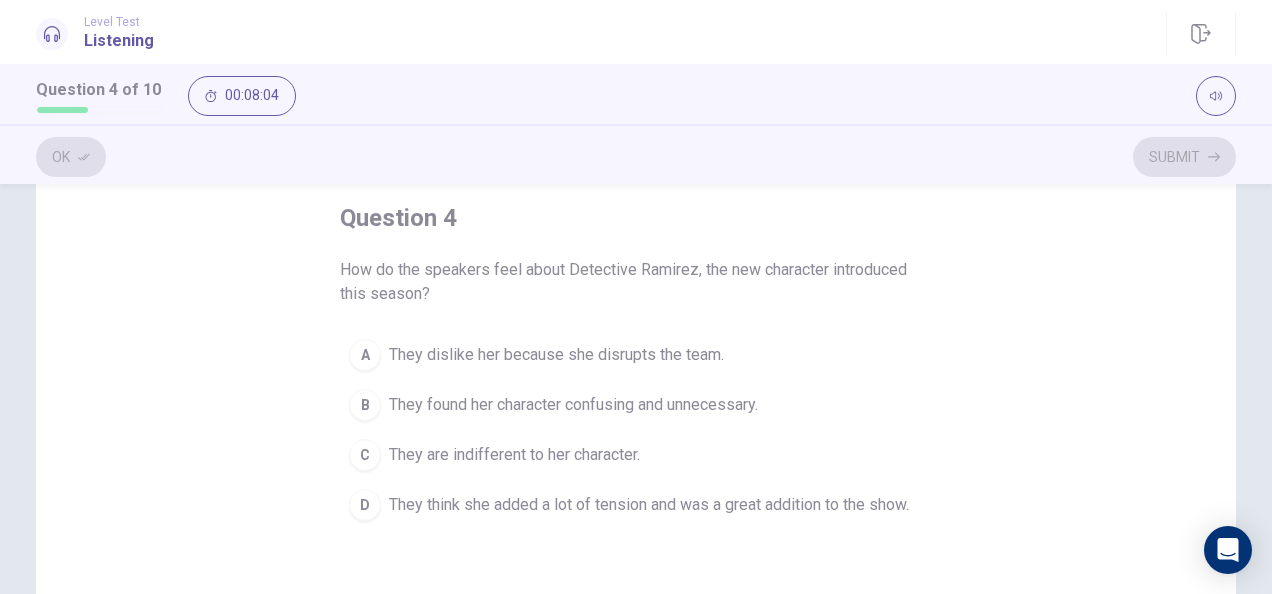 click on "They think she added a lot of tension and was a great addition to the show." at bounding box center [649, 505] 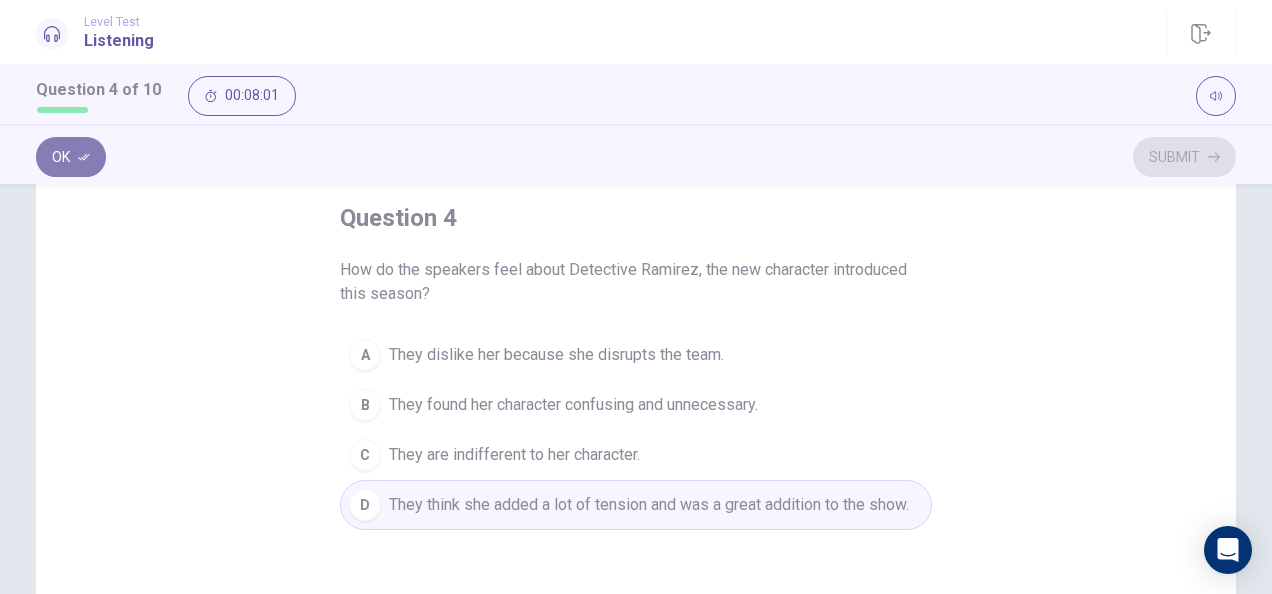 click on "Ok" at bounding box center (71, 157) 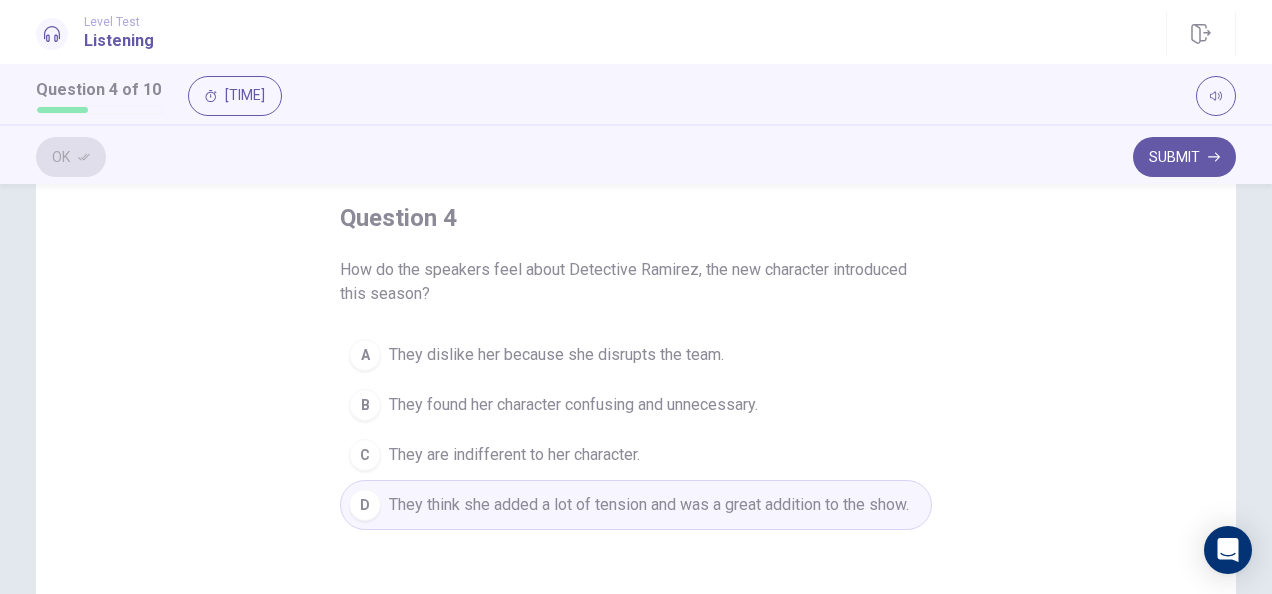 click on "Submit" at bounding box center (1184, 157) 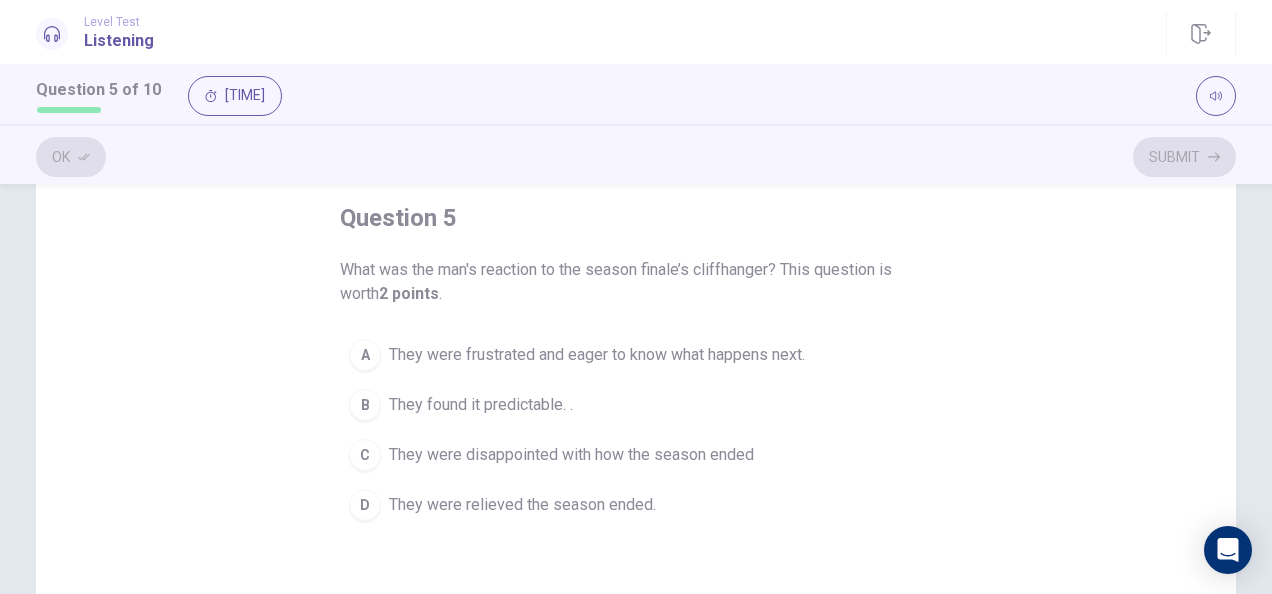 click on "They were disappointed with how the season ended" at bounding box center [571, 455] 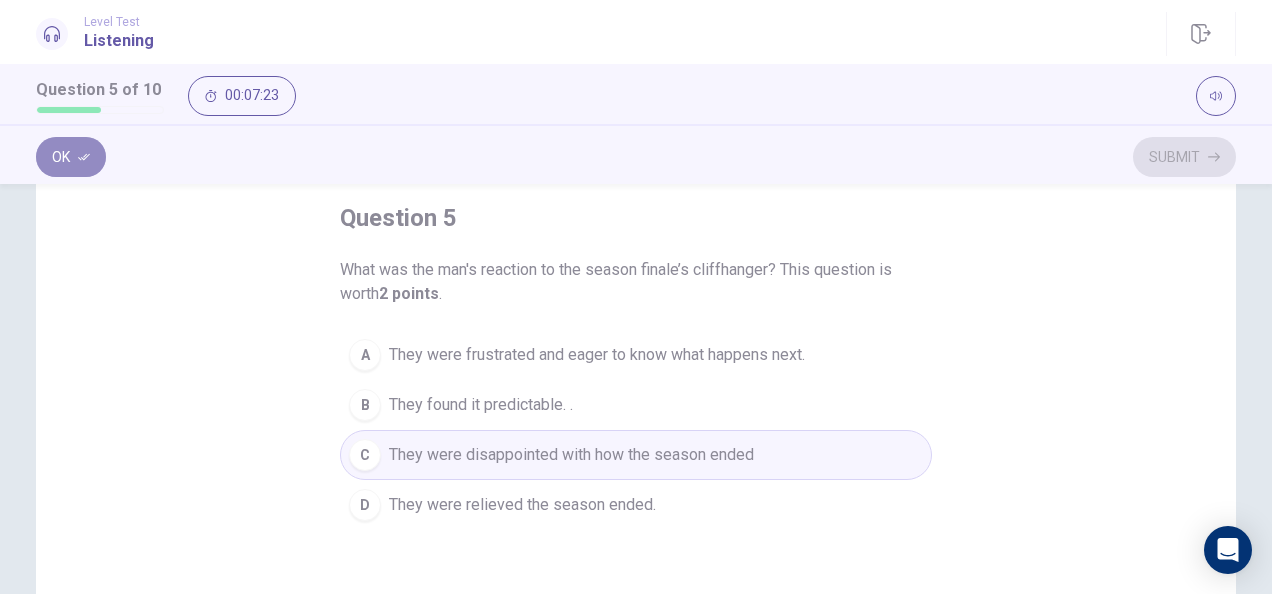 drag, startPoint x: 48, startPoint y: 158, endPoint x: 316, endPoint y: 141, distance: 268.53864 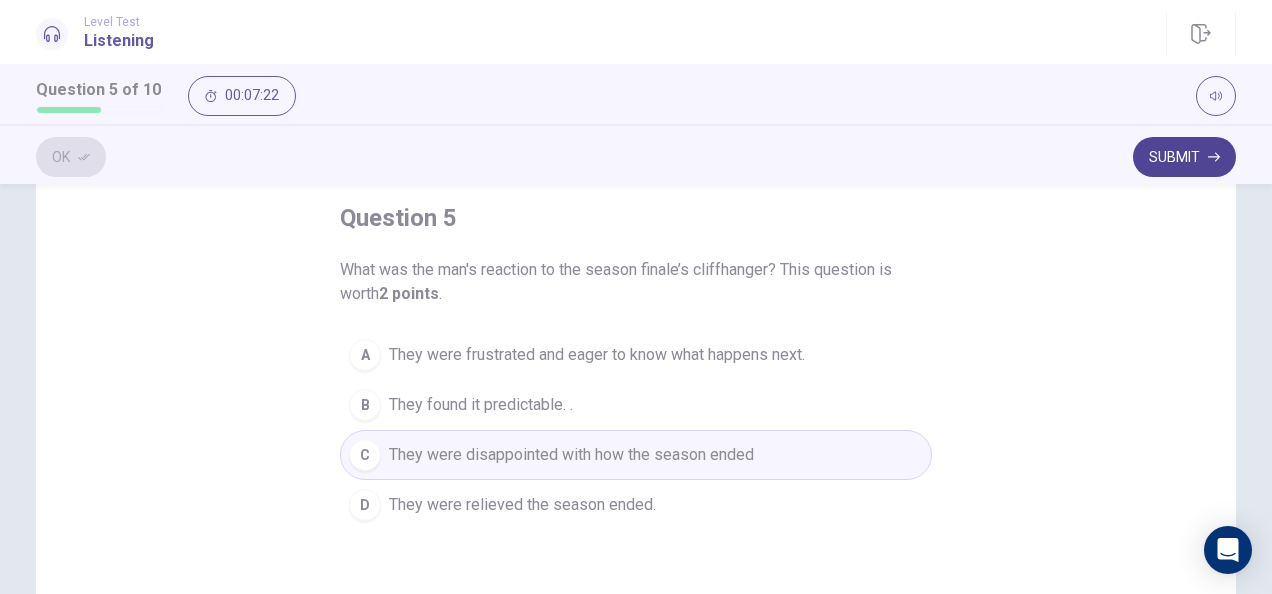 click on "Submit" at bounding box center (1184, 157) 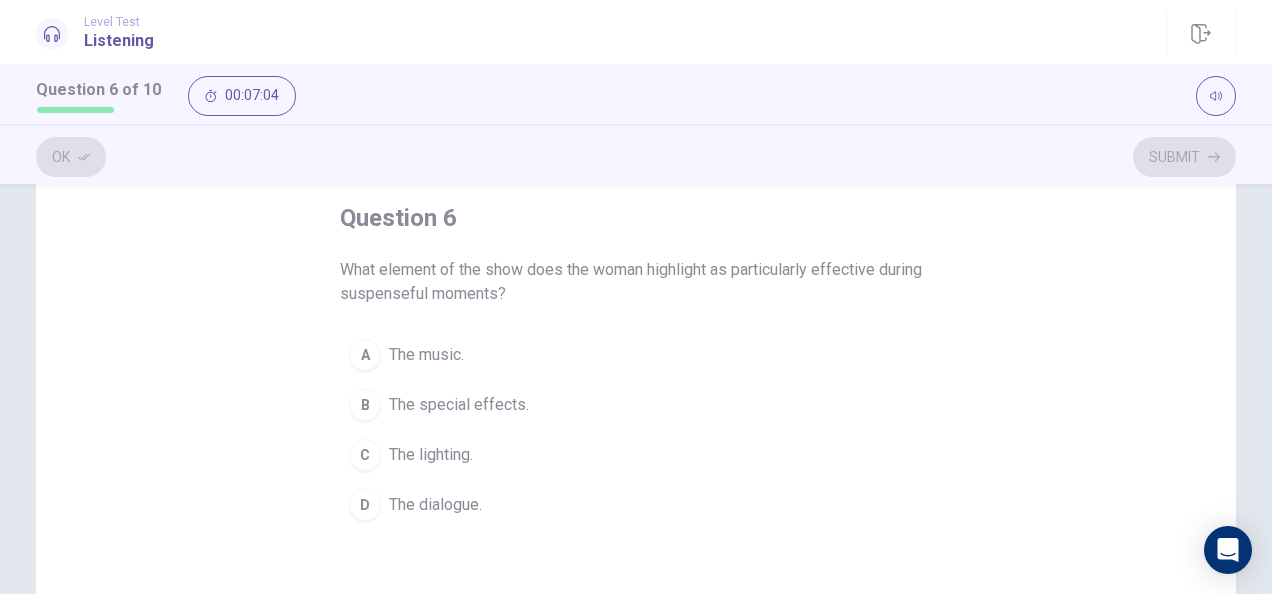 click on "B" at bounding box center (365, 405) 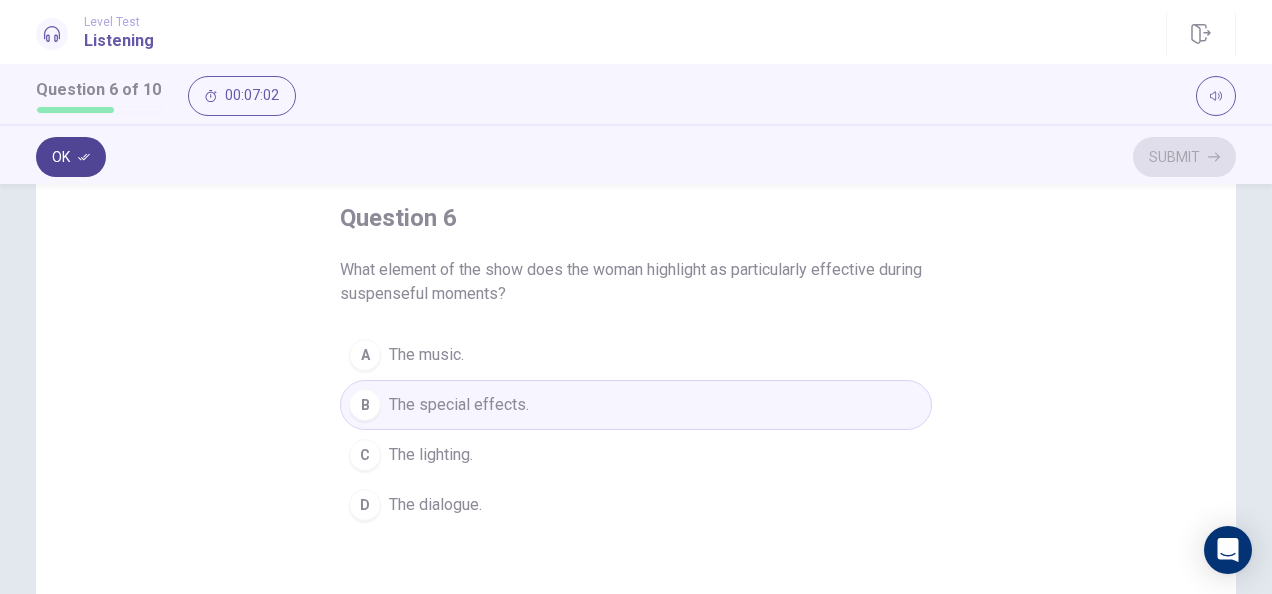 click on "Ok" at bounding box center [71, 157] 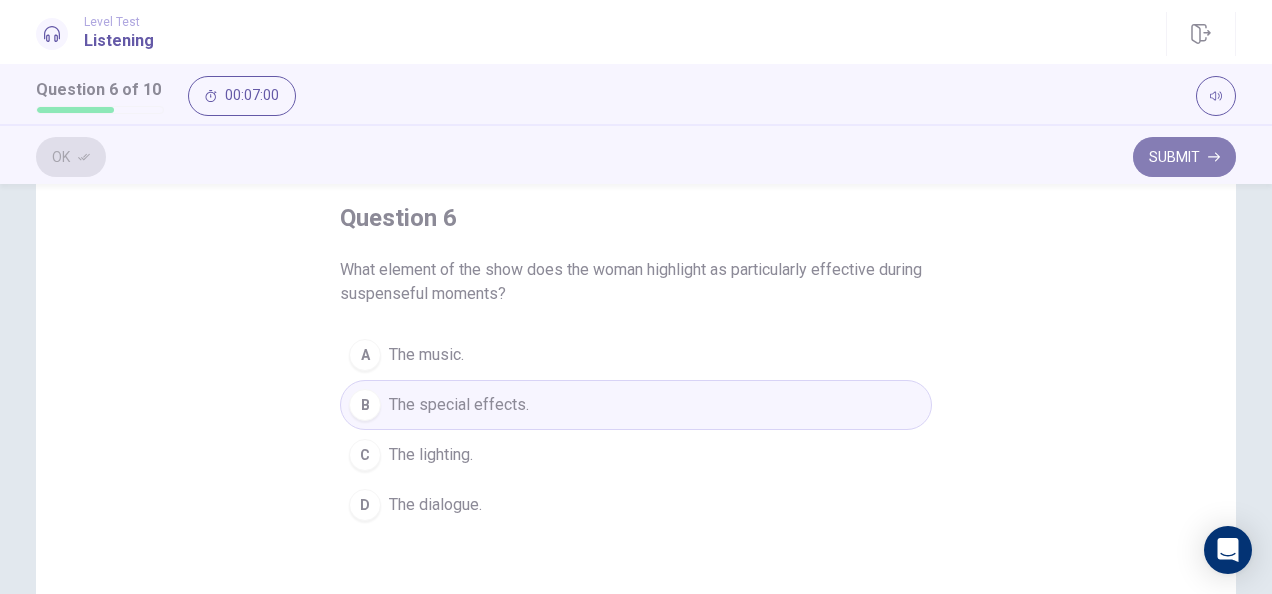 click on "Submit" at bounding box center [1184, 157] 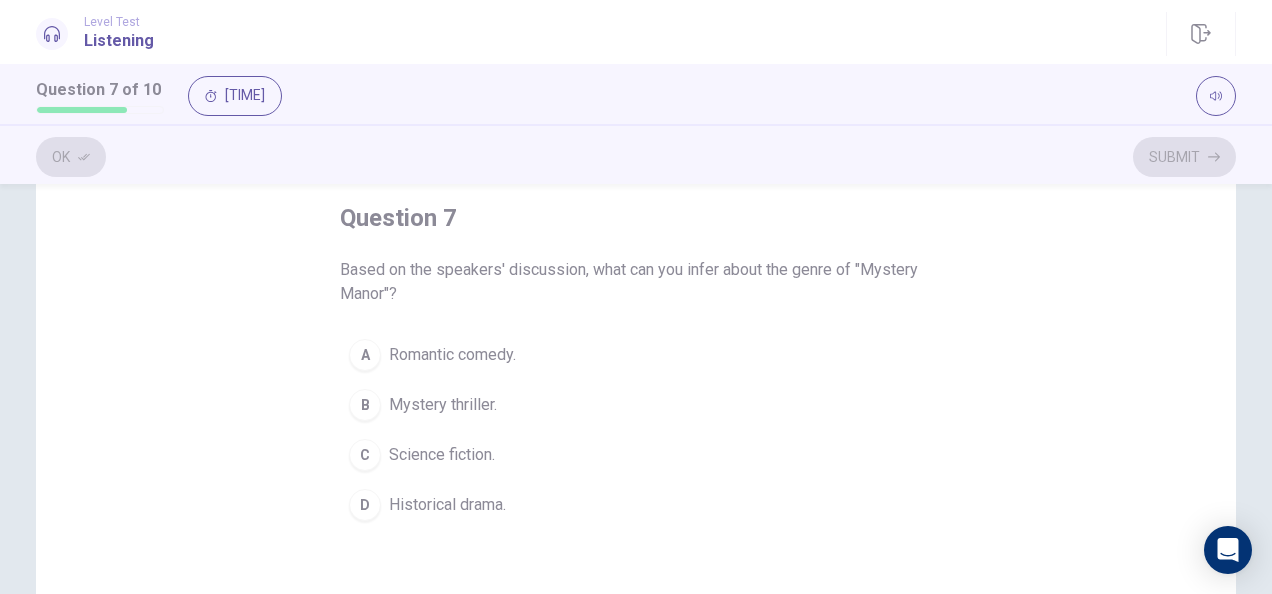 click on "Mystery thriller." at bounding box center [443, 405] 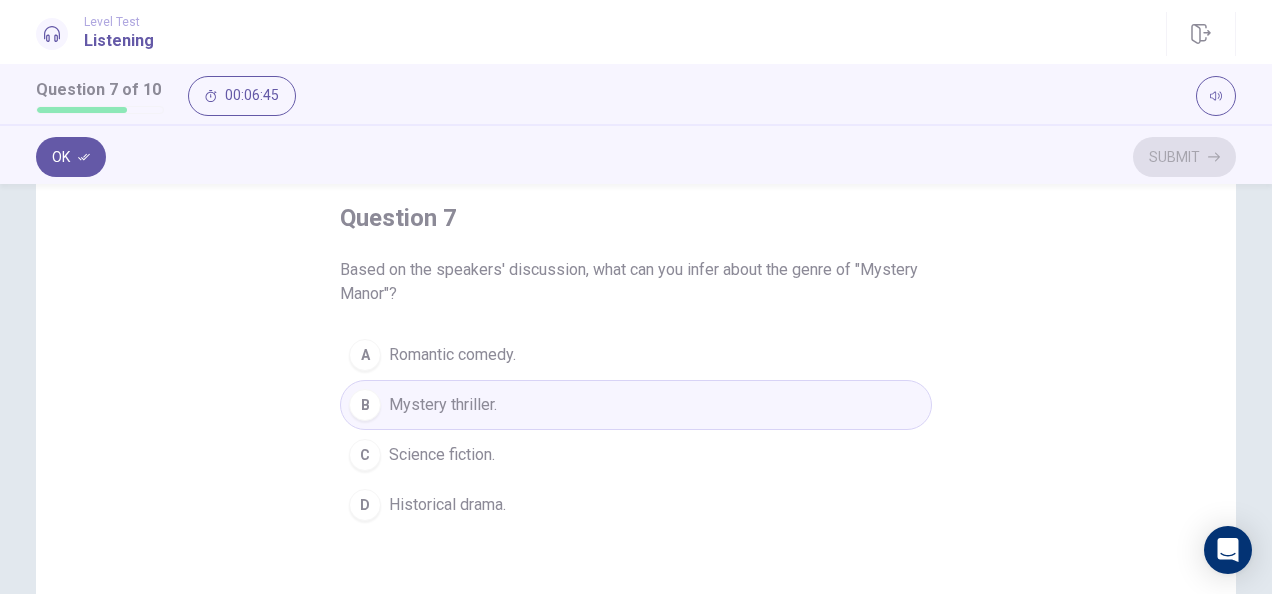 drag, startPoint x: 70, startPoint y: 150, endPoint x: 885, endPoint y: 136, distance: 815.12024 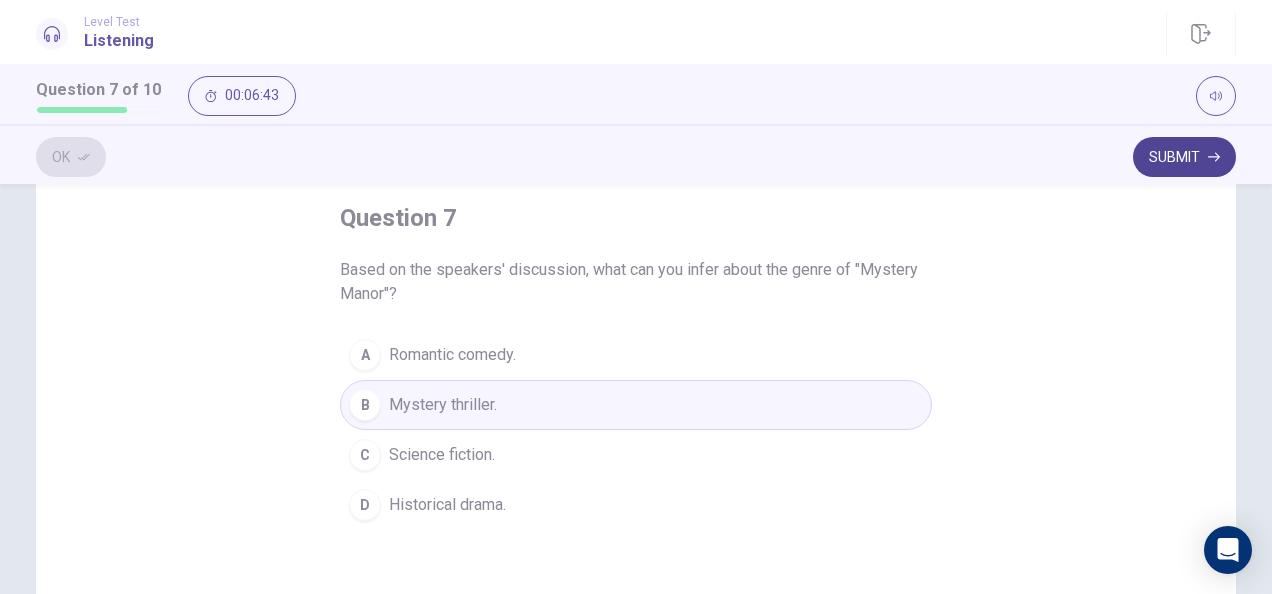 click on "Submit" at bounding box center (1184, 157) 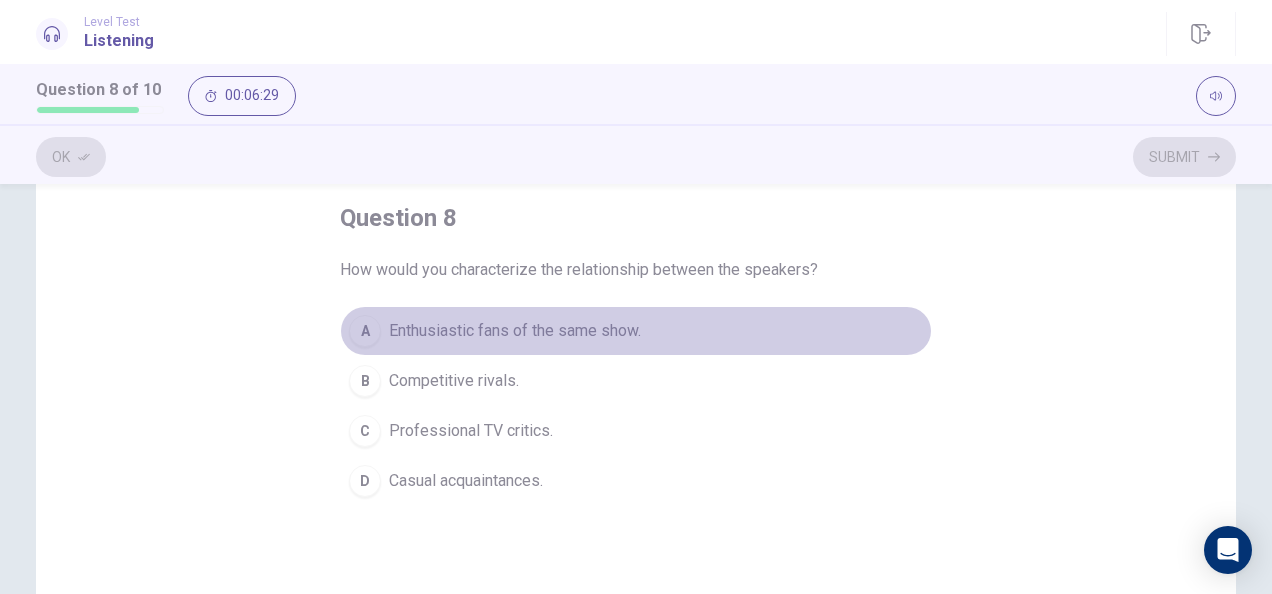 click on "Enthusiastic fans of the same show." at bounding box center (515, 331) 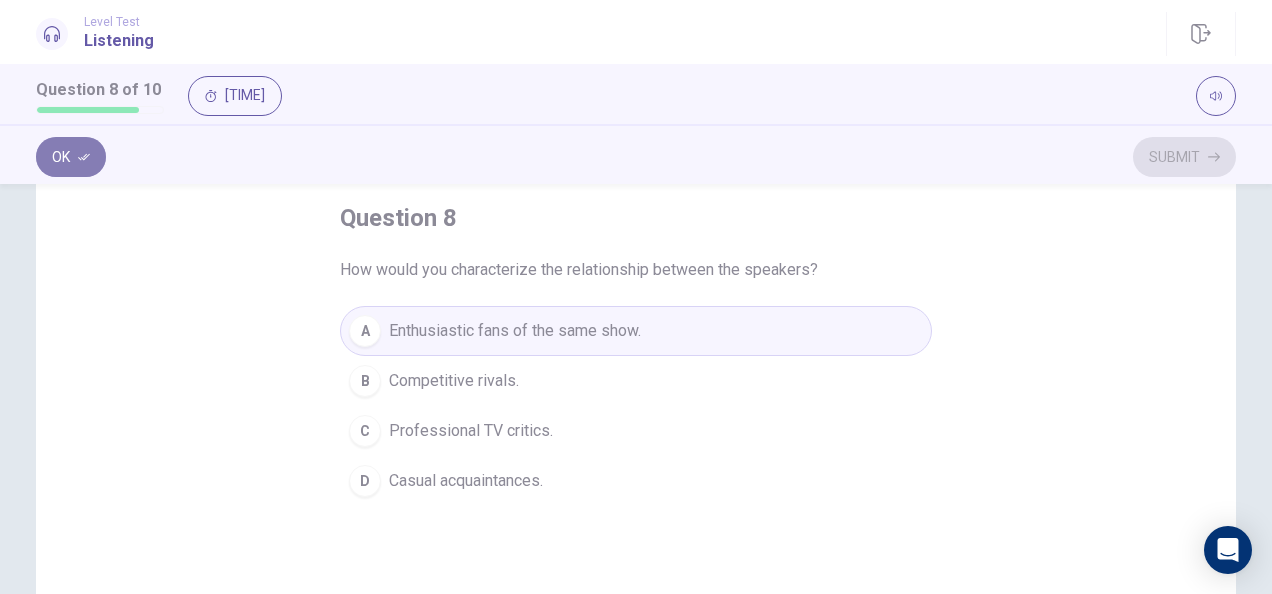 click on "Ok" at bounding box center [71, 157] 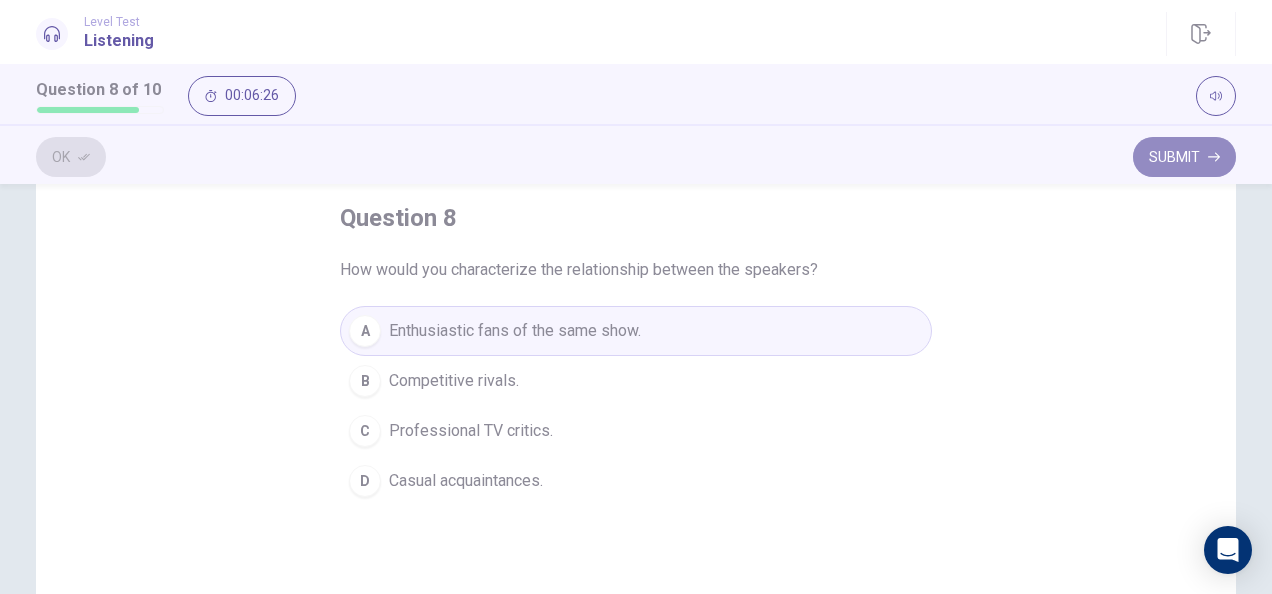 click on "Submit" at bounding box center [1184, 157] 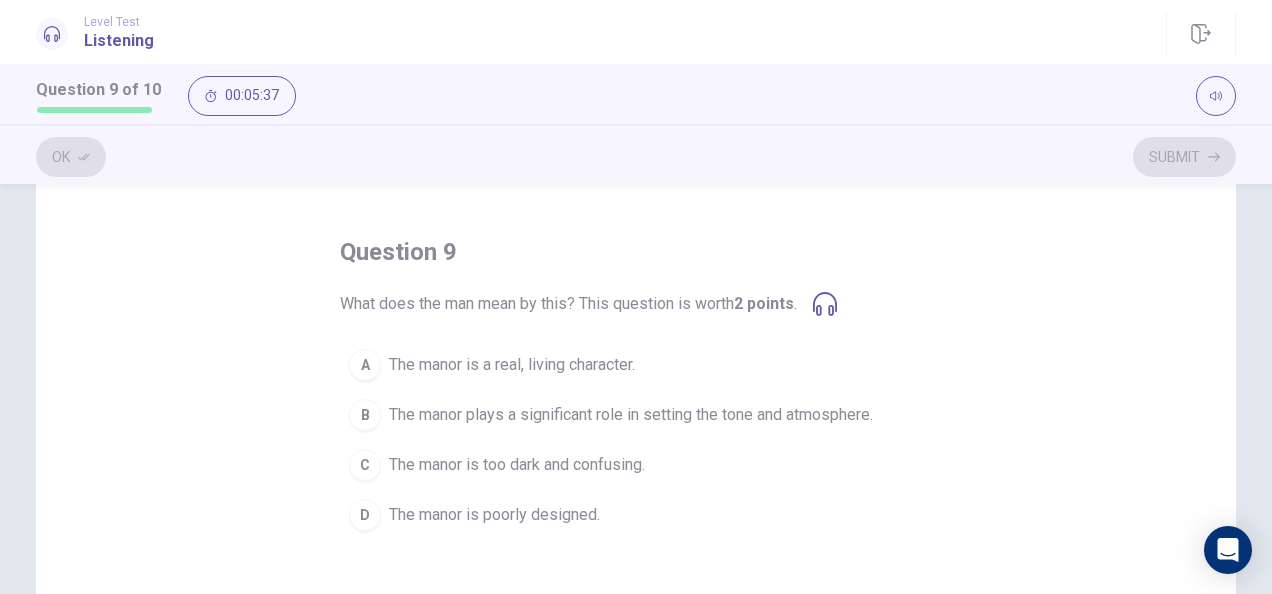 scroll, scrollTop: 100, scrollLeft: 0, axis: vertical 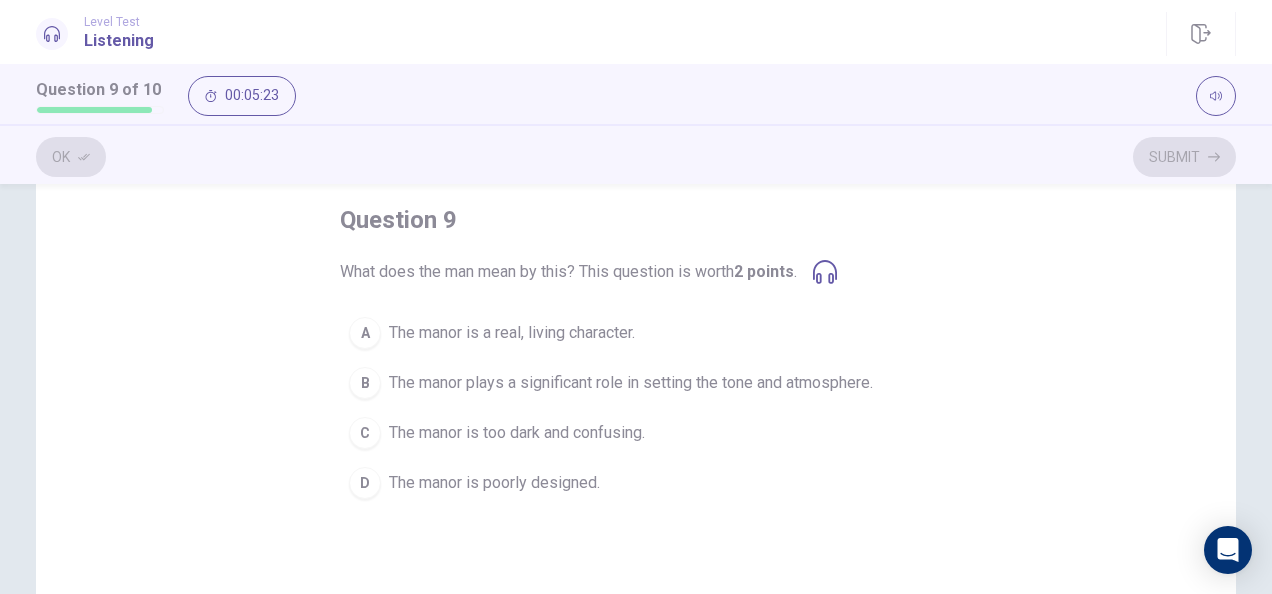click 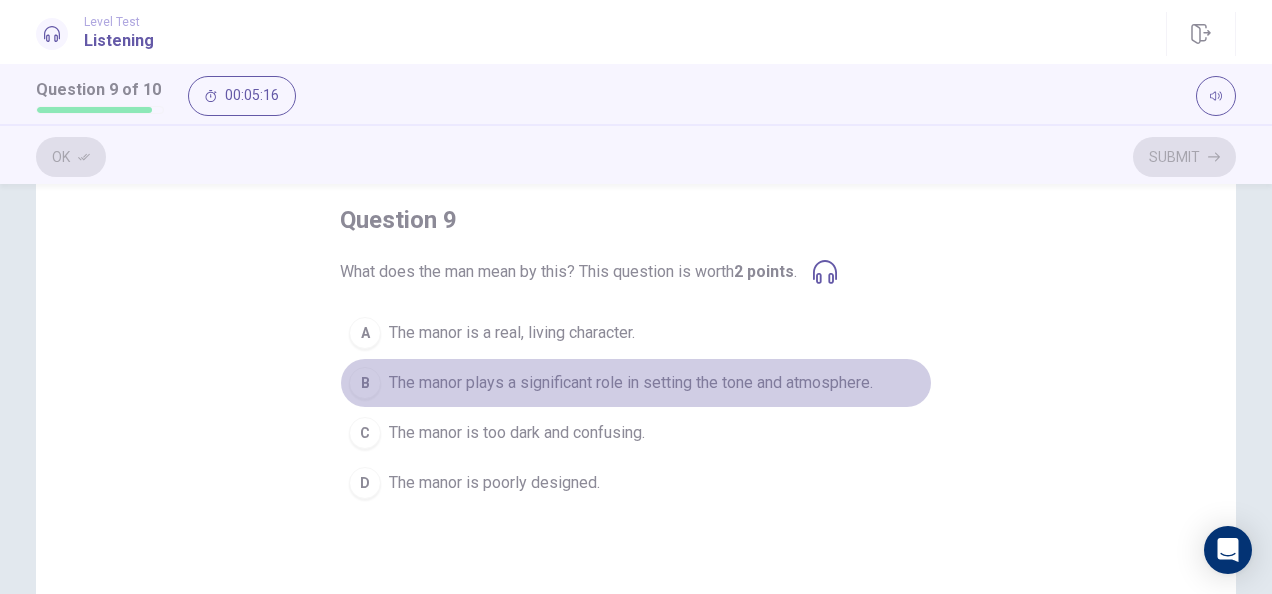 click on "B" at bounding box center (365, 383) 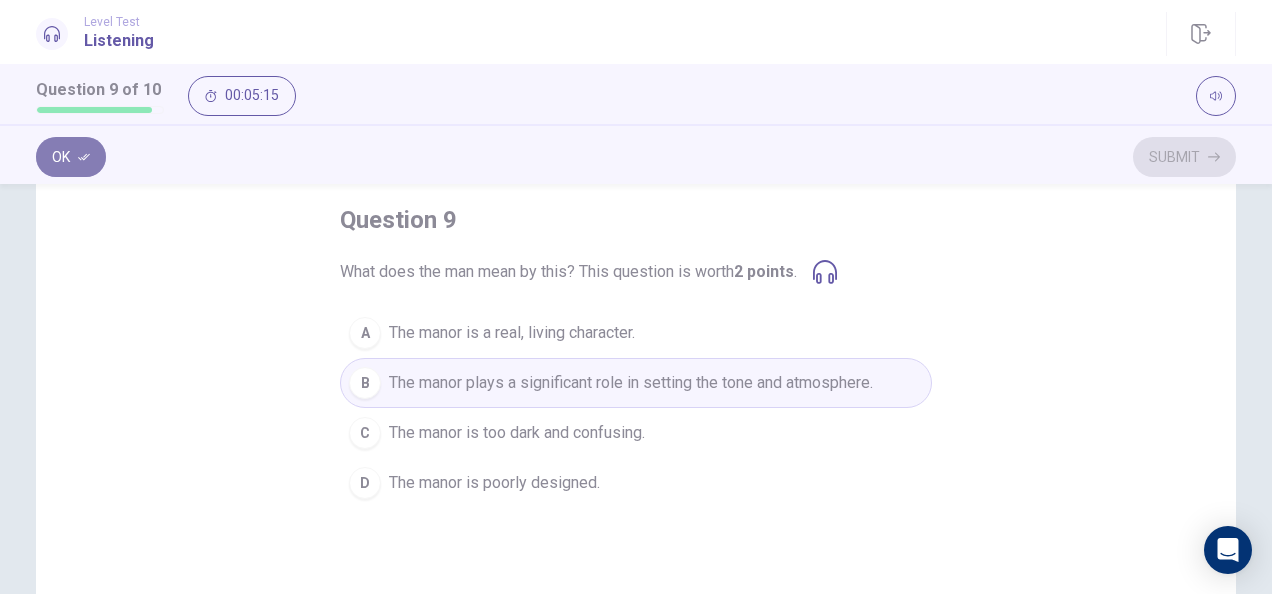 click 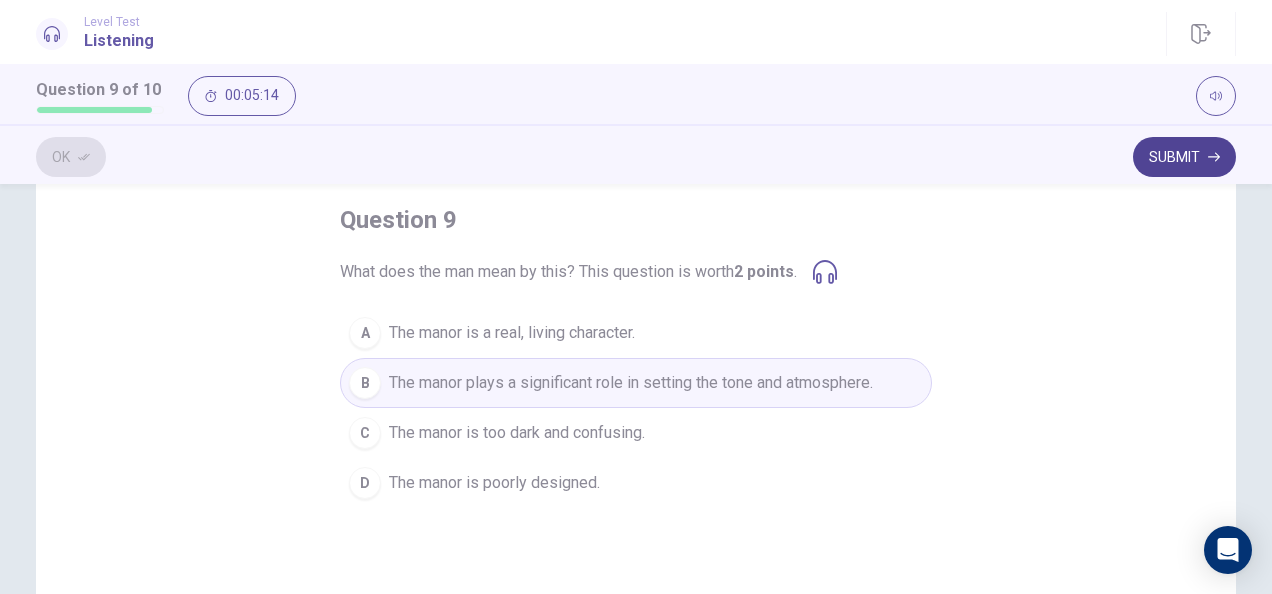 drag, startPoint x: 1166, startPoint y: 134, endPoint x: 1170, endPoint y: 148, distance: 14.56022 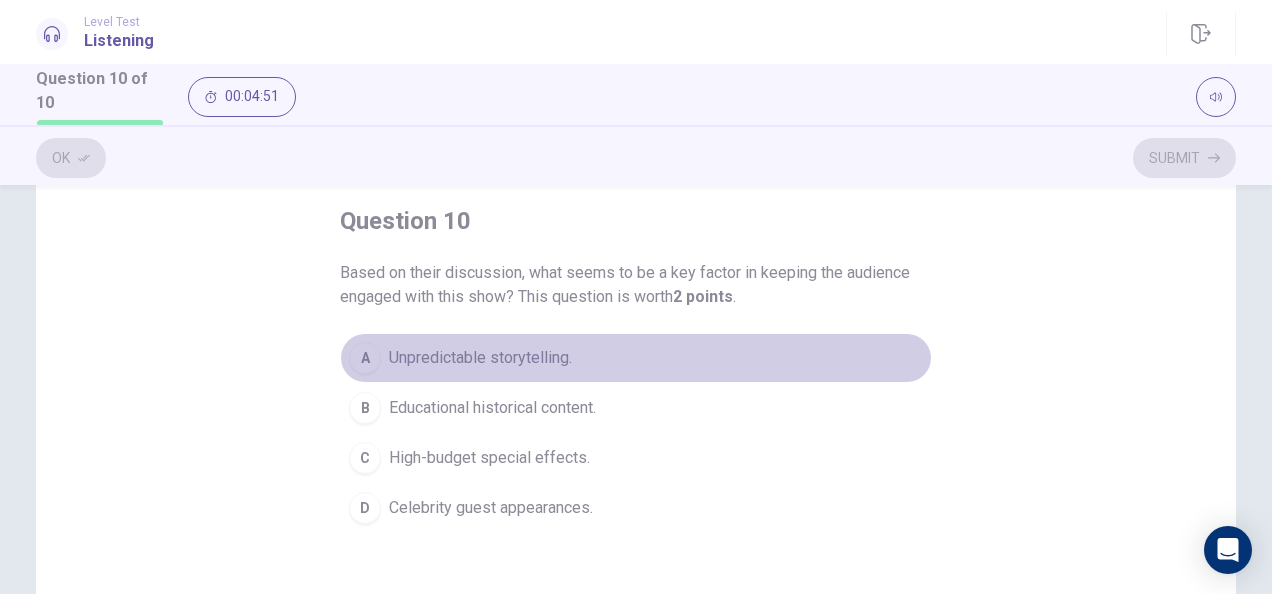 click on "Unpredictable storytelling." at bounding box center [480, 358] 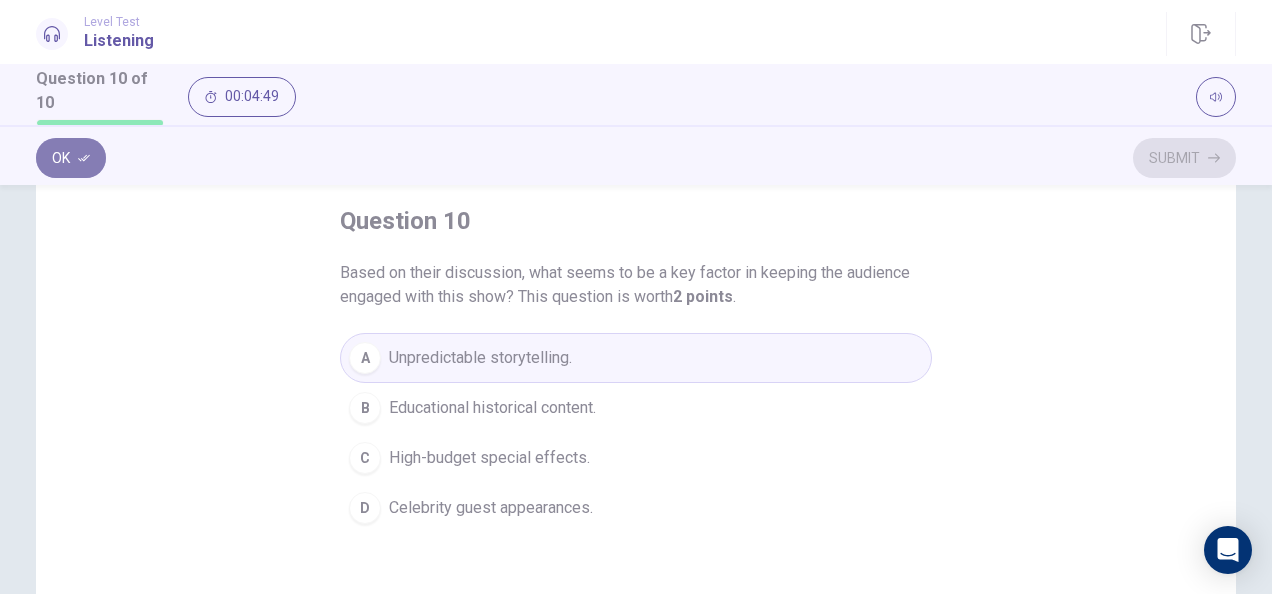 click on "Ok" at bounding box center (71, 158) 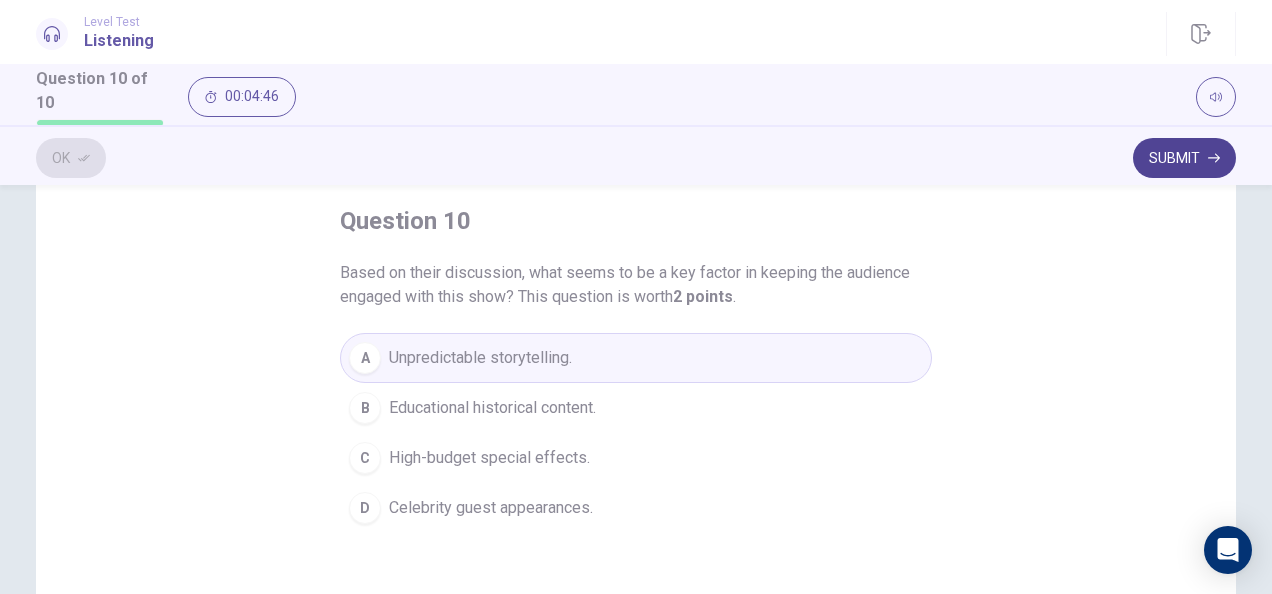 click on "Submit" at bounding box center [1184, 158] 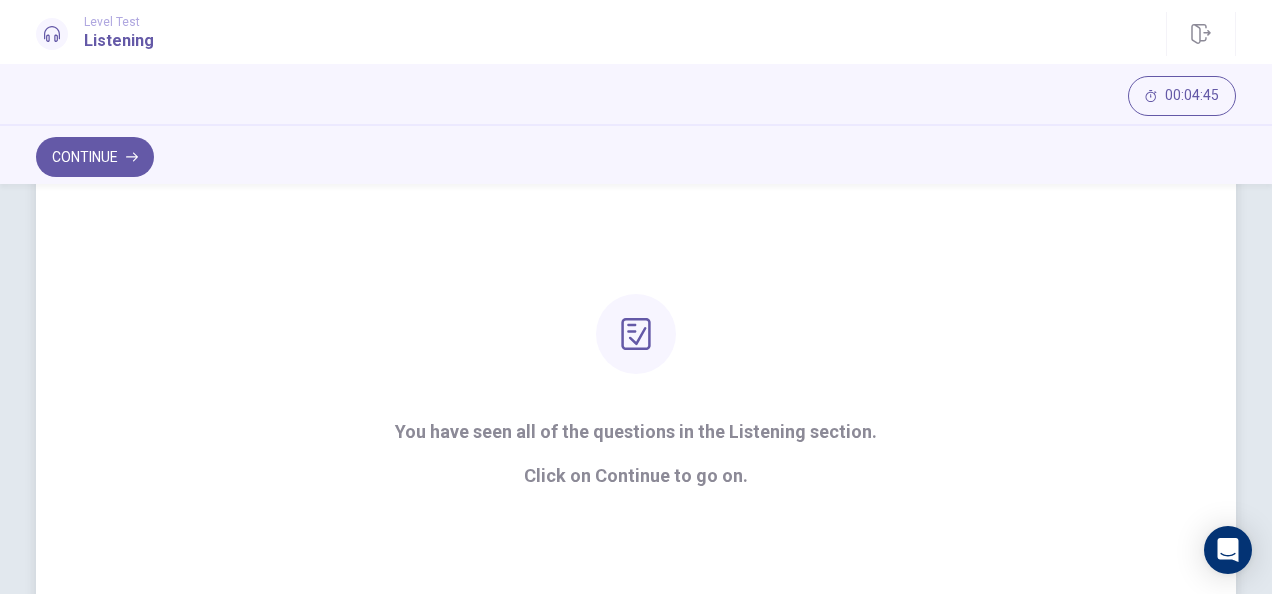 scroll, scrollTop: 200, scrollLeft: 0, axis: vertical 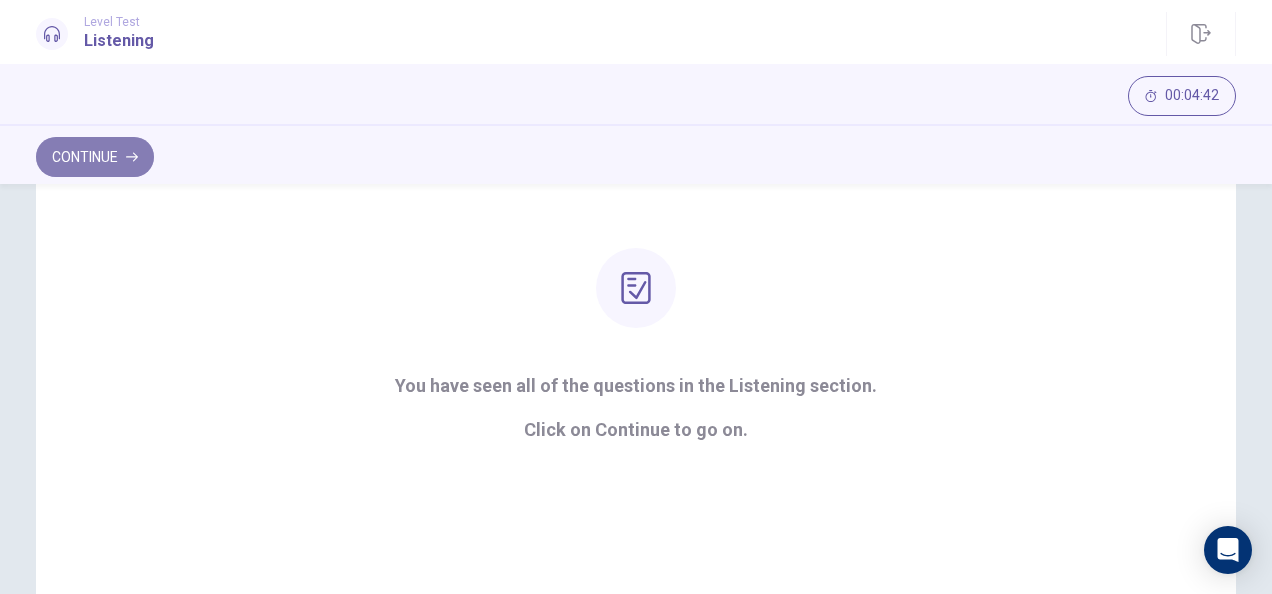 click on "Continue" at bounding box center (95, 157) 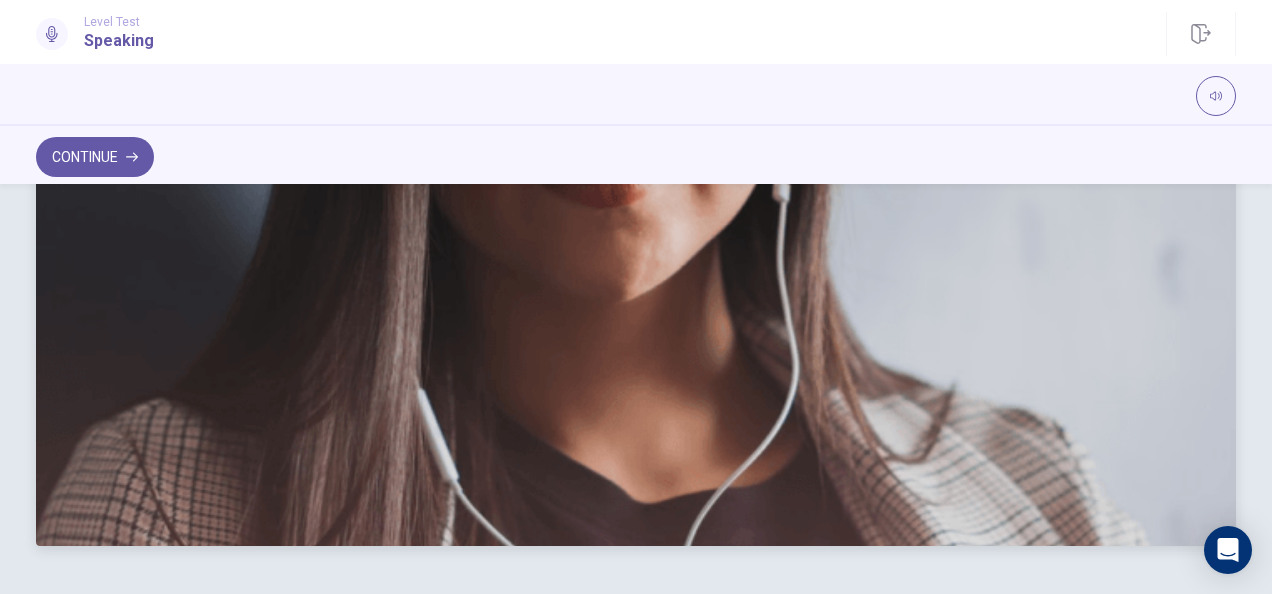 scroll, scrollTop: 690, scrollLeft: 0, axis: vertical 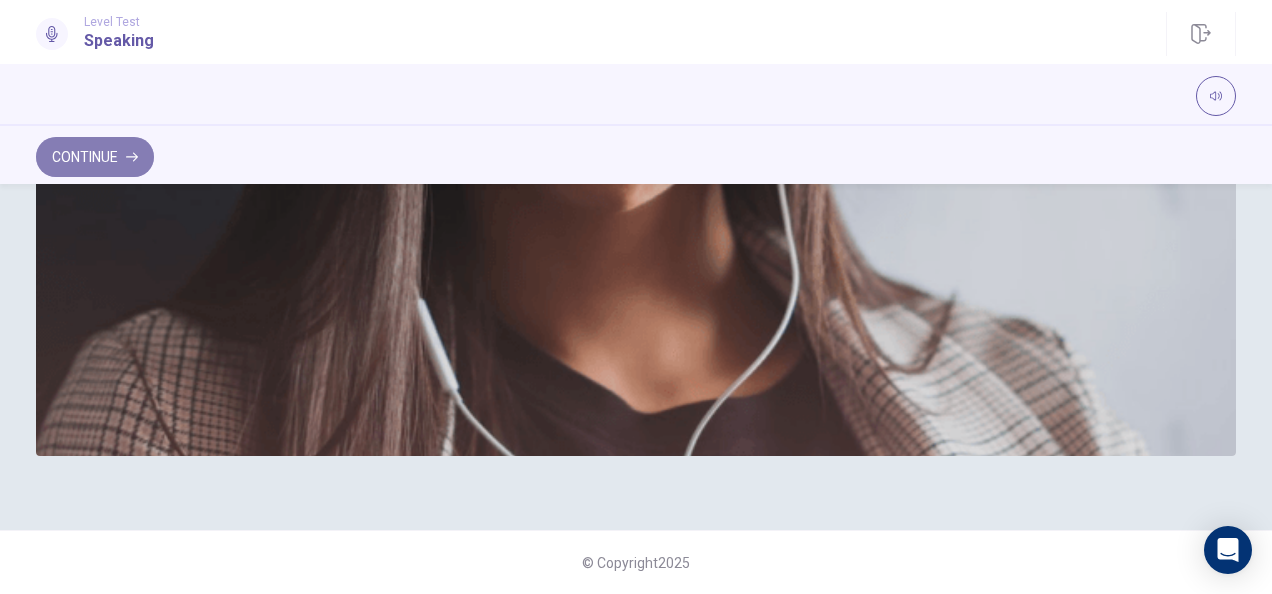 click 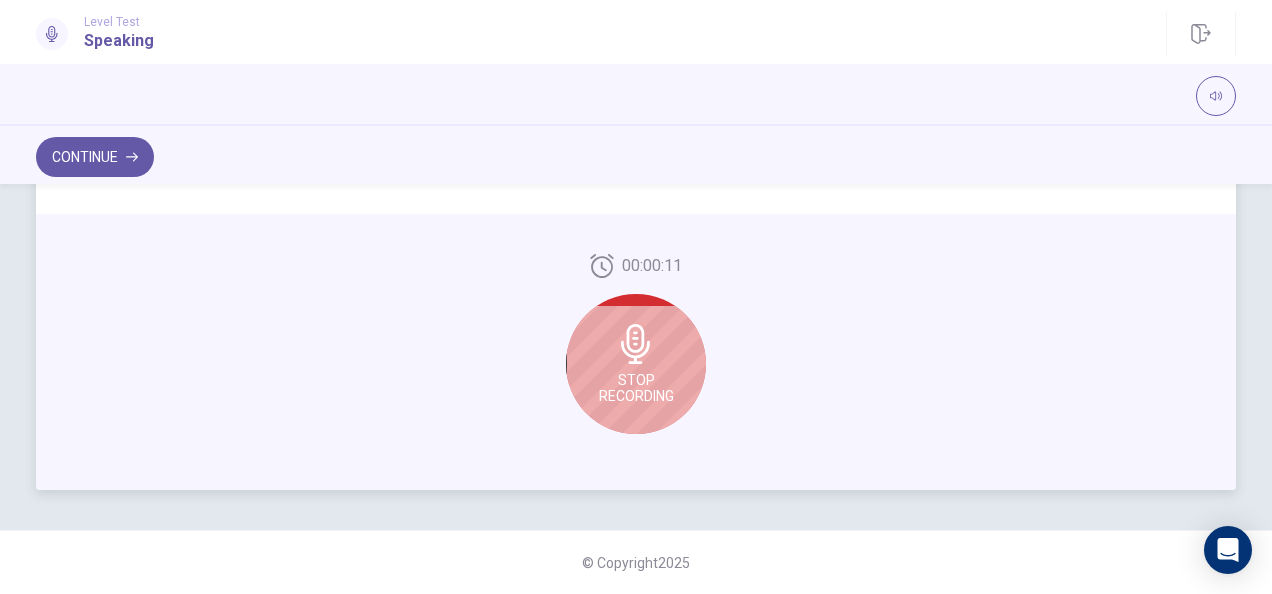click 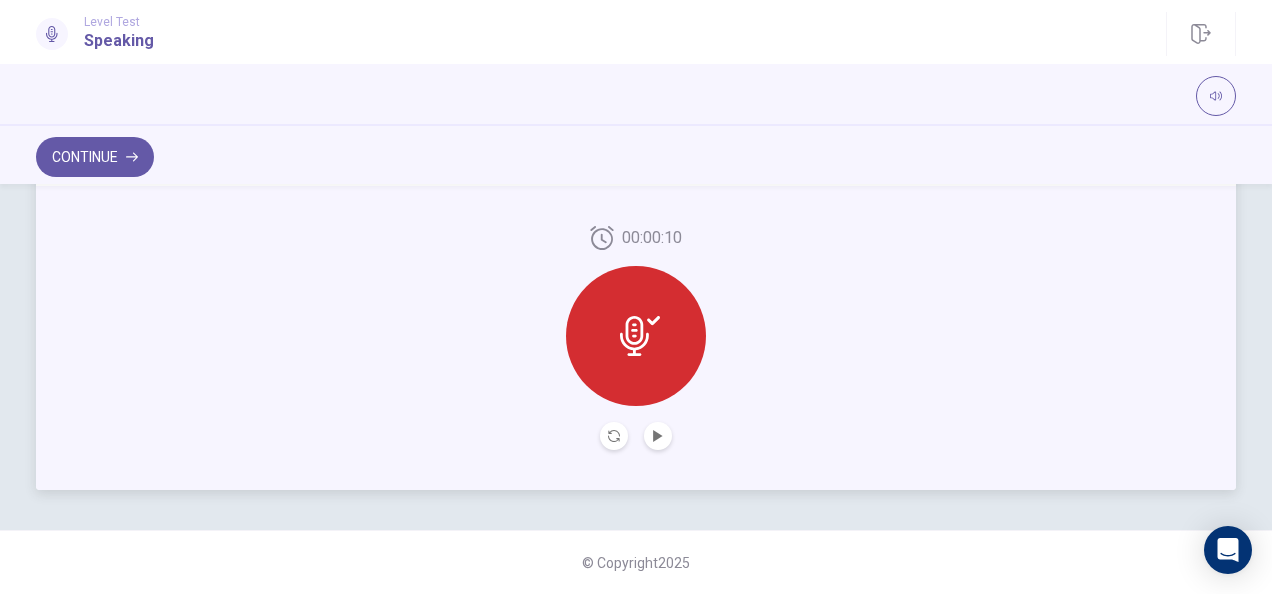 click at bounding box center [636, 336] 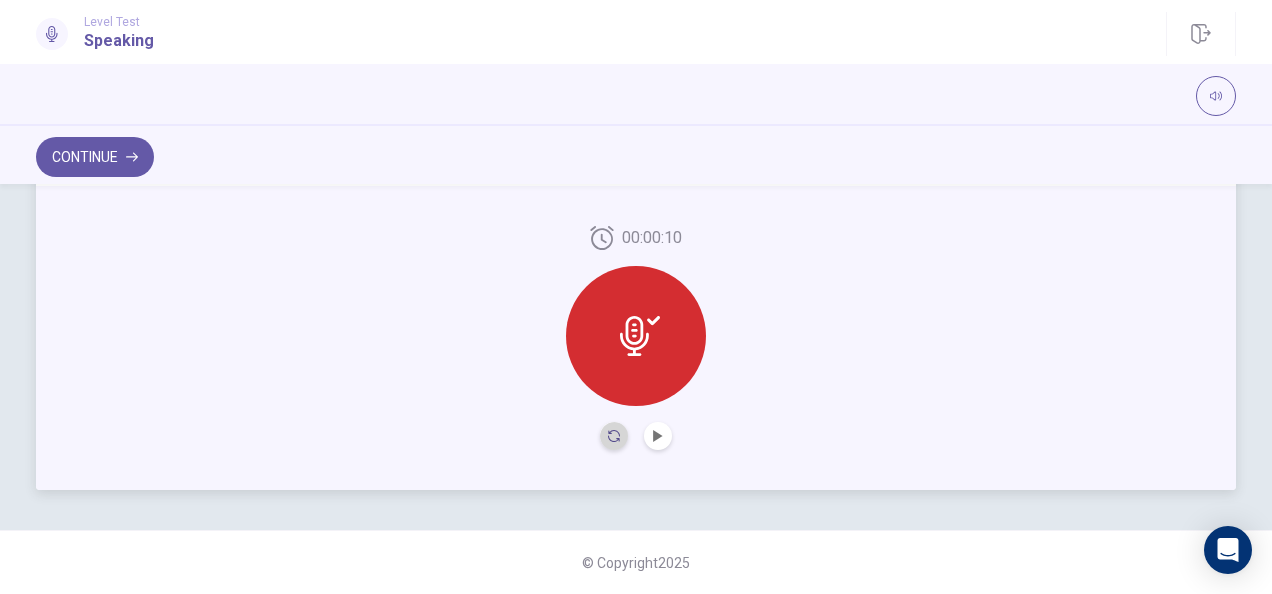 click at bounding box center [614, 436] 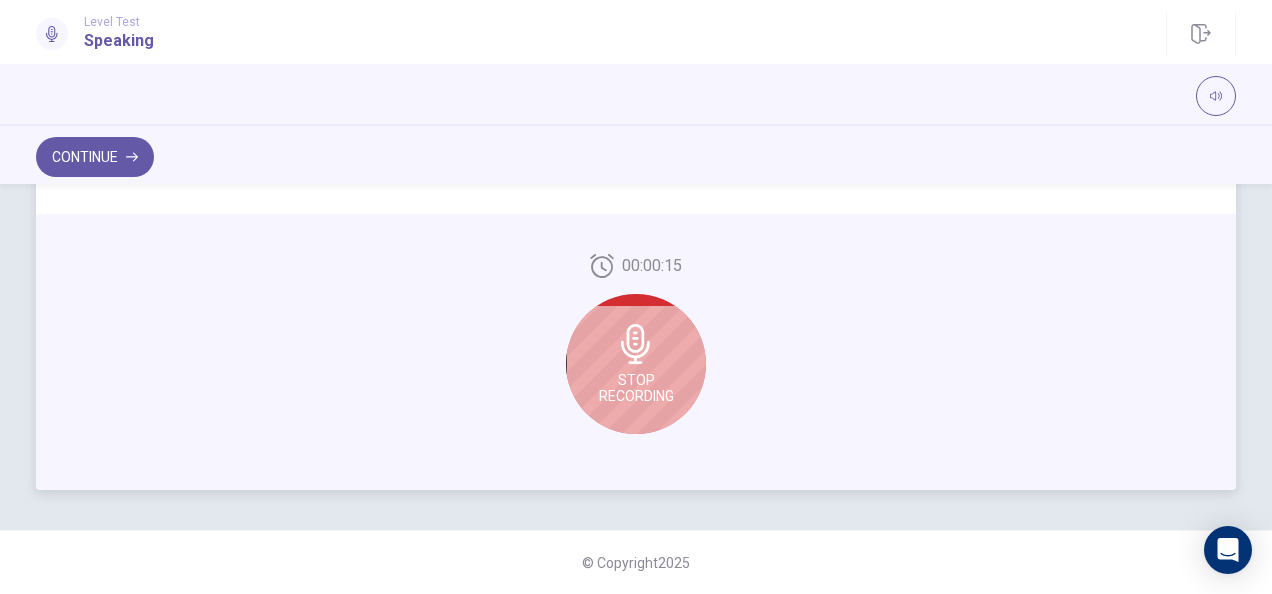 click on "Stop   Recording" at bounding box center [636, 388] 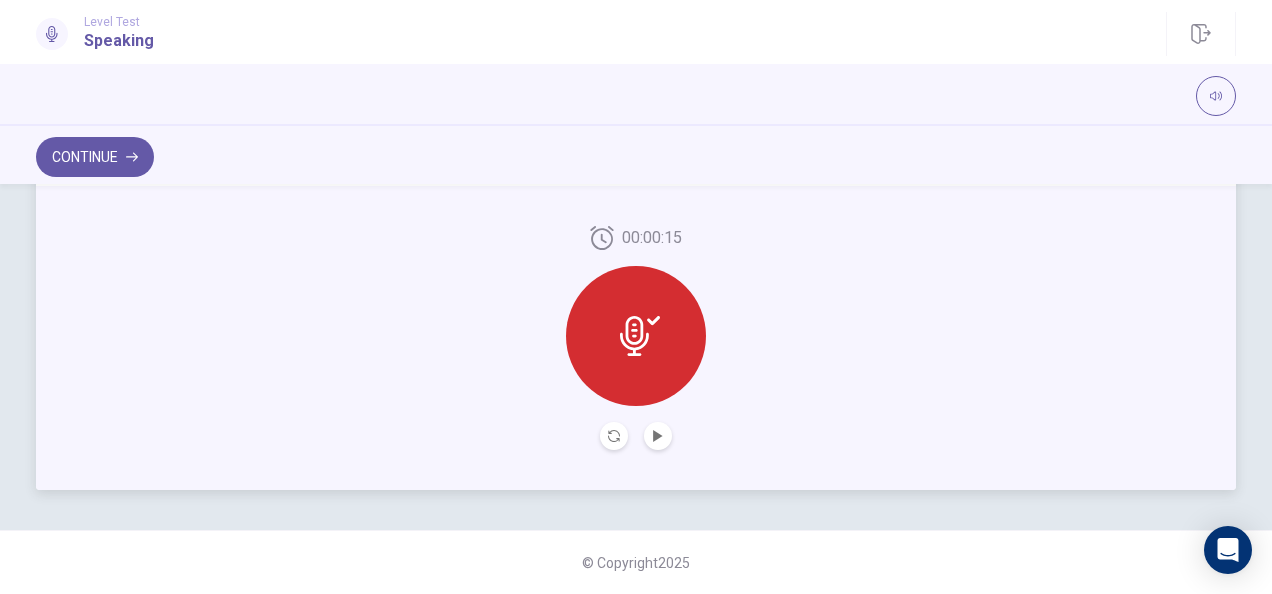 click 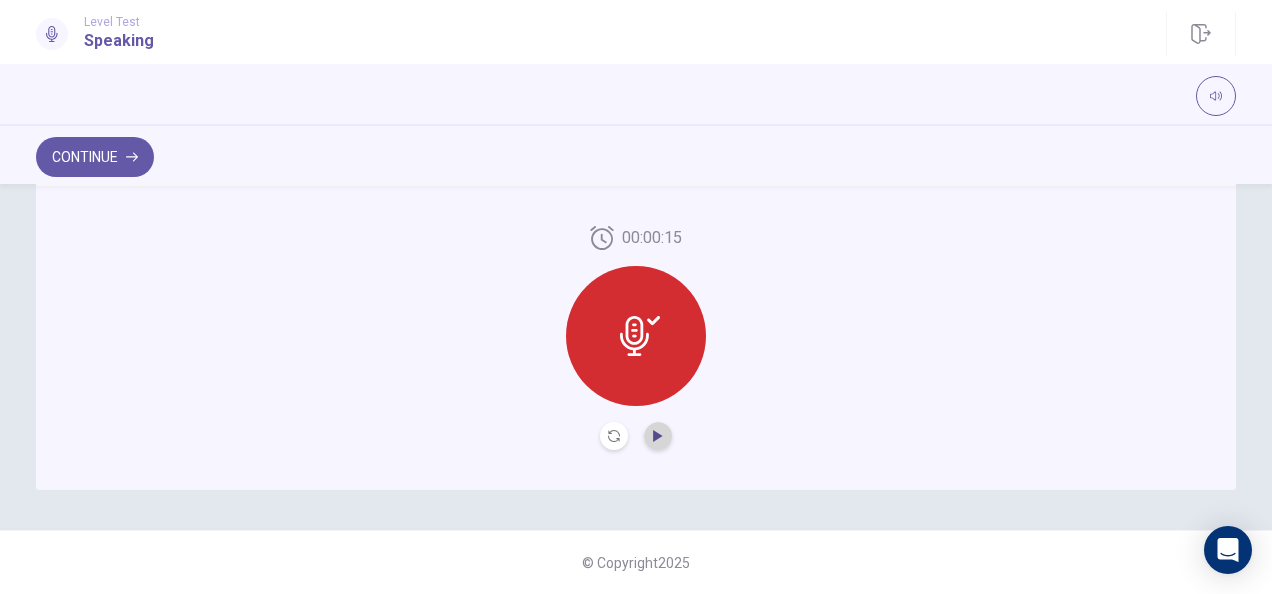click 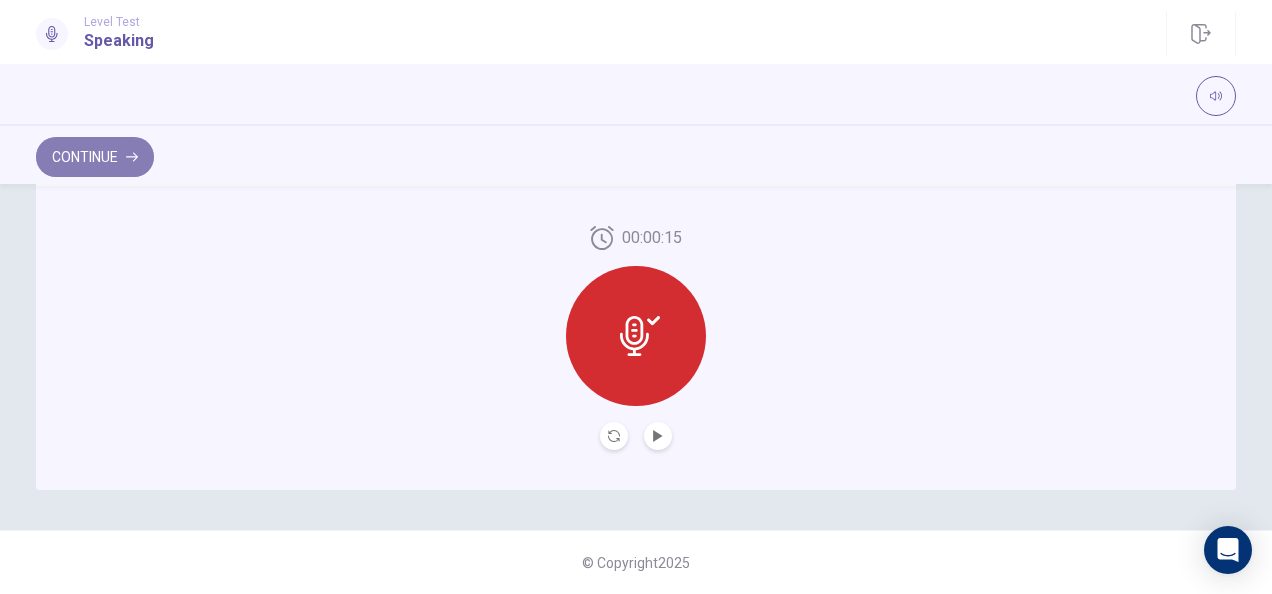 click on "Continue" at bounding box center (95, 157) 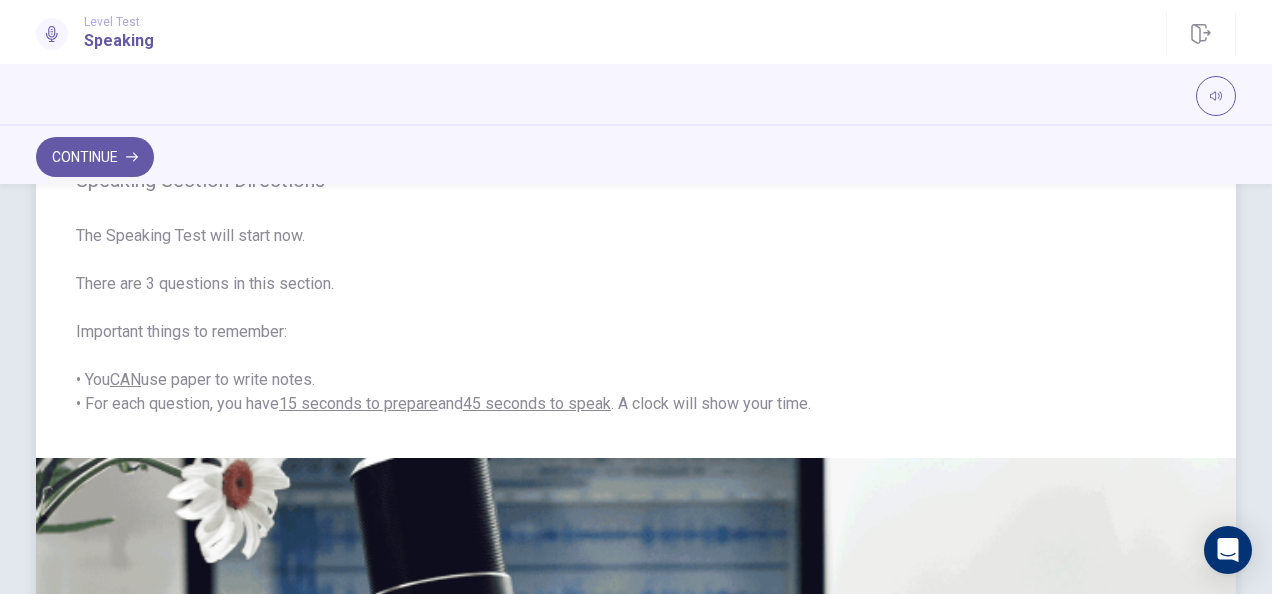 scroll, scrollTop: 100, scrollLeft: 0, axis: vertical 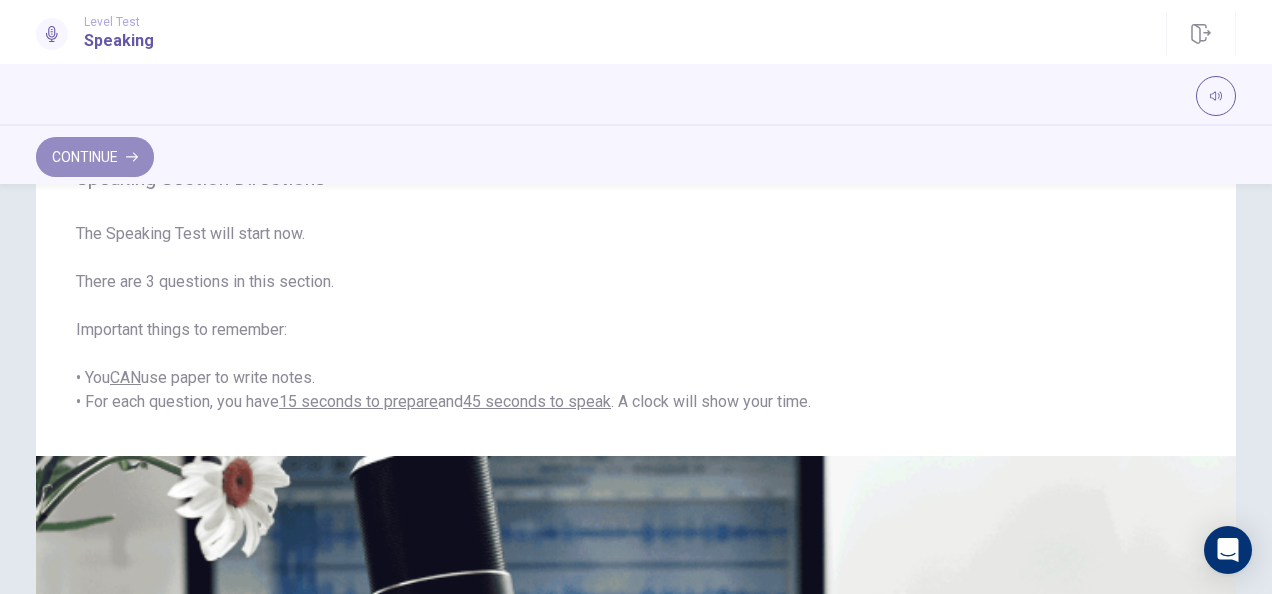 click on "Continue" at bounding box center [95, 157] 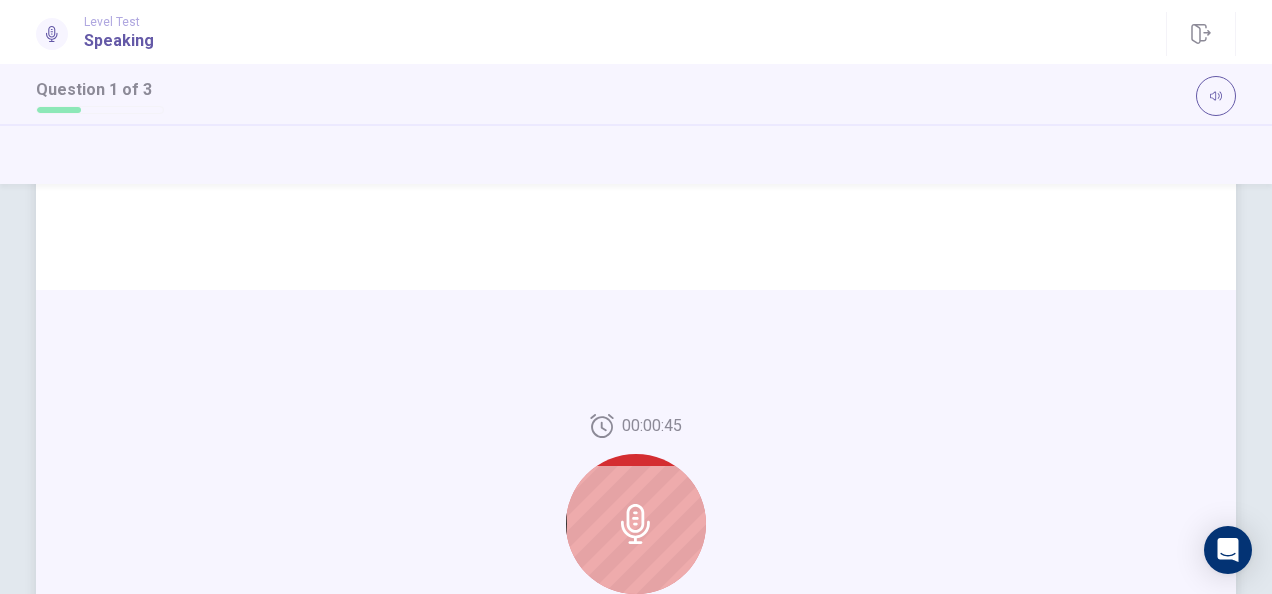 scroll, scrollTop: 430, scrollLeft: 0, axis: vertical 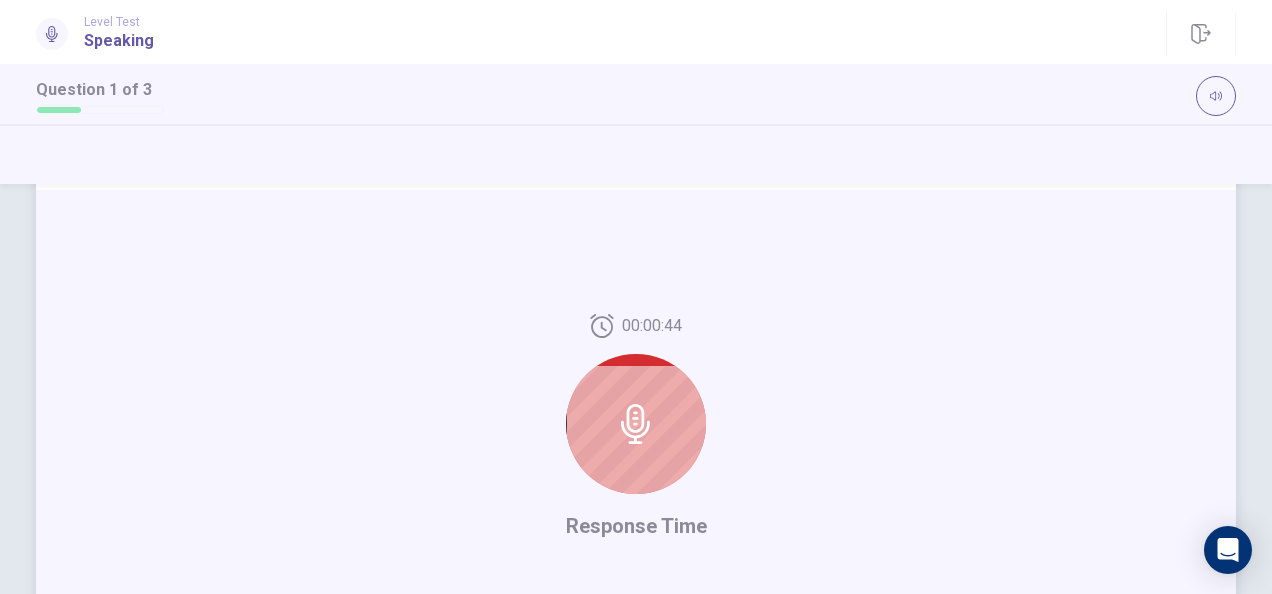 click 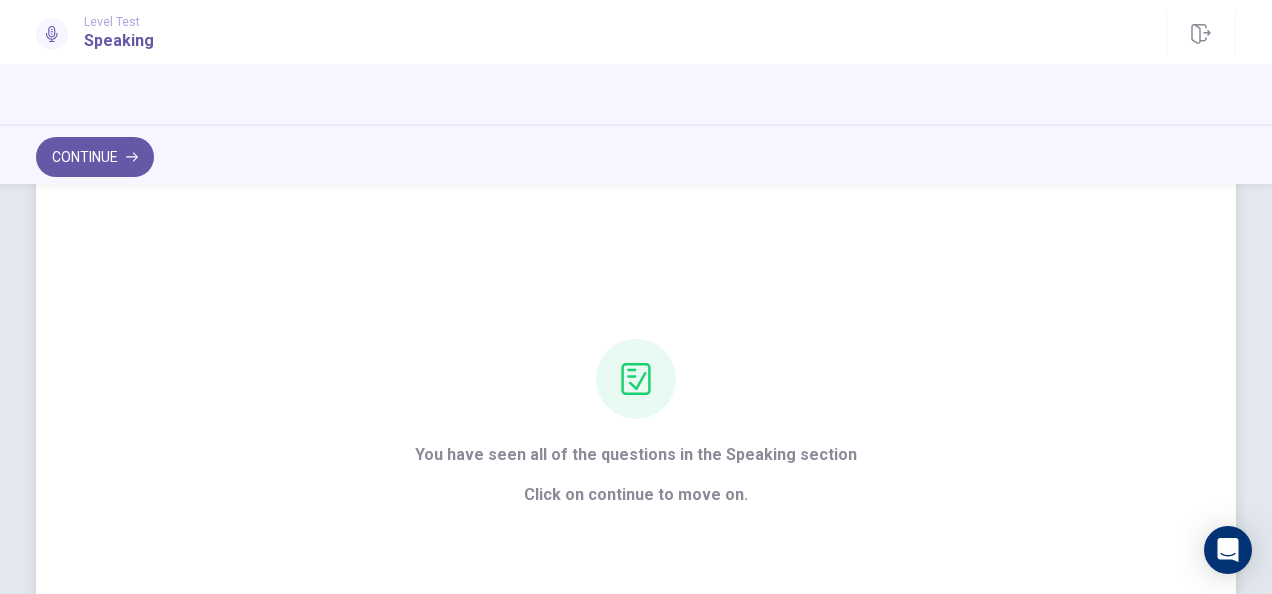 scroll, scrollTop: 54, scrollLeft: 0, axis: vertical 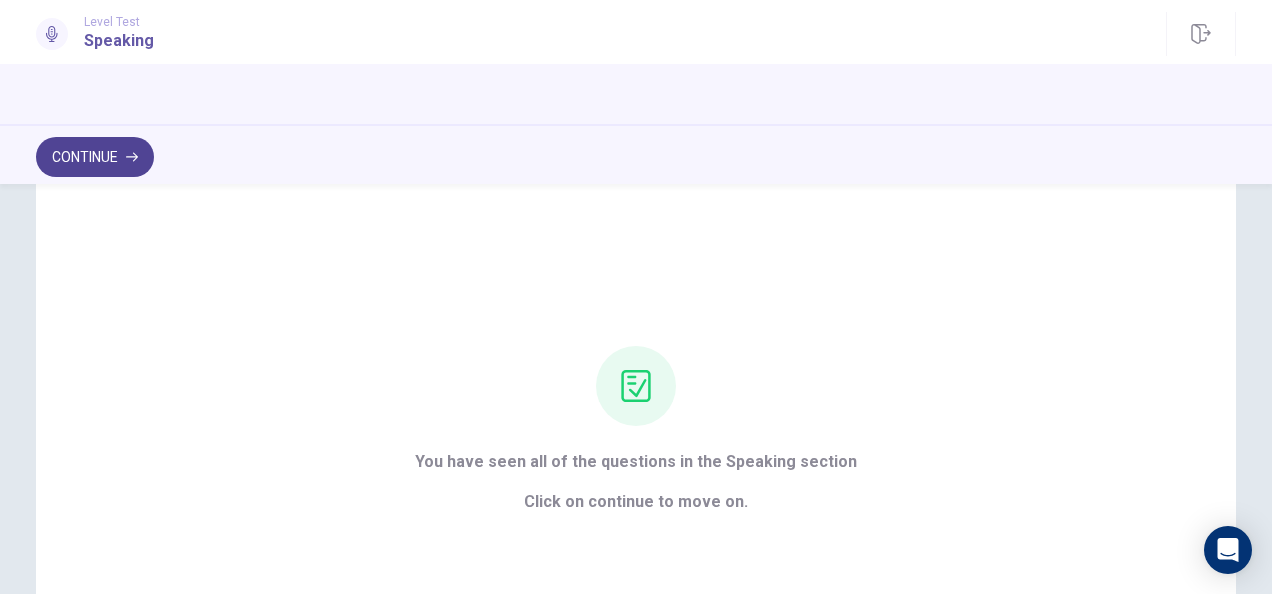 click on "Continue" at bounding box center [95, 157] 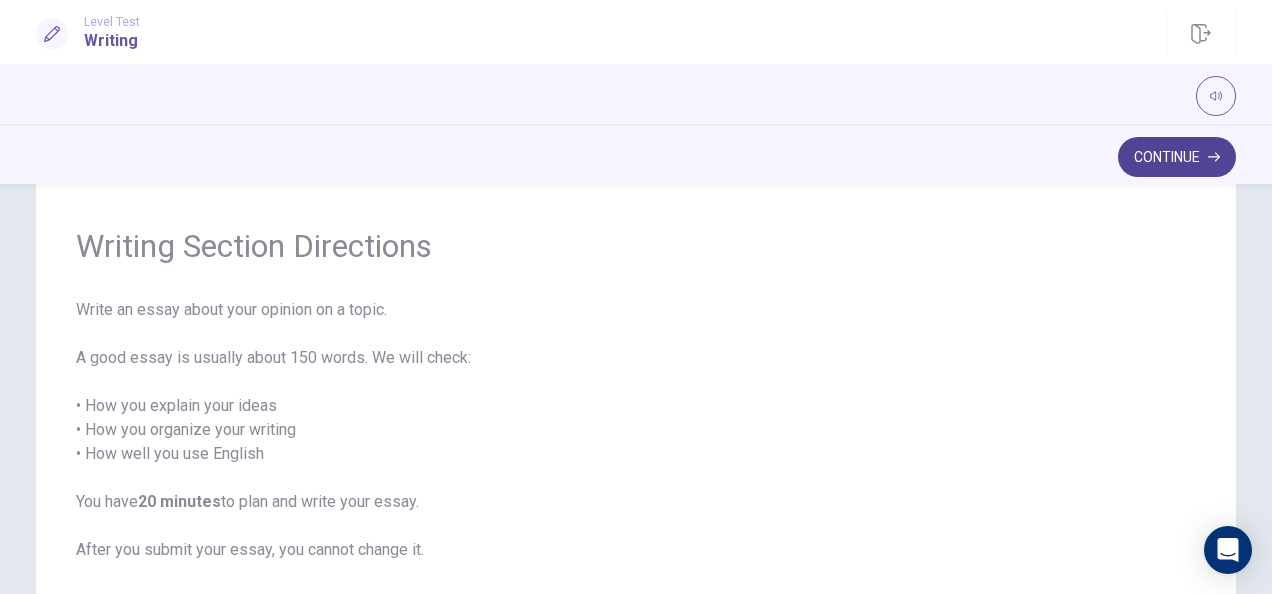 click on "Continue" at bounding box center [1177, 157] 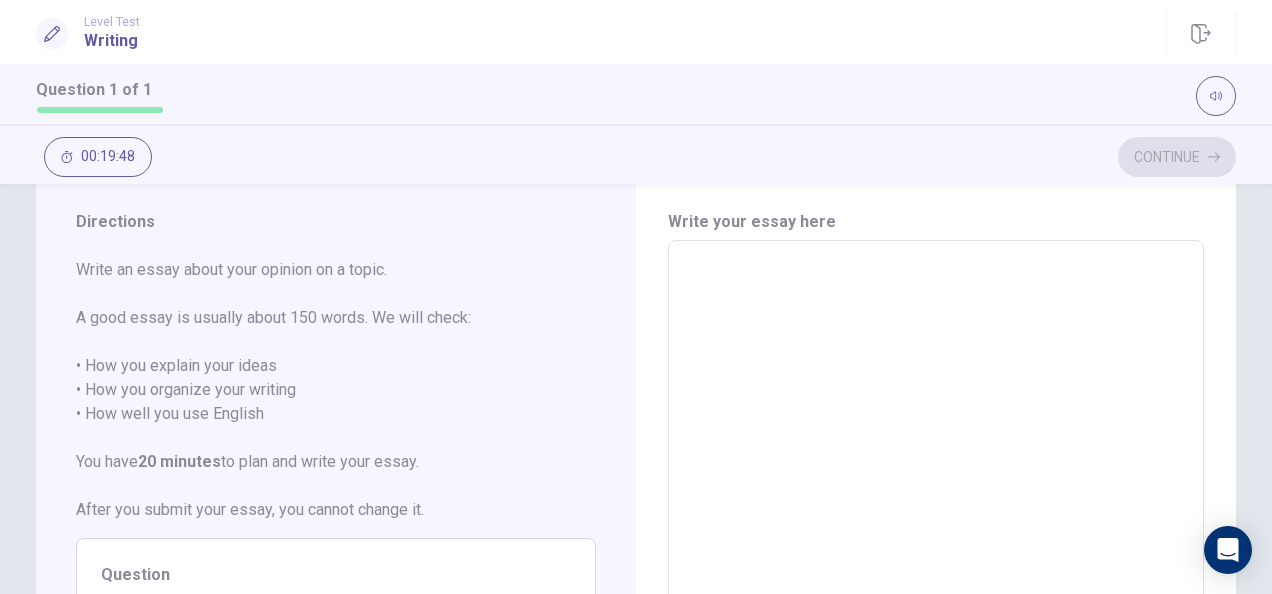 click at bounding box center [936, 517] 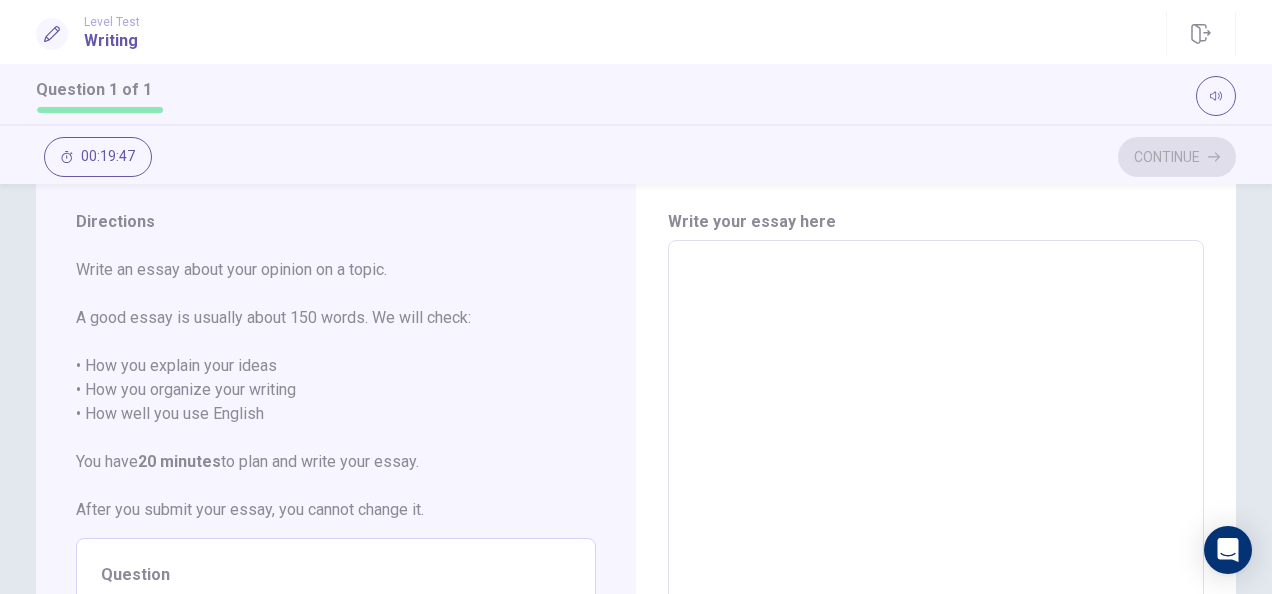 click at bounding box center (936, 517) 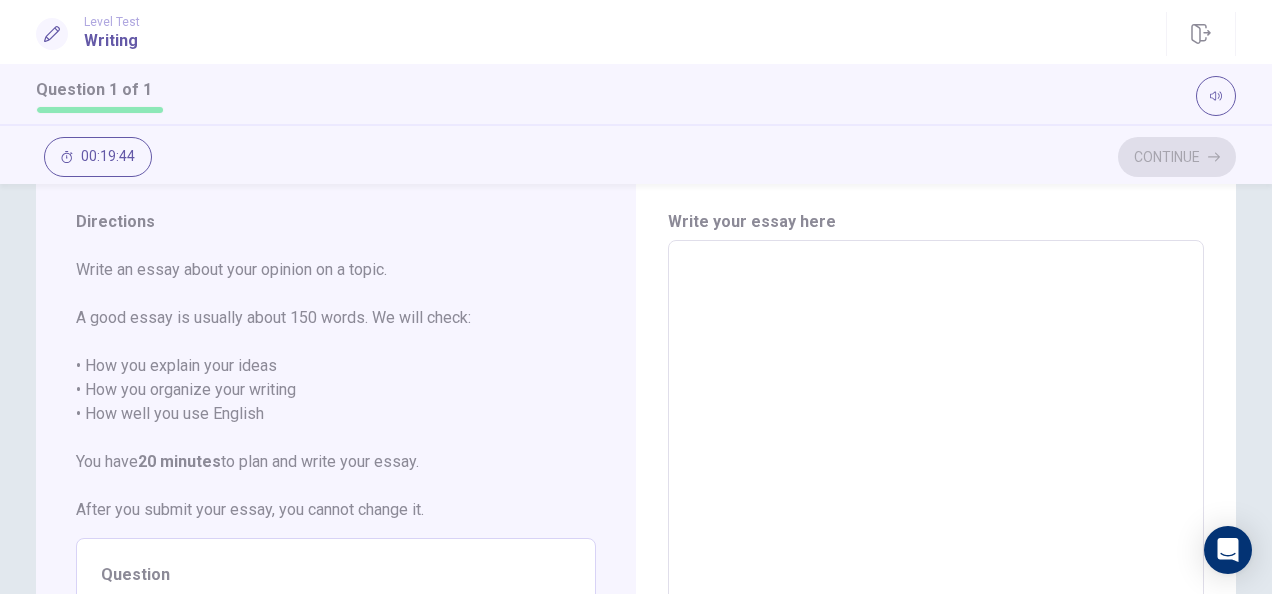 type on "*" 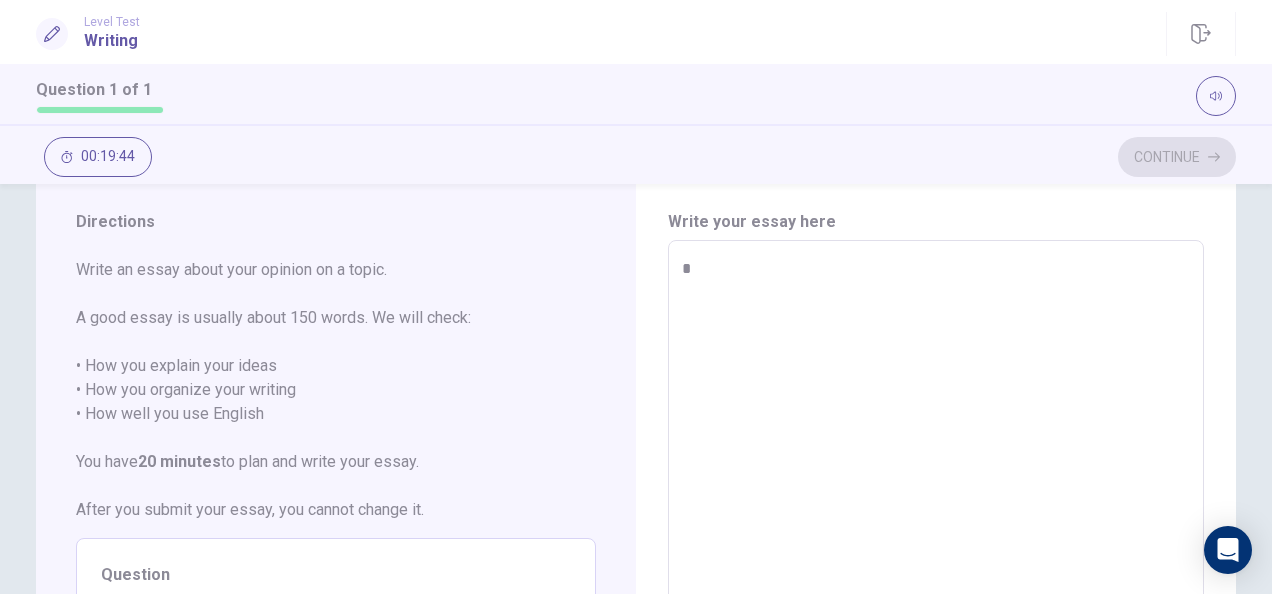 type on "*" 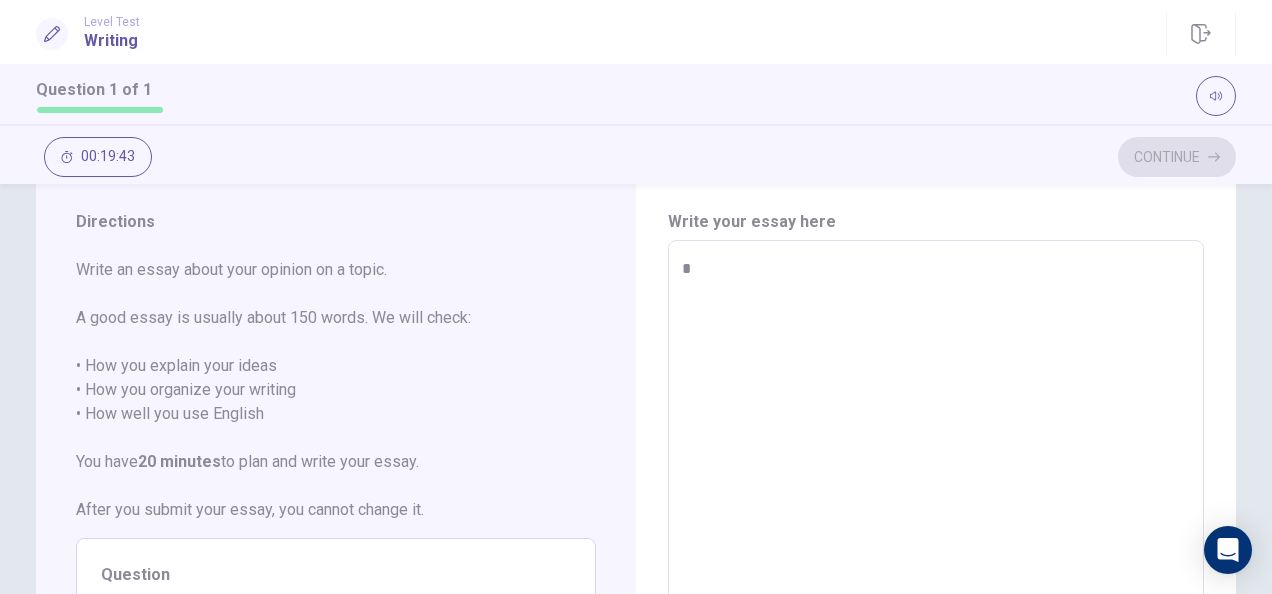 type on "*" 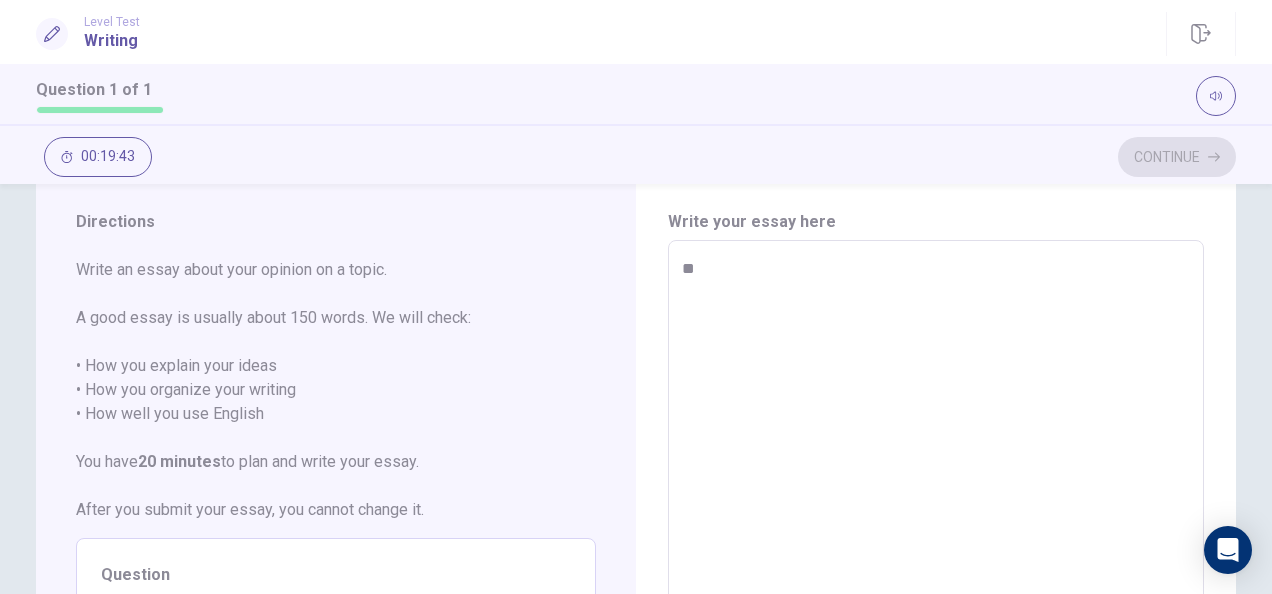 type on "*" 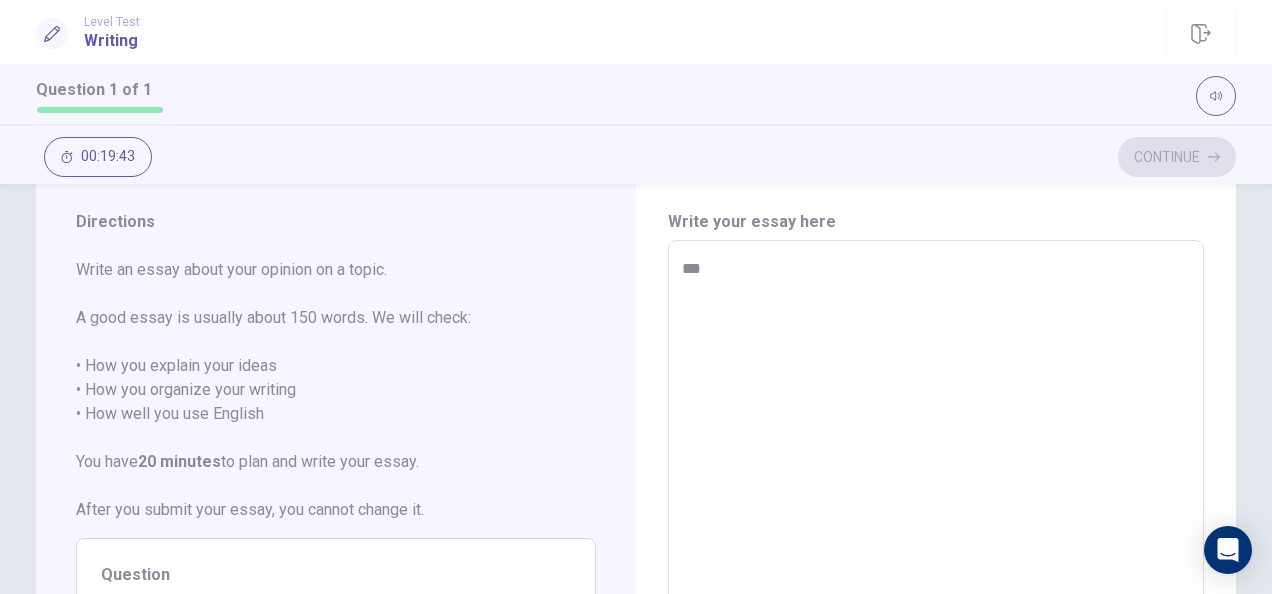 type on "*" 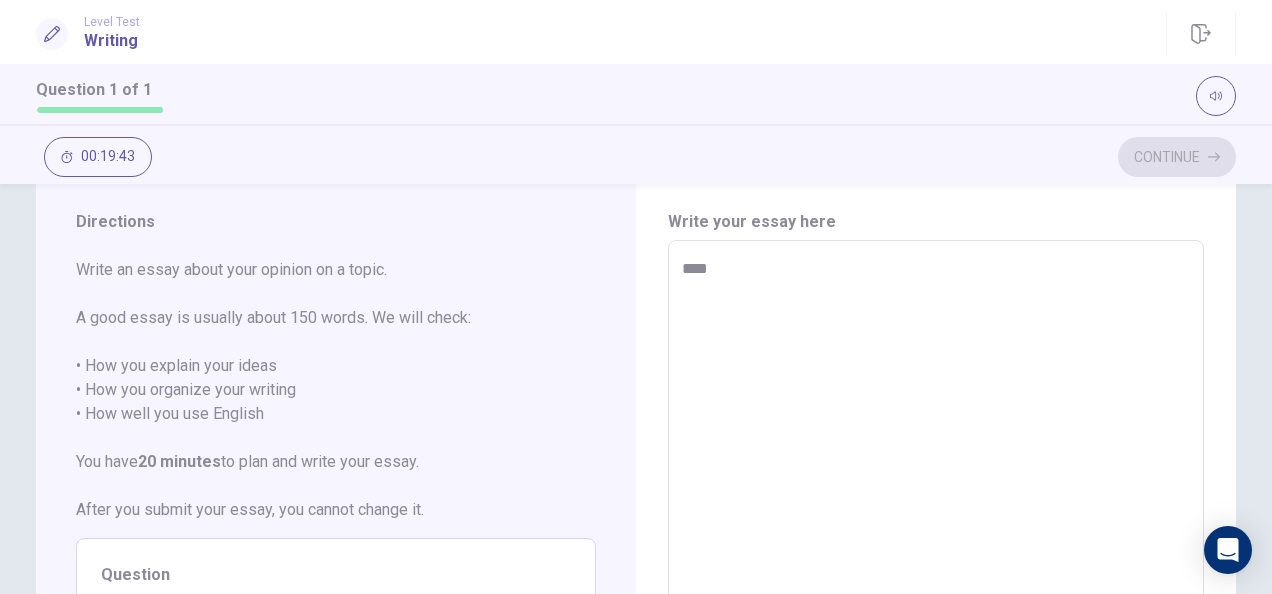 type on "*" 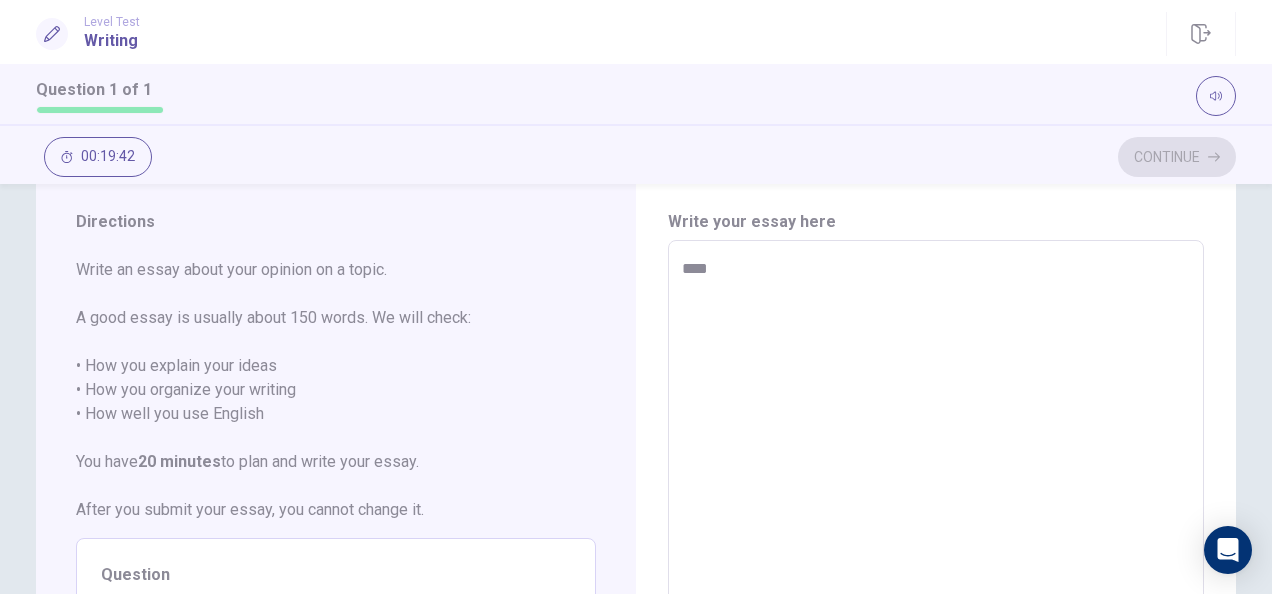 type on "*****" 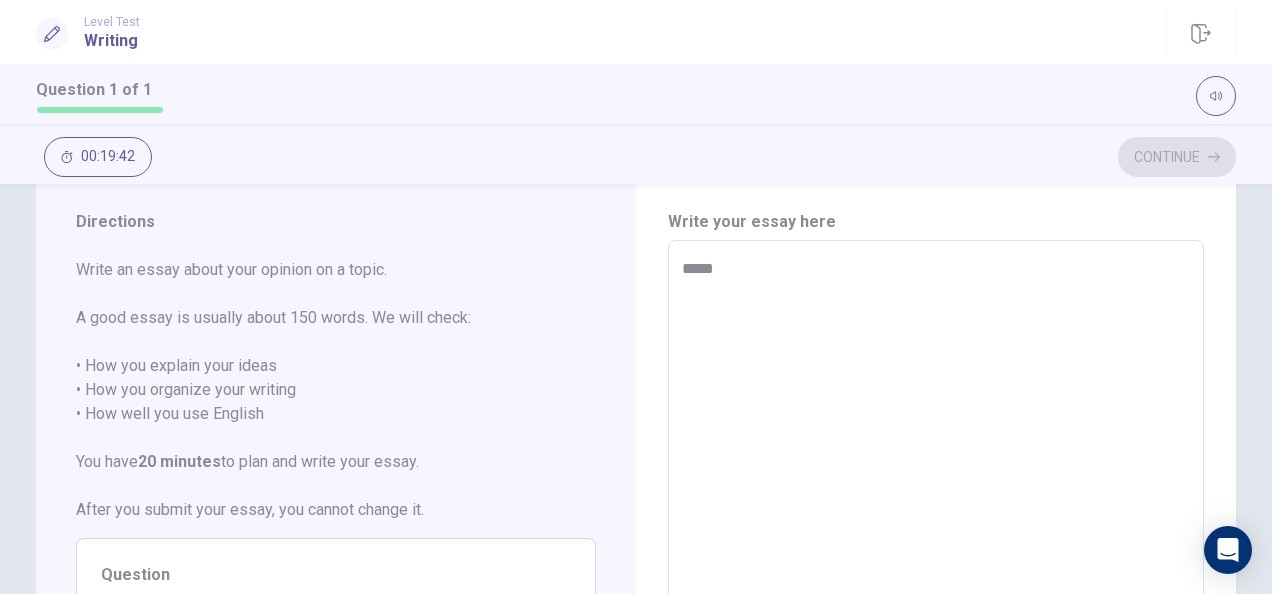 type on "*" 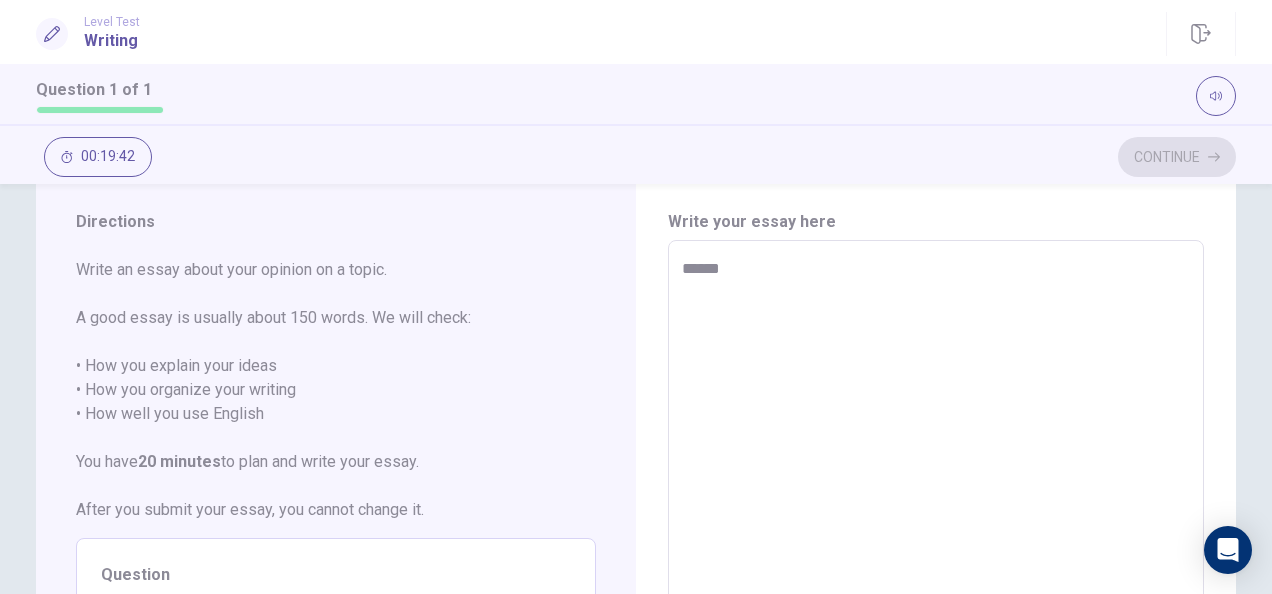type on "*" 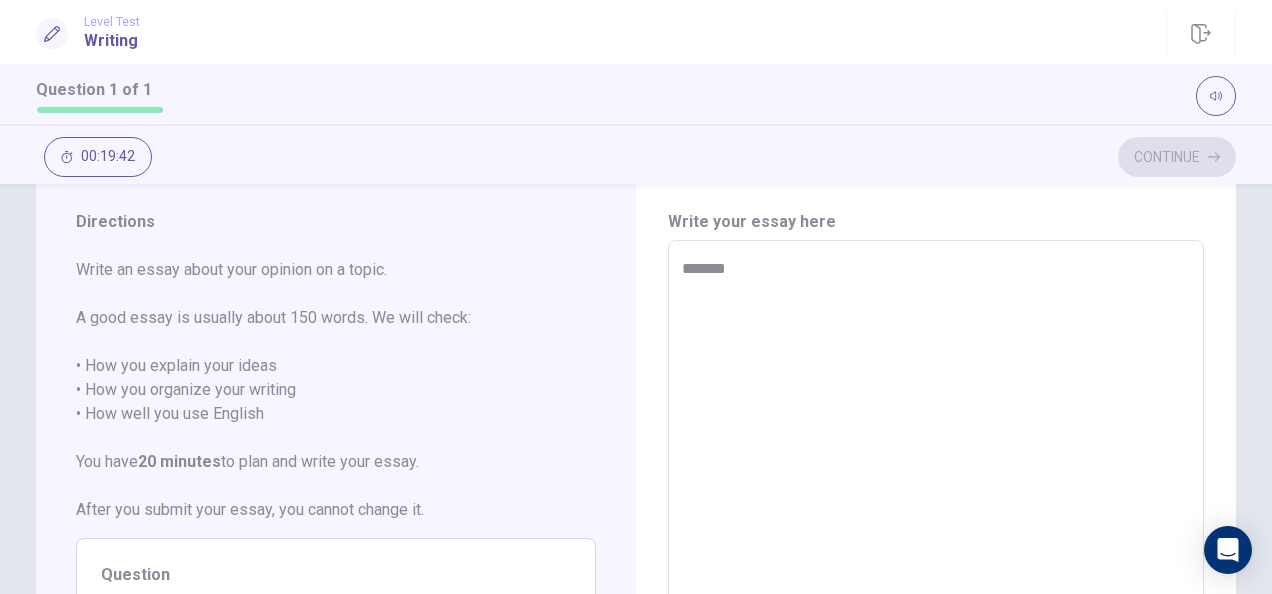 type on "*" 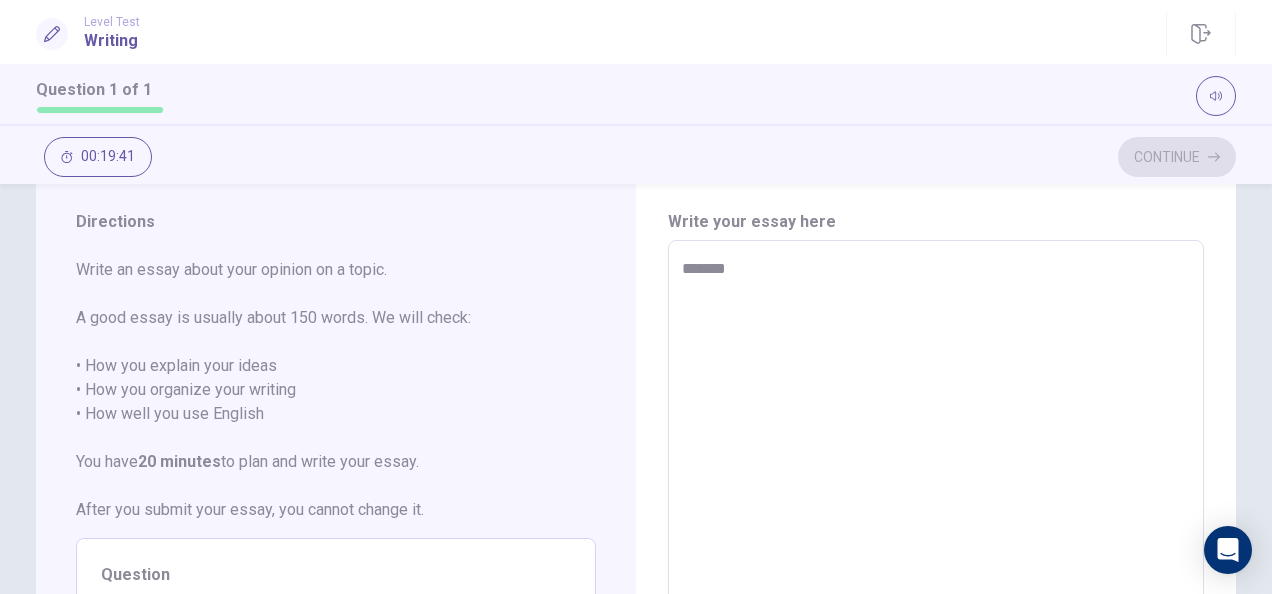 type on "********" 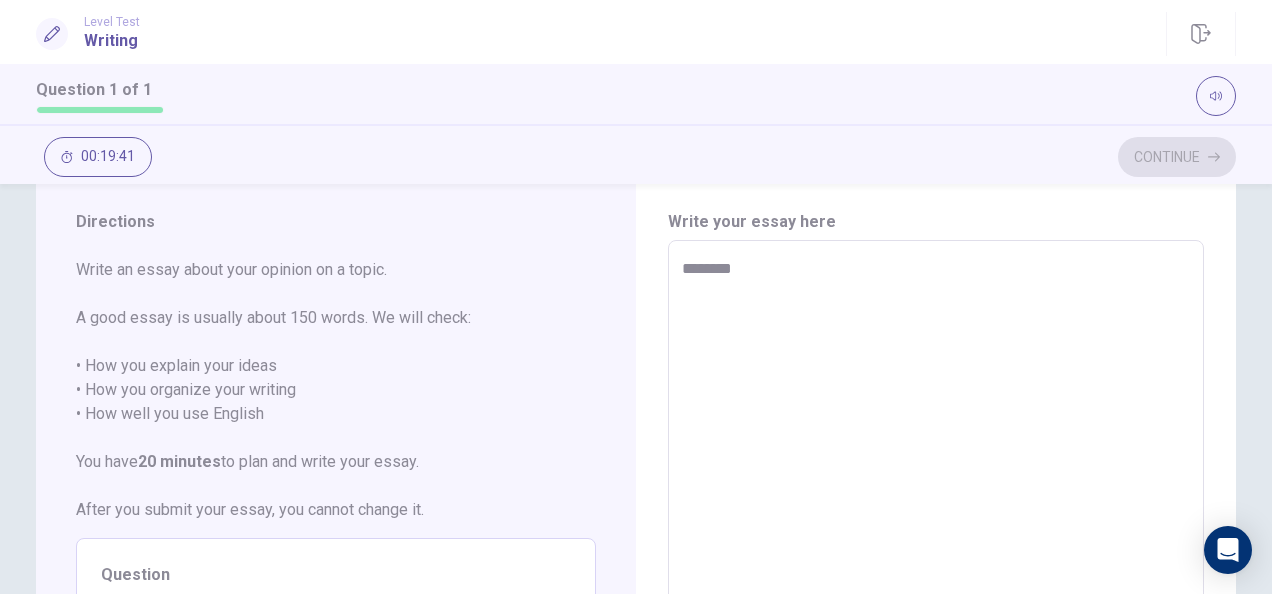 type on "*" 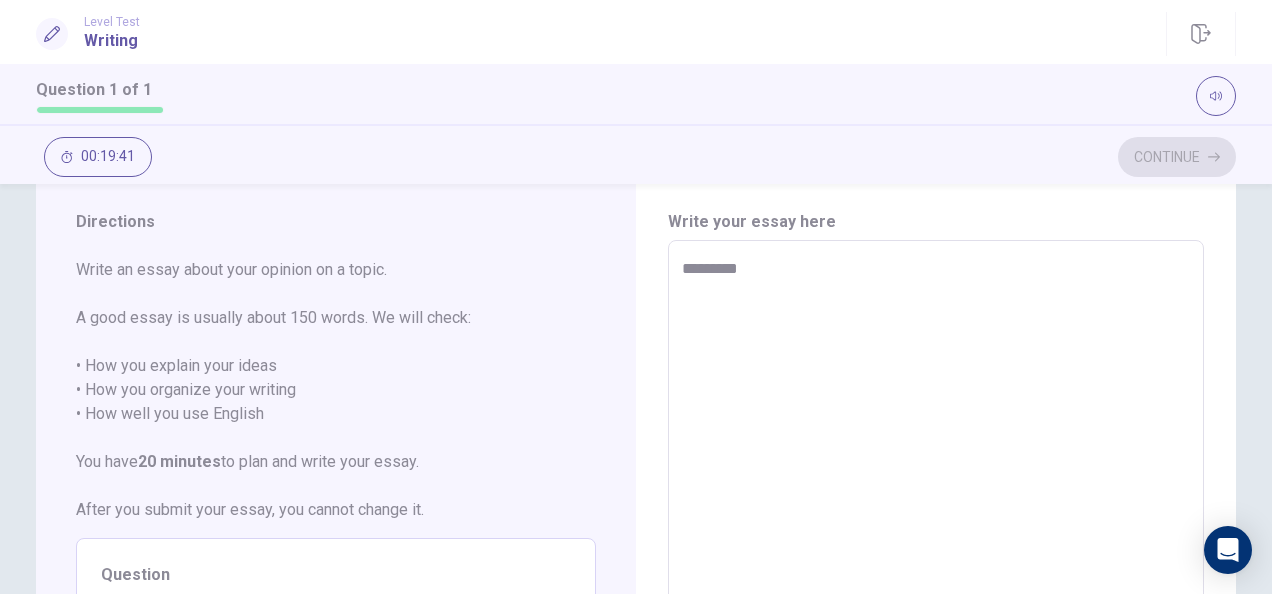 type on "*" 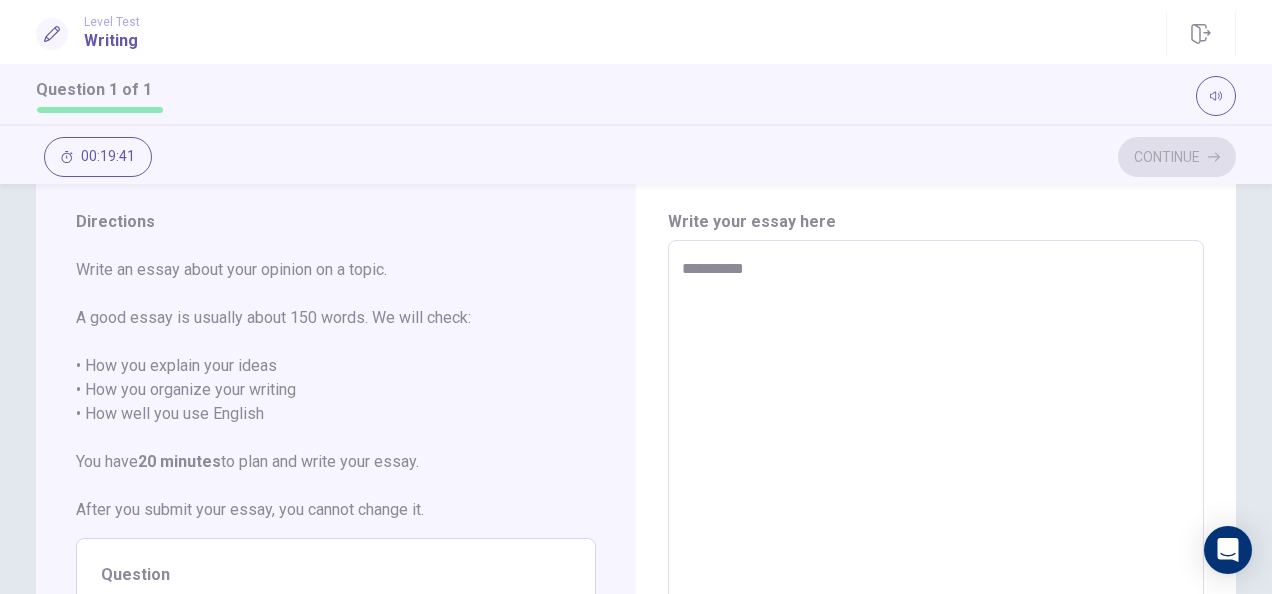 type on "*" 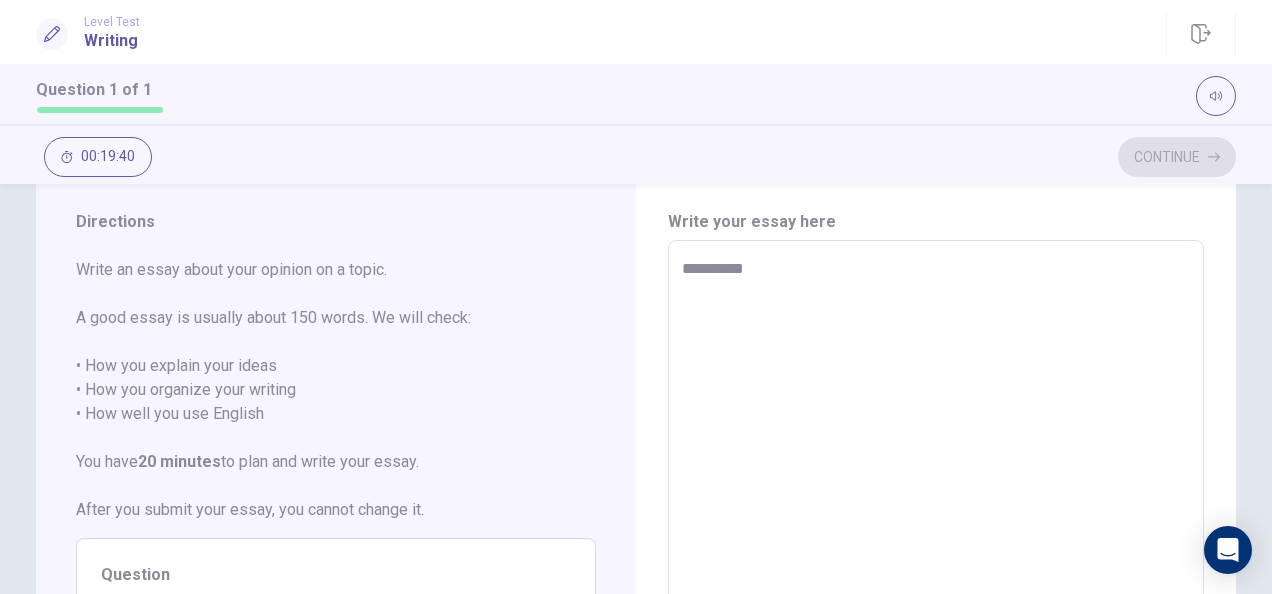 type on "**********" 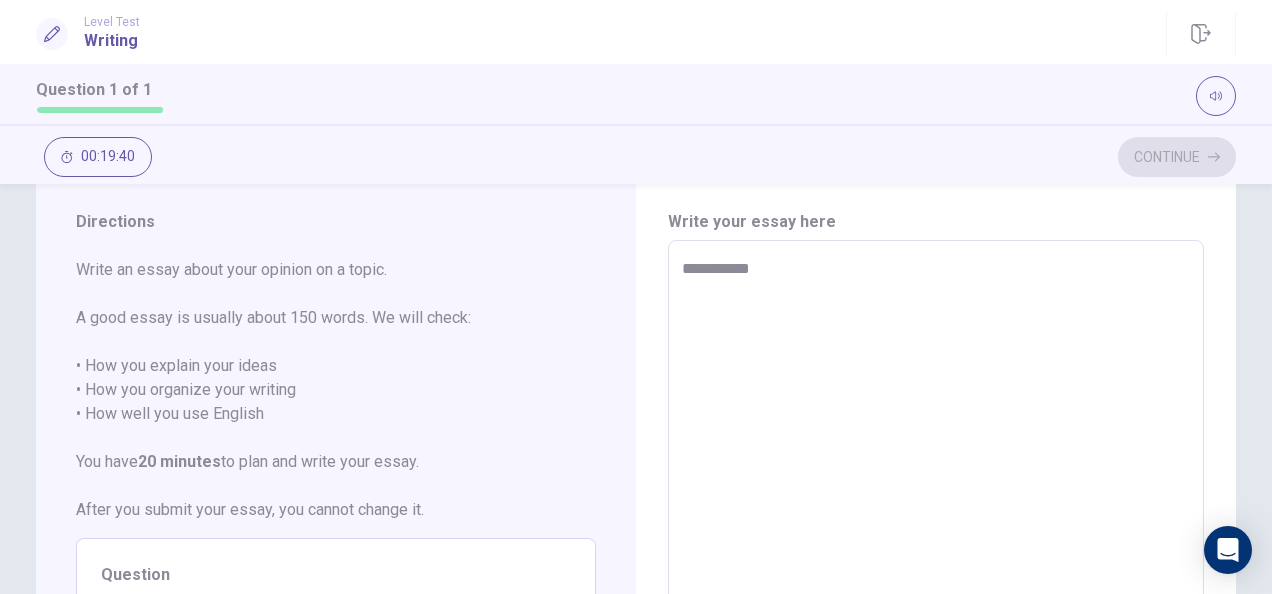 type on "*" 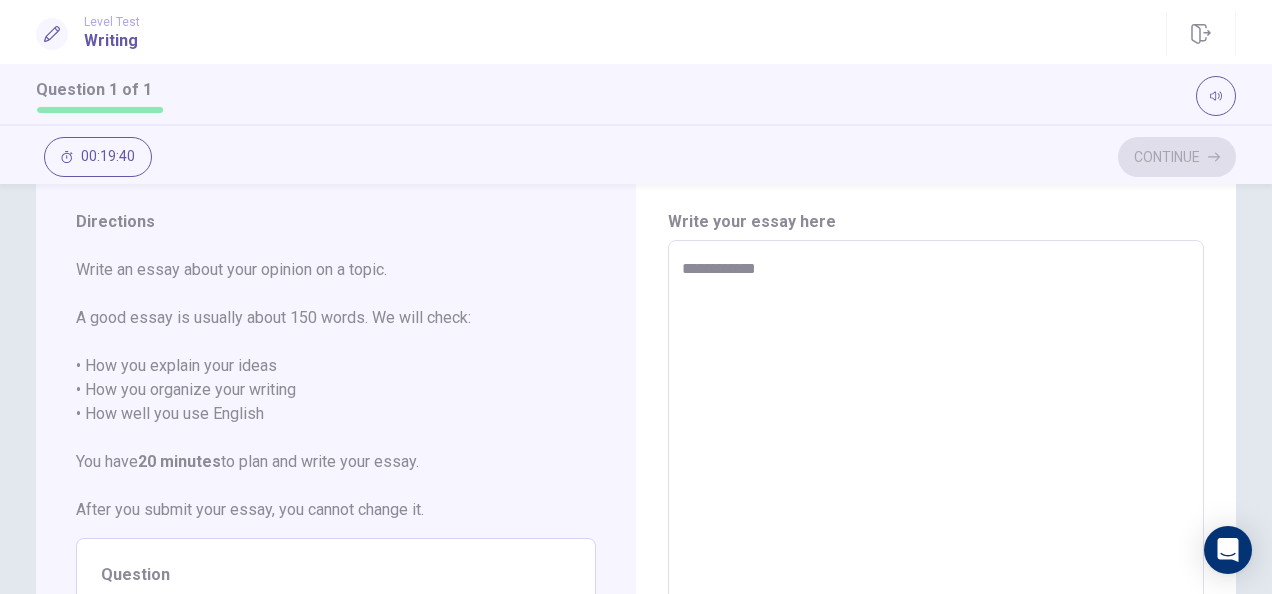 type on "*" 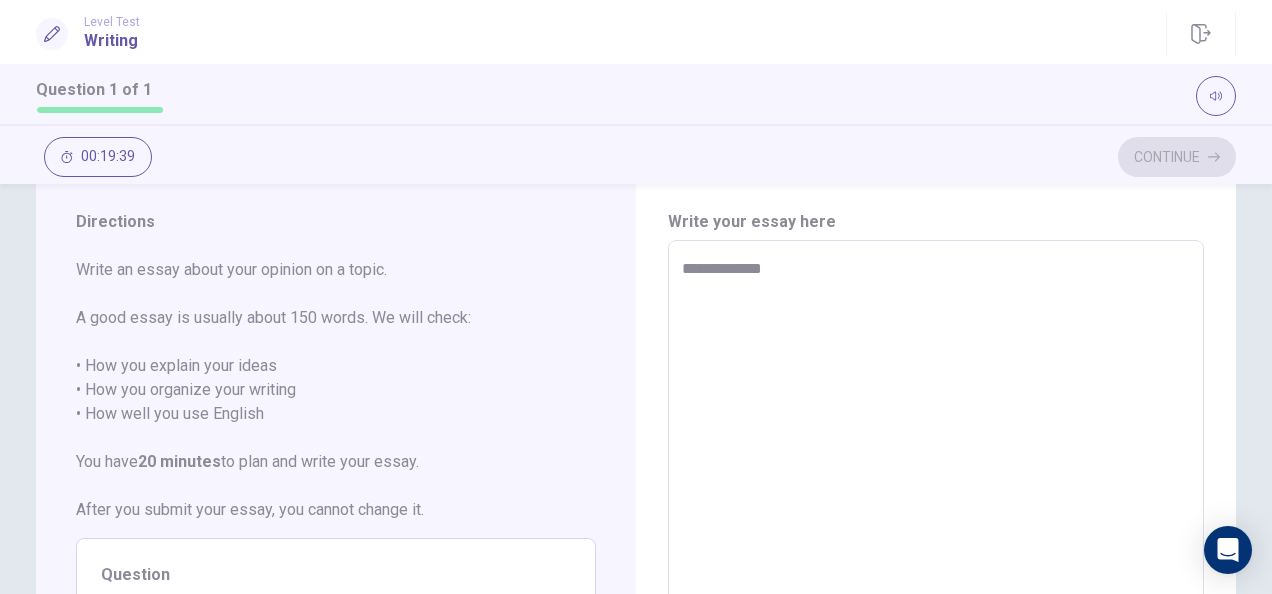 type on "*" 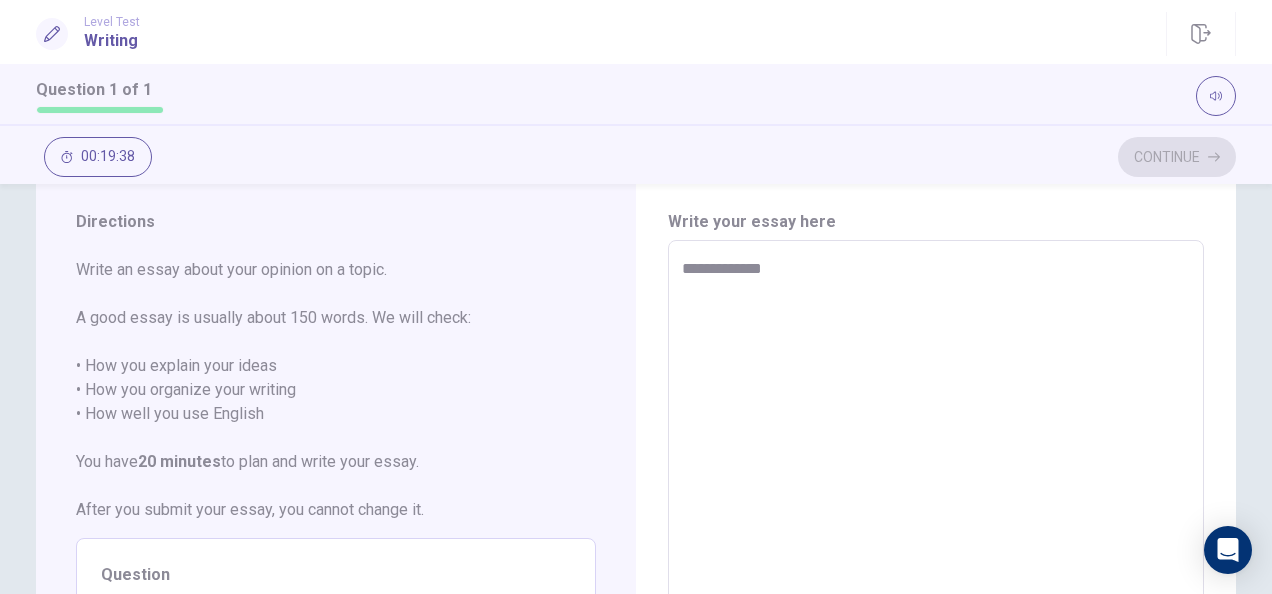 type on "**********" 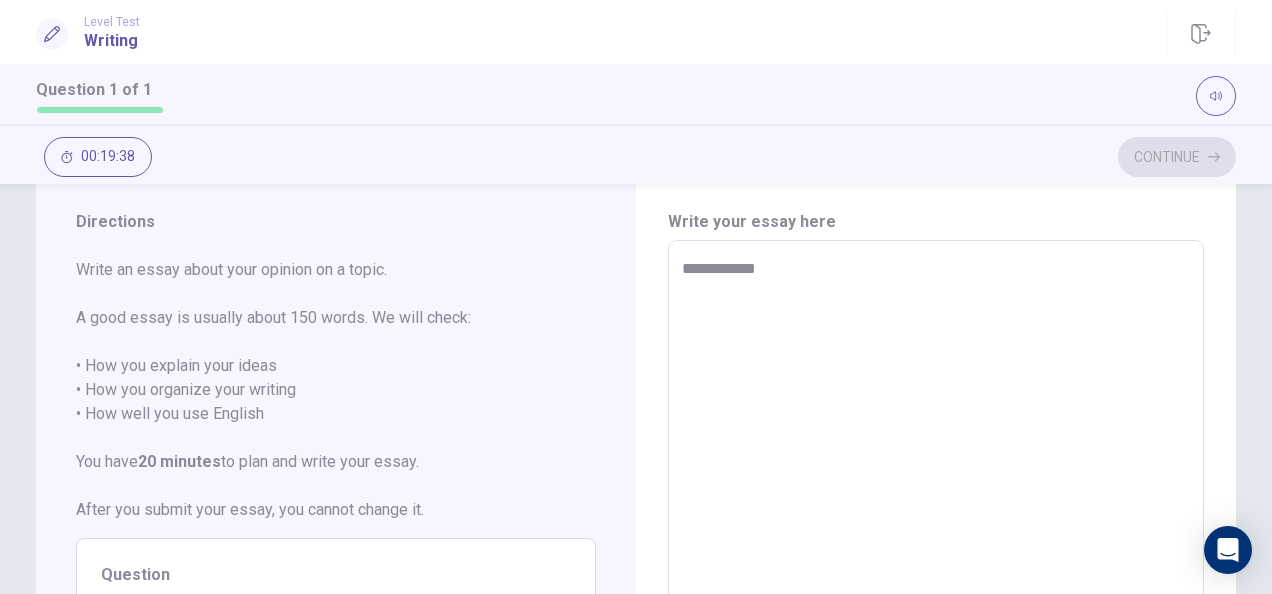 type on "*" 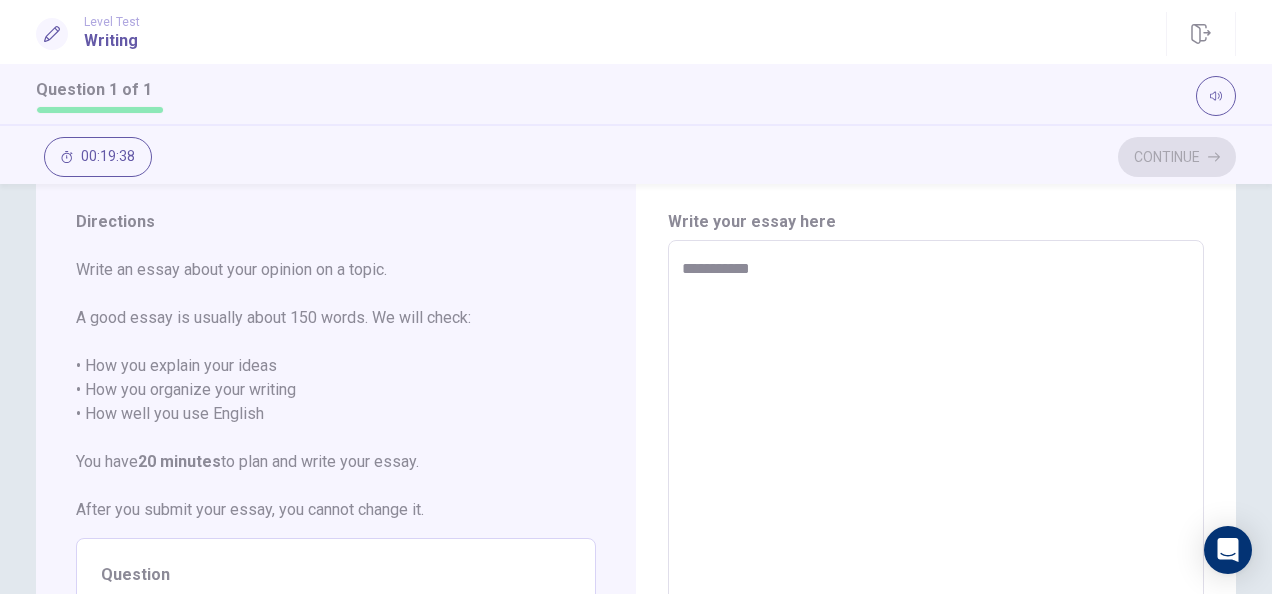 type on "**********" 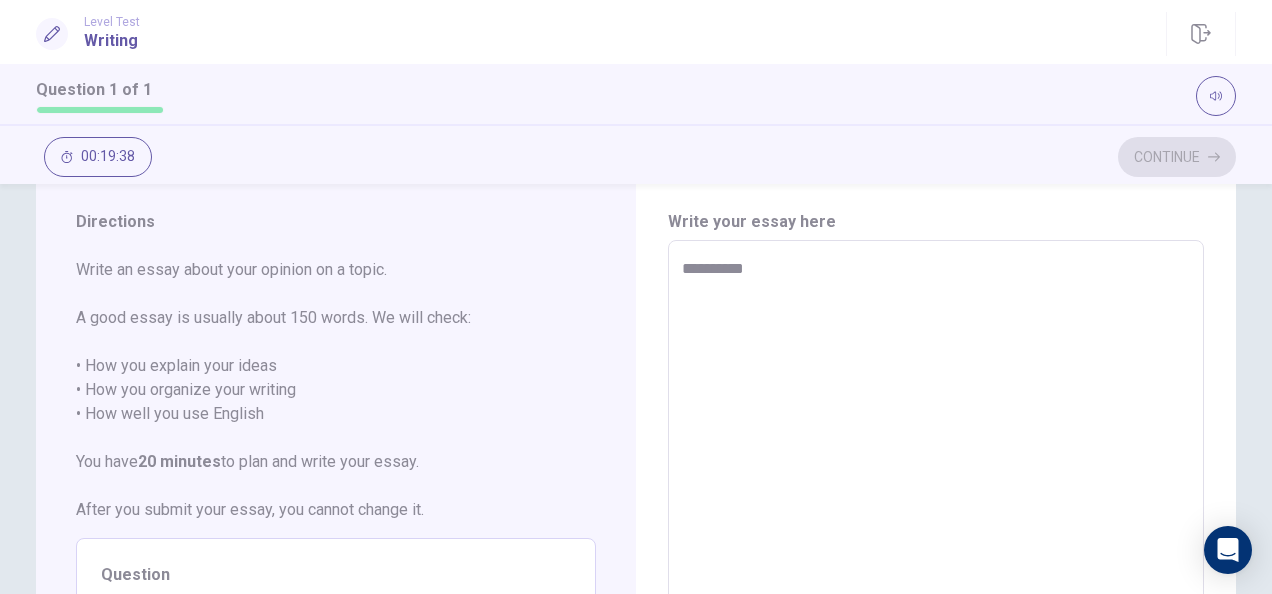 type on "*********" 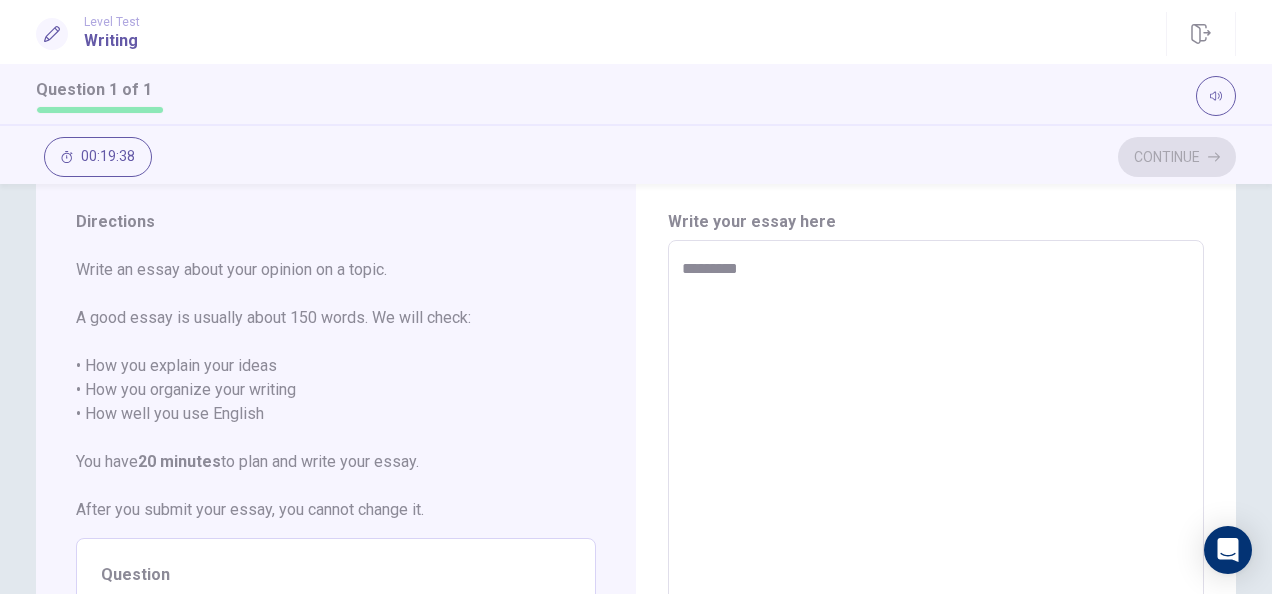 type on "*" 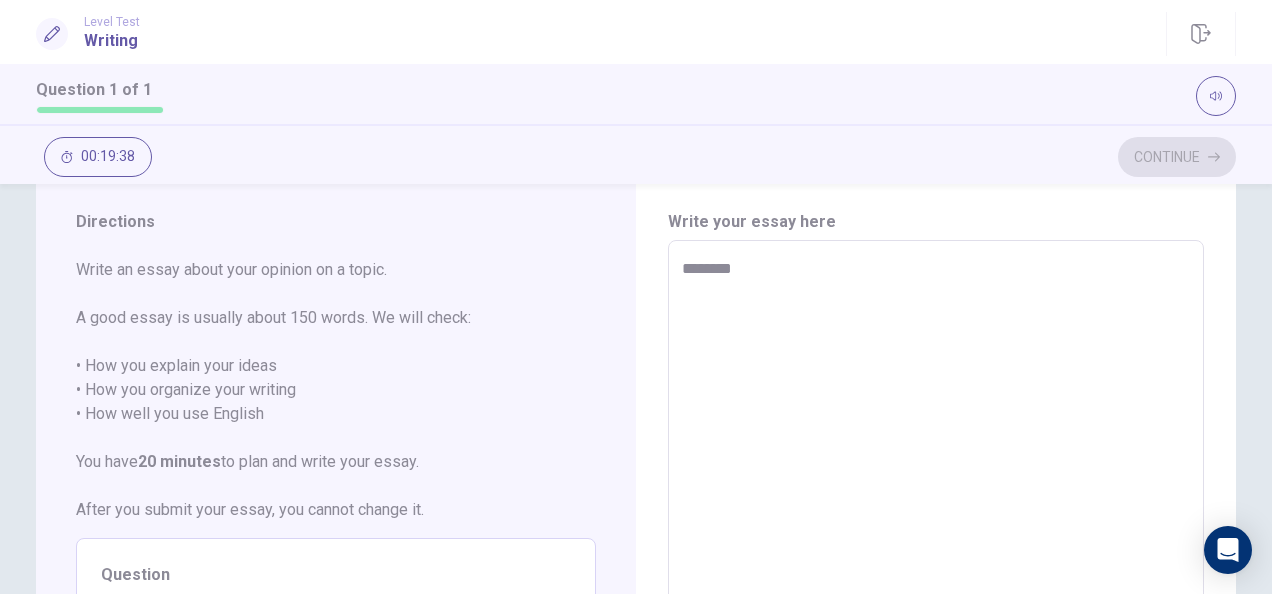 type on "******" 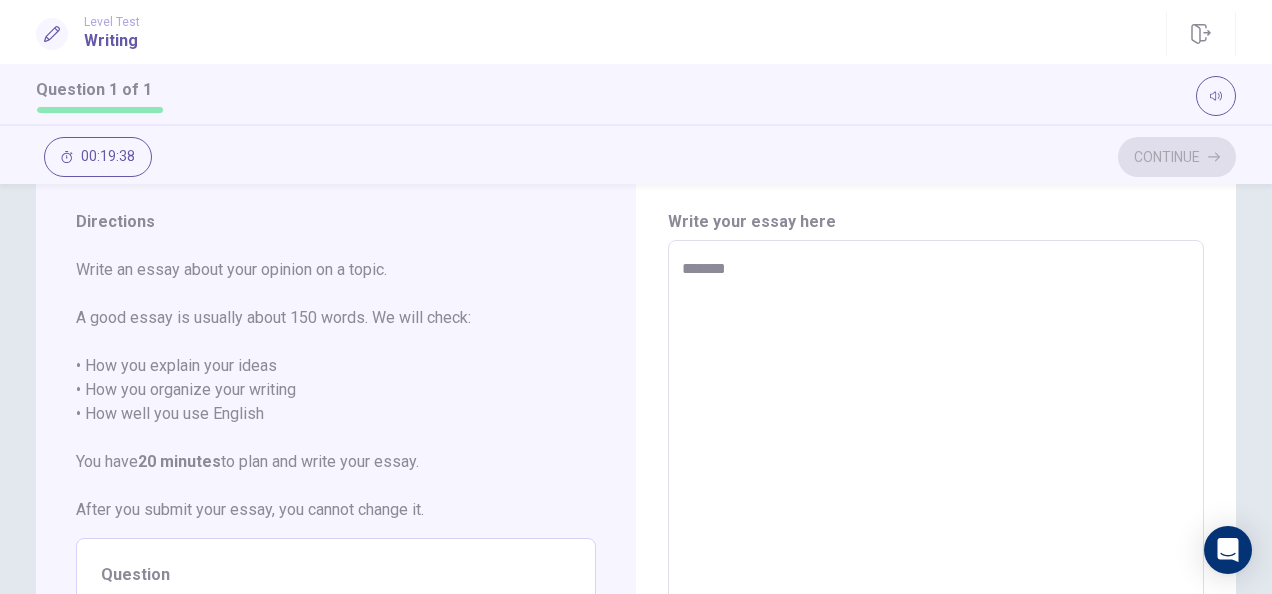 type on "******" 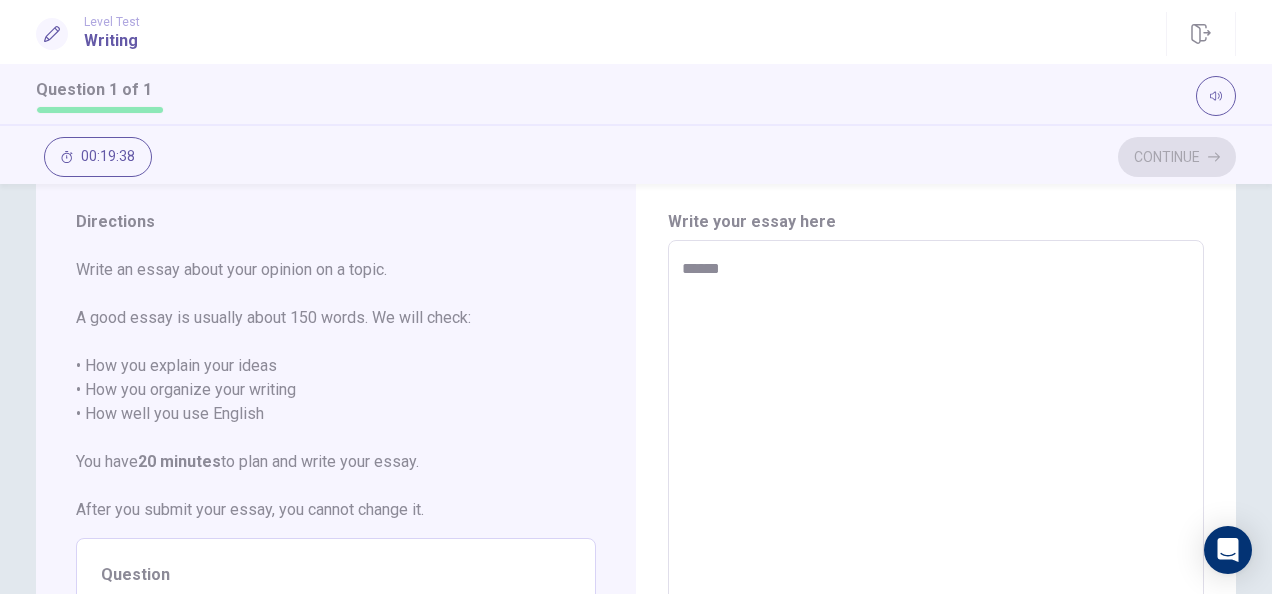 type on "*" 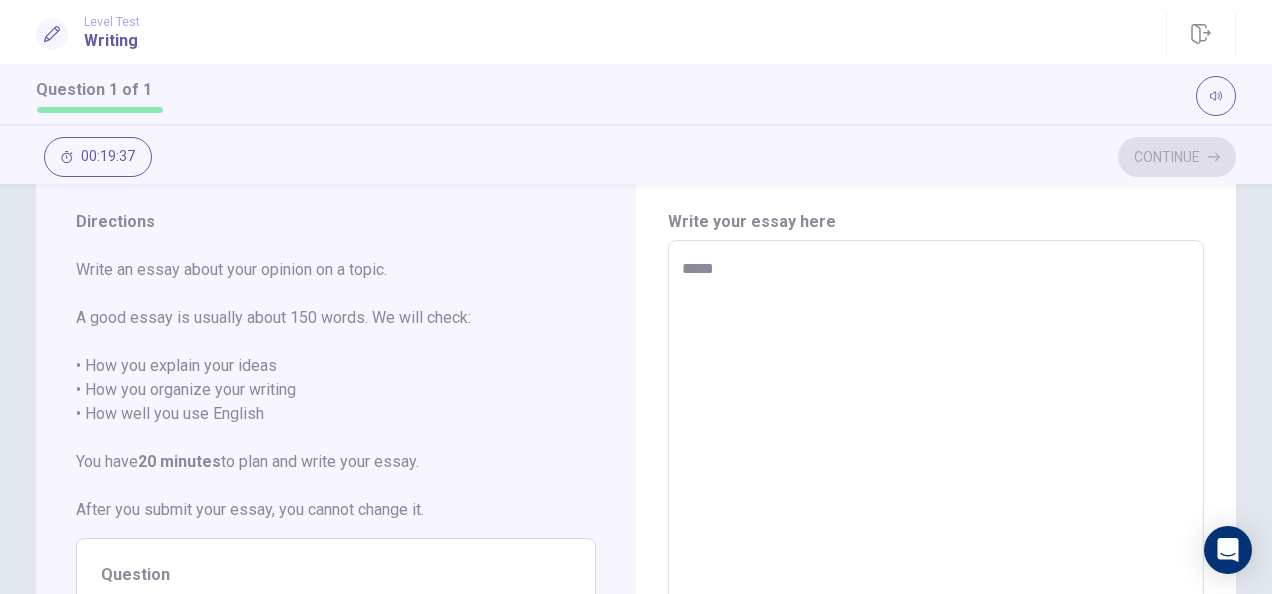 type on "****" 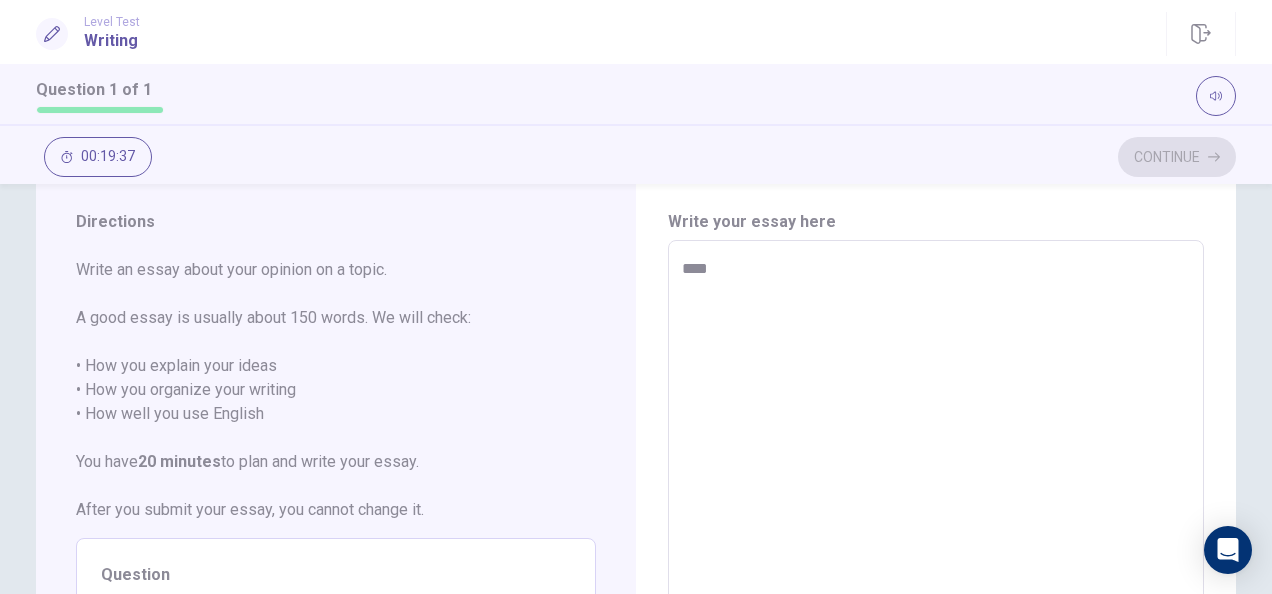 type on "***" 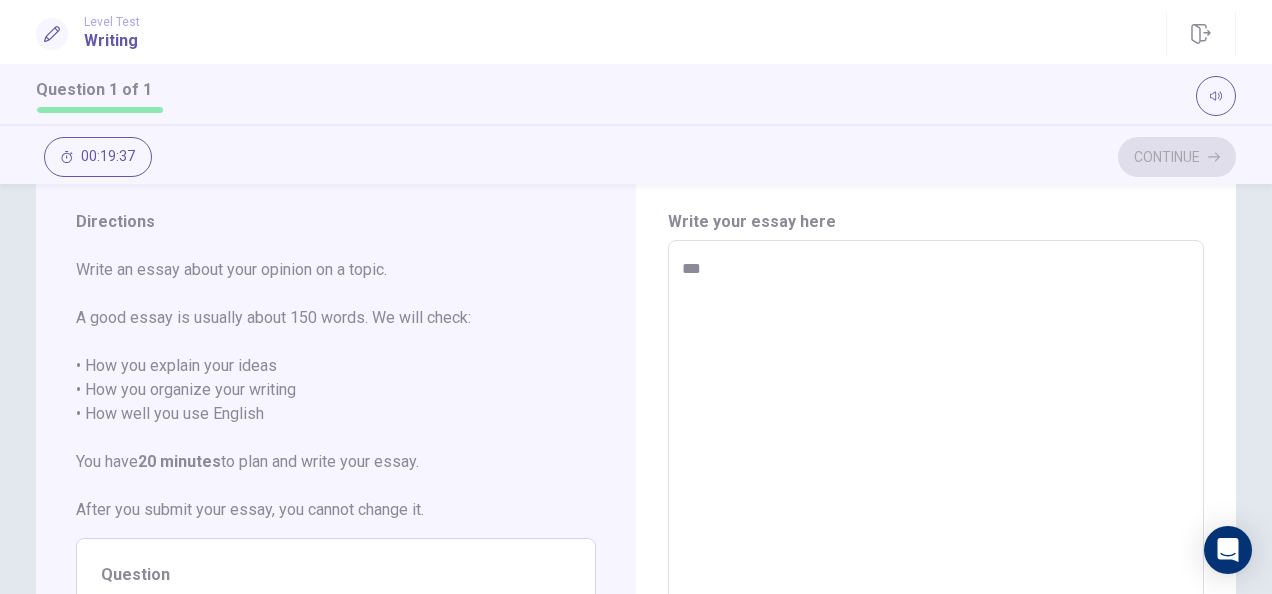 type on "*" 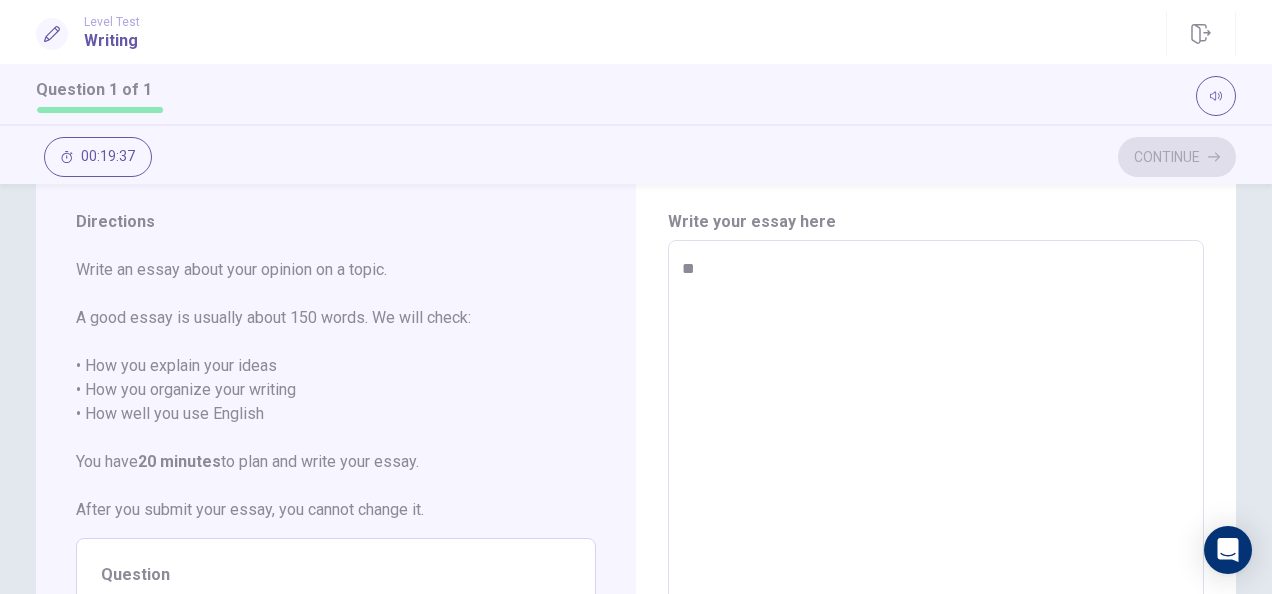 type on "*" 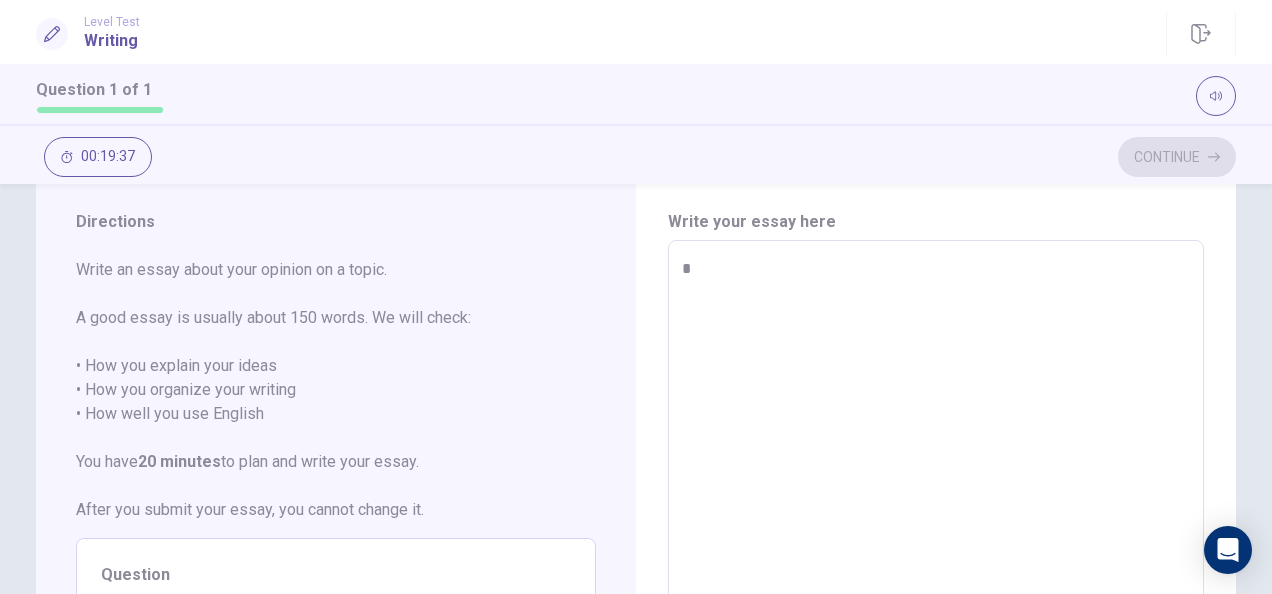 type 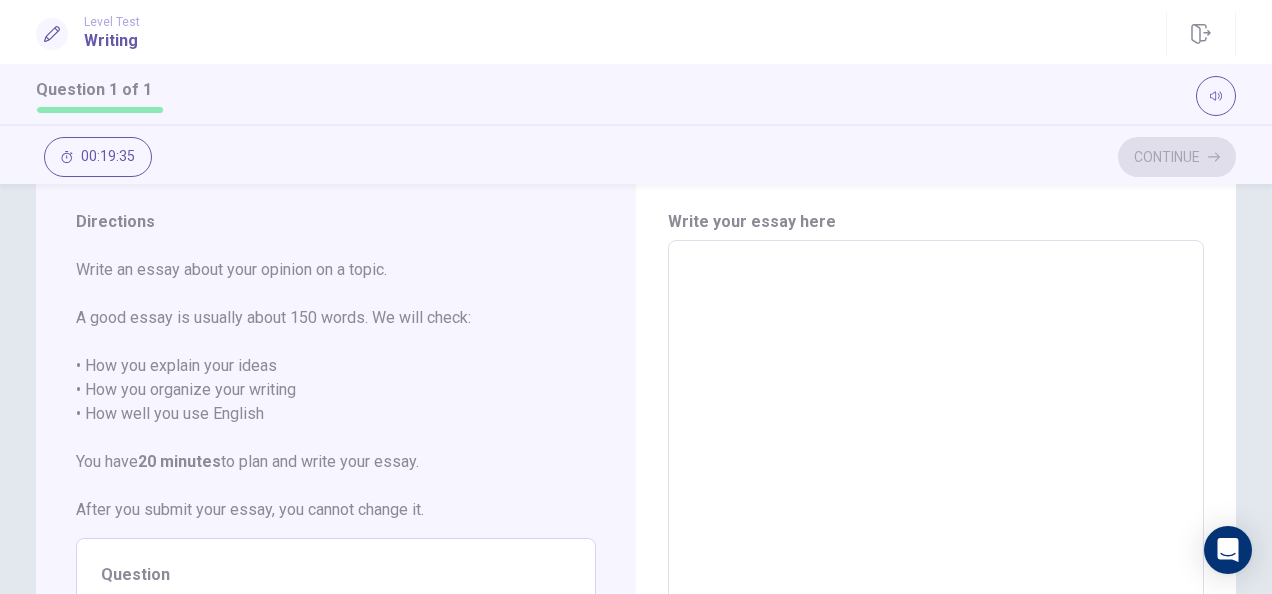 type on "*" 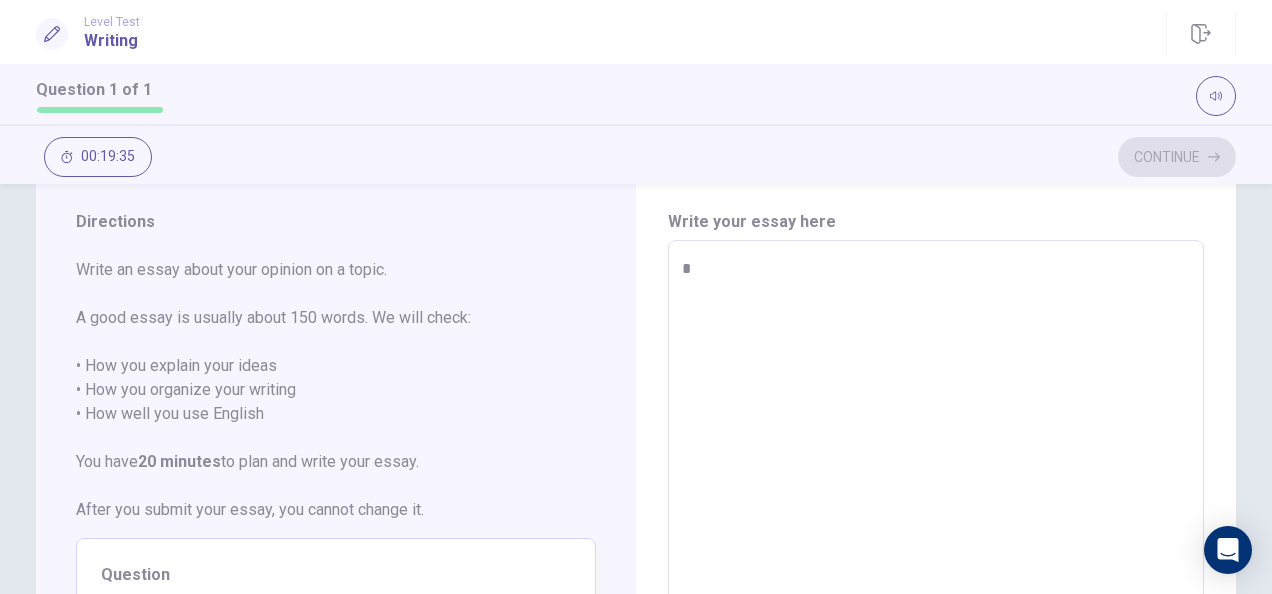 type on "*" 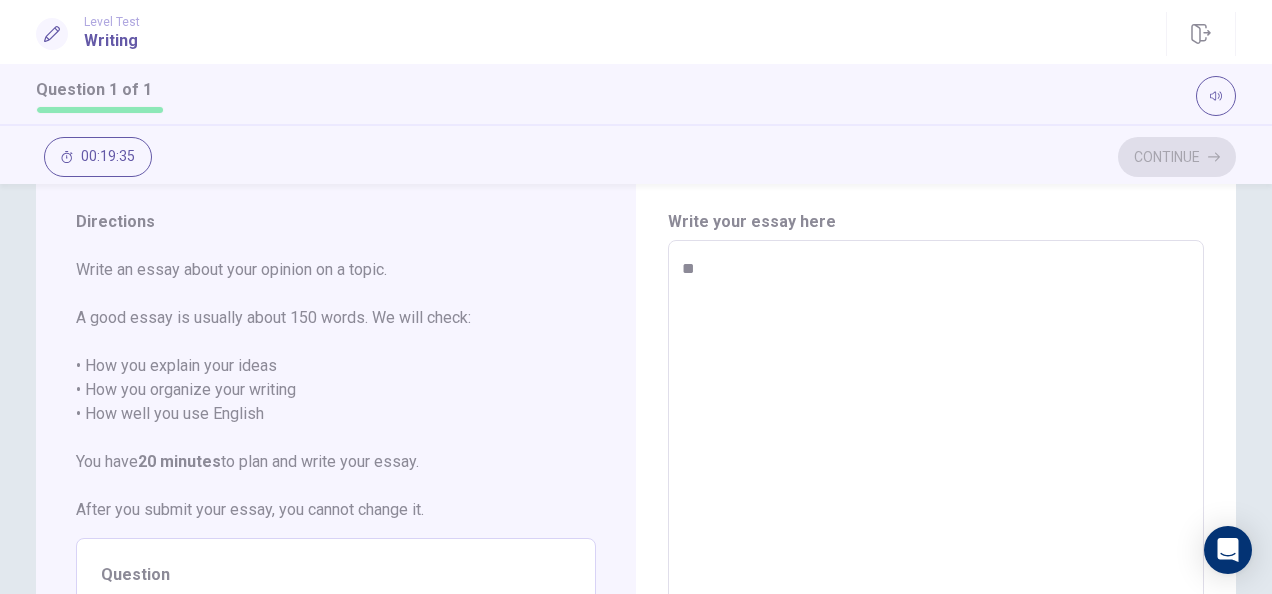 type on "*" 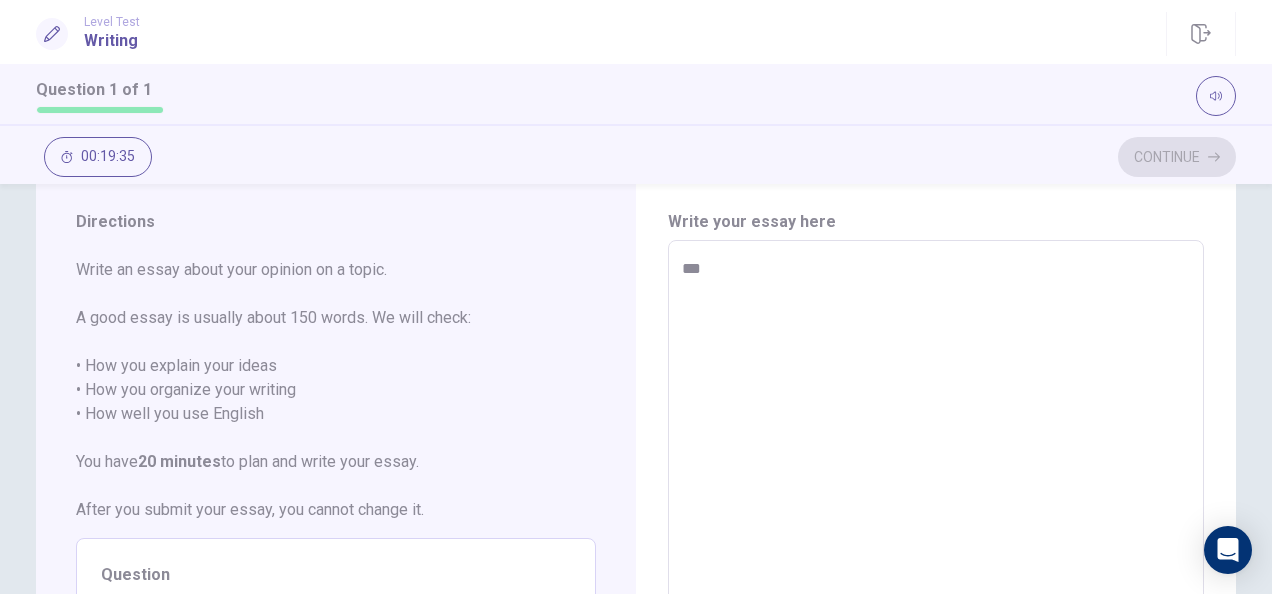 type on "*" 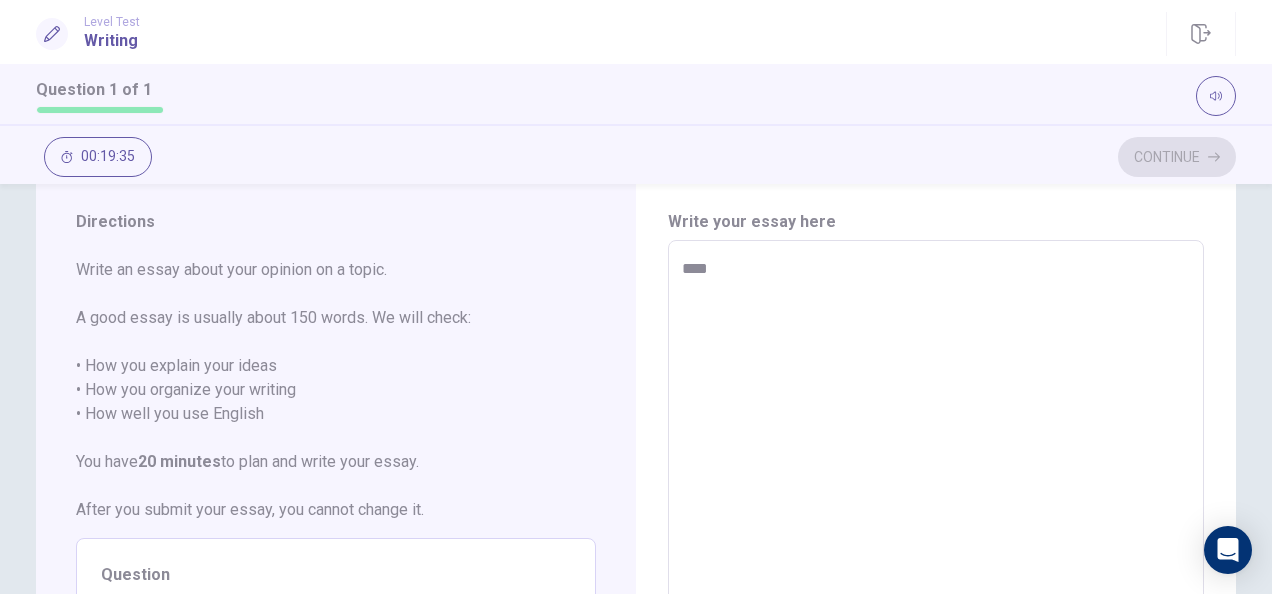 type on "*" 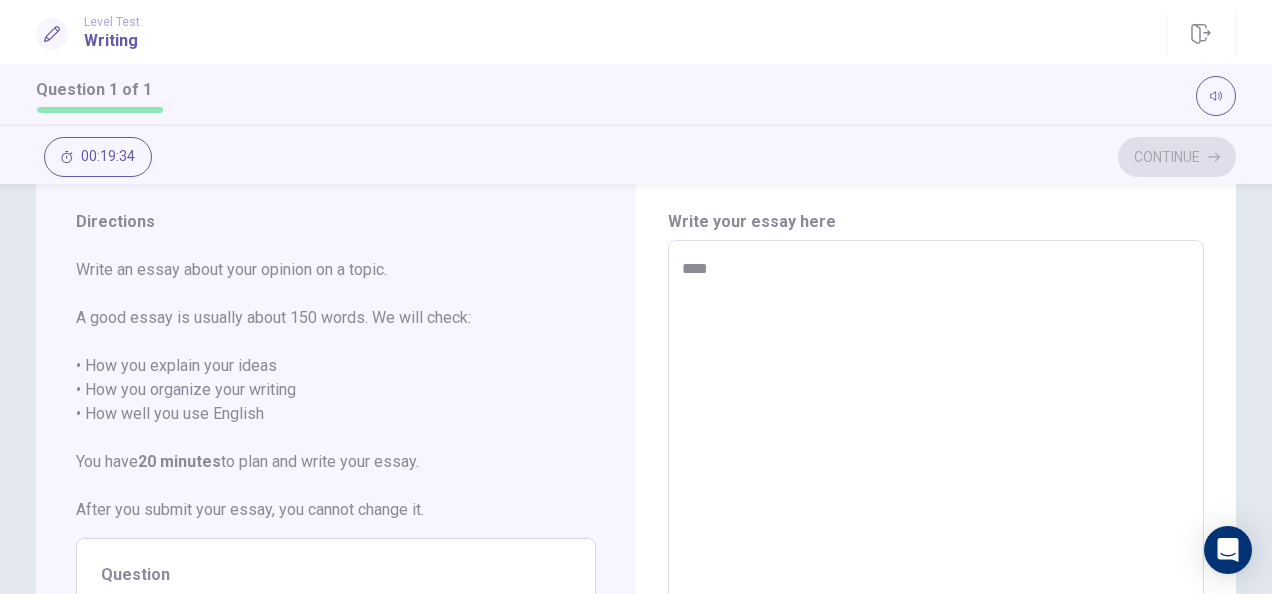 type on "*****" 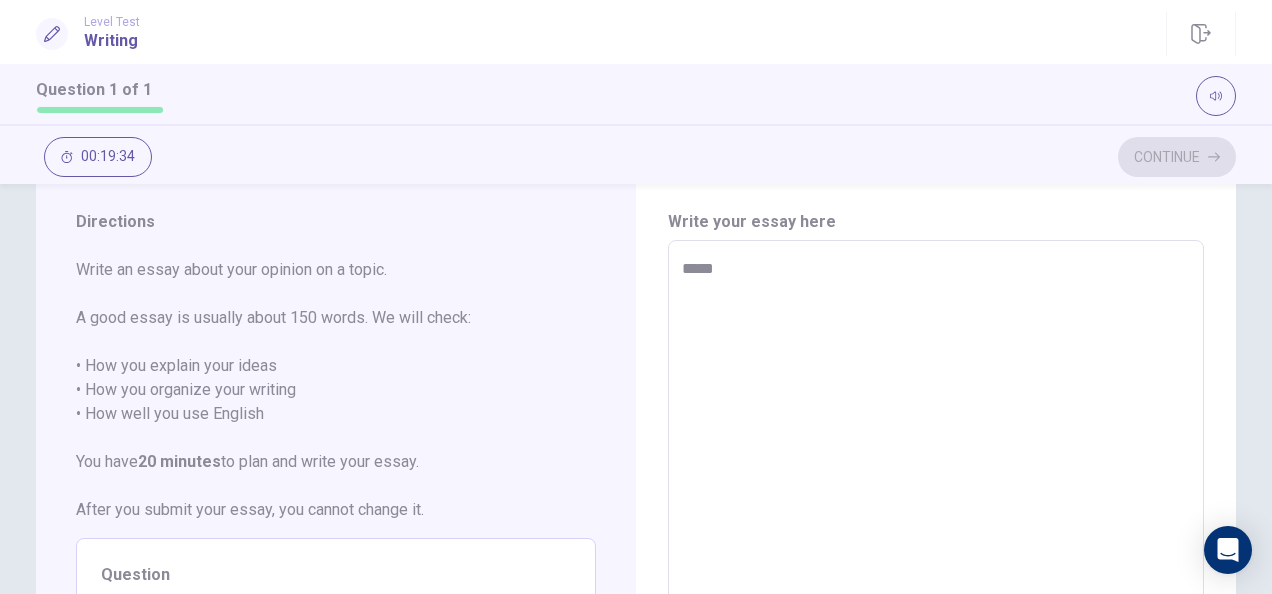 type on "*" 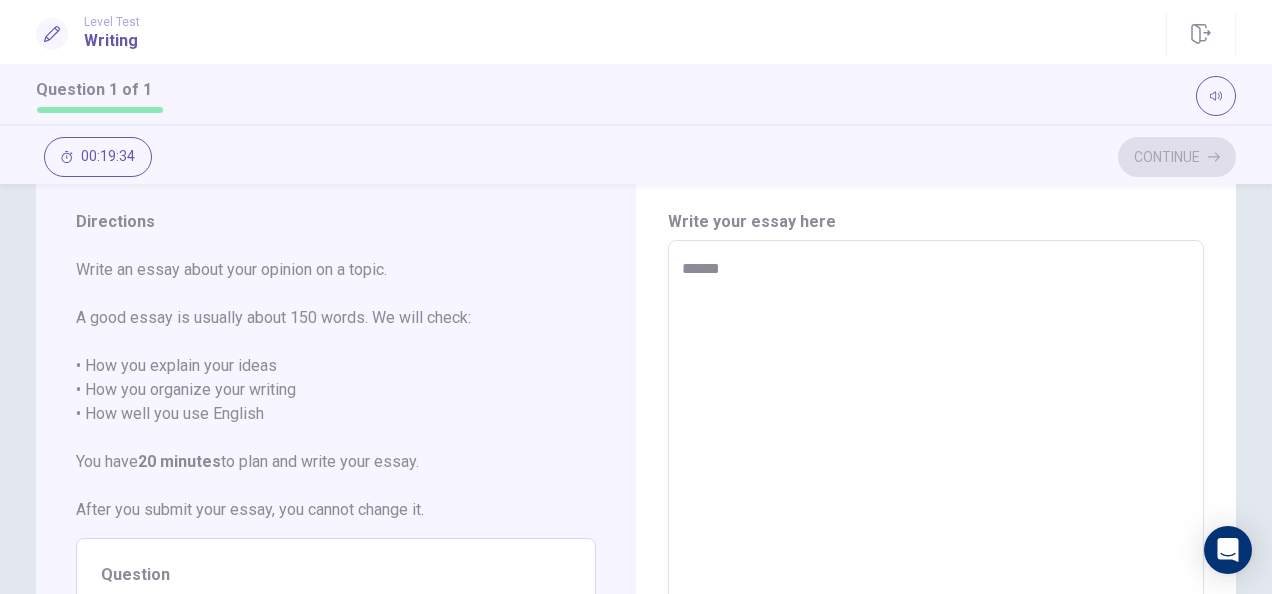 type on "*" 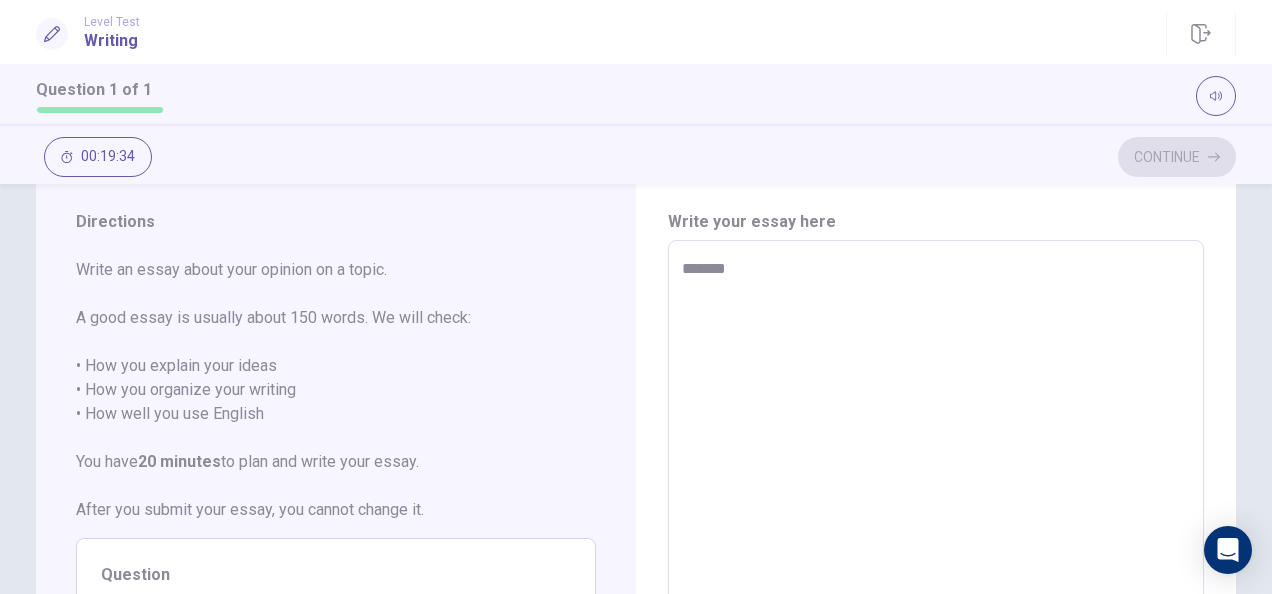 type on "*" 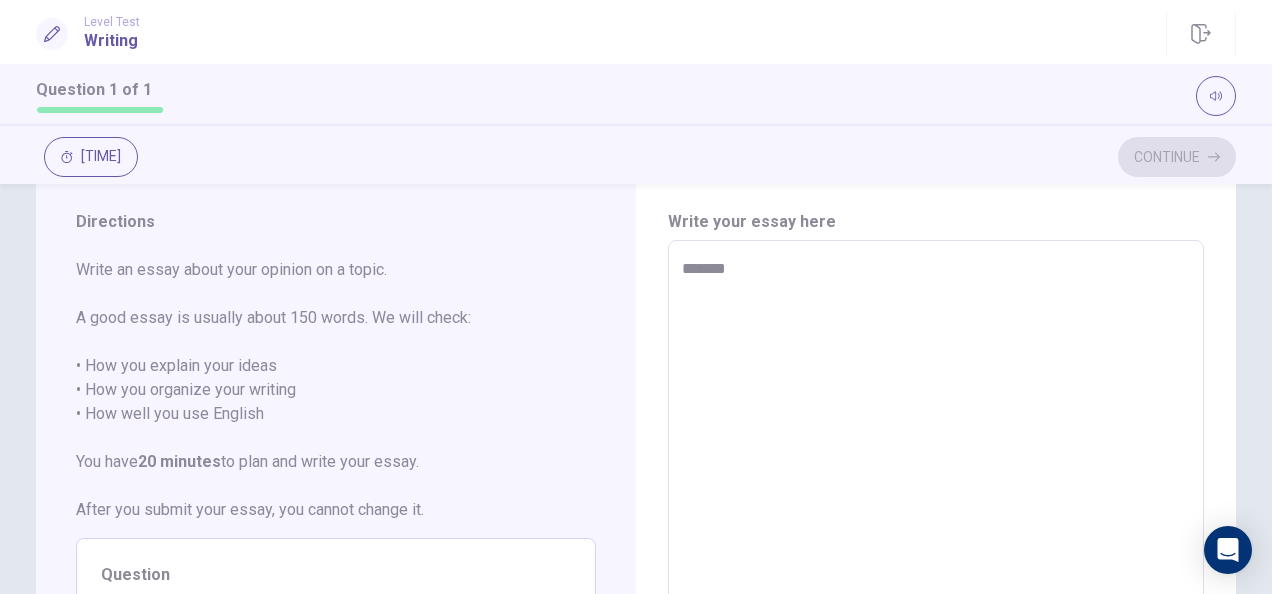 type on "********" 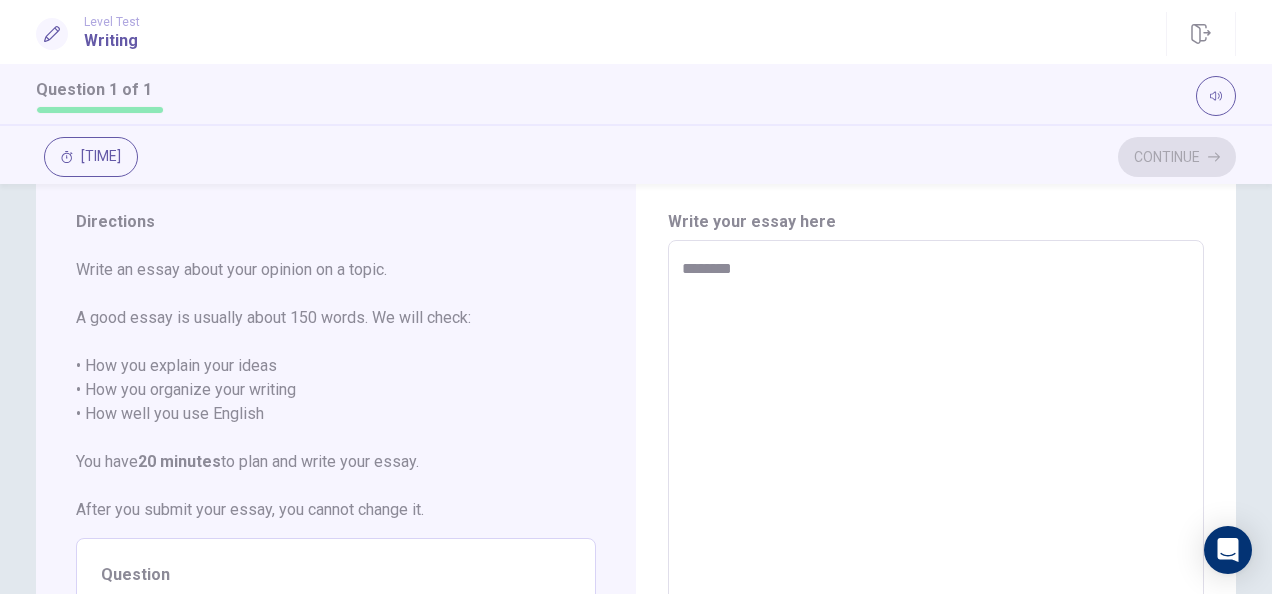type on "*" 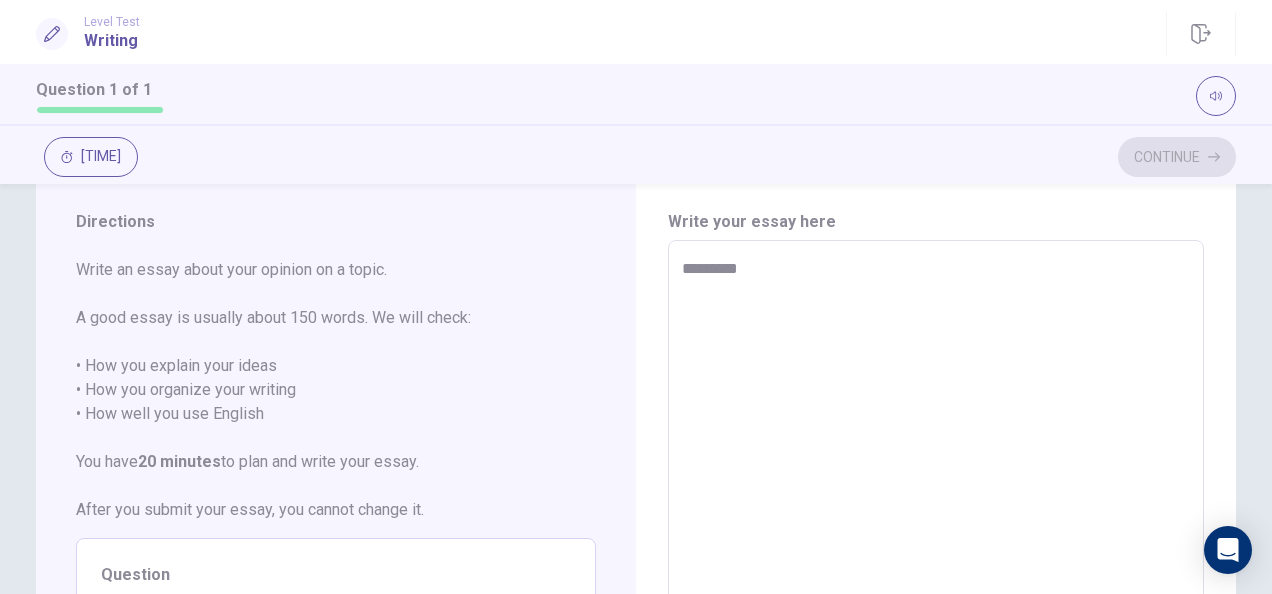 type on "*" 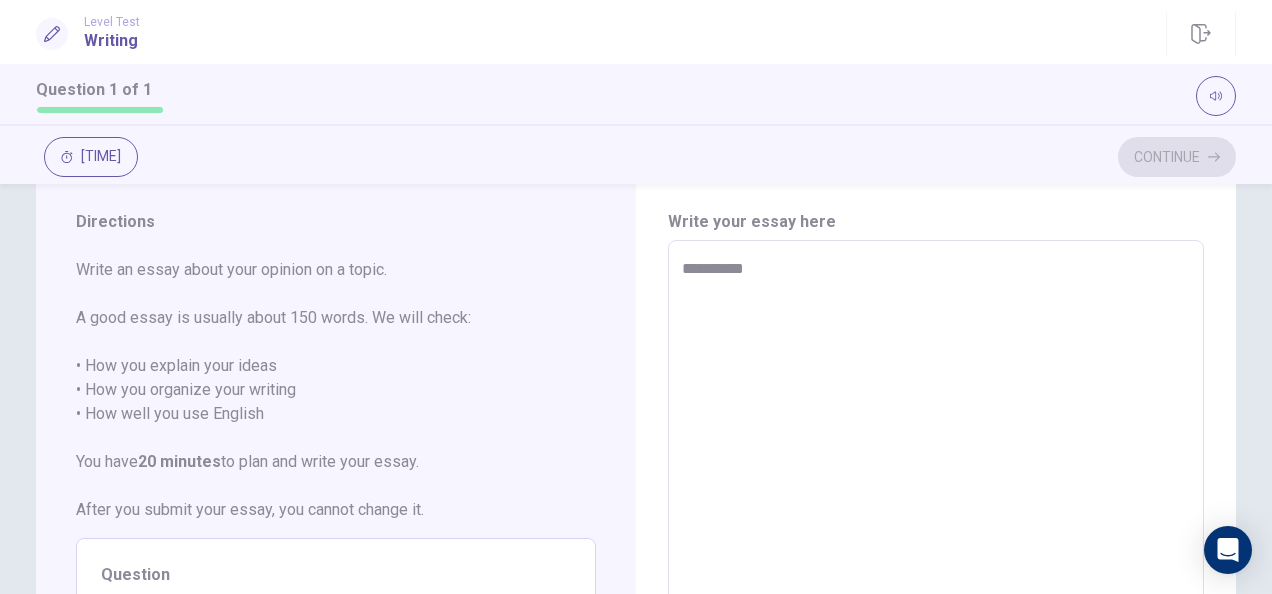 type on "*" 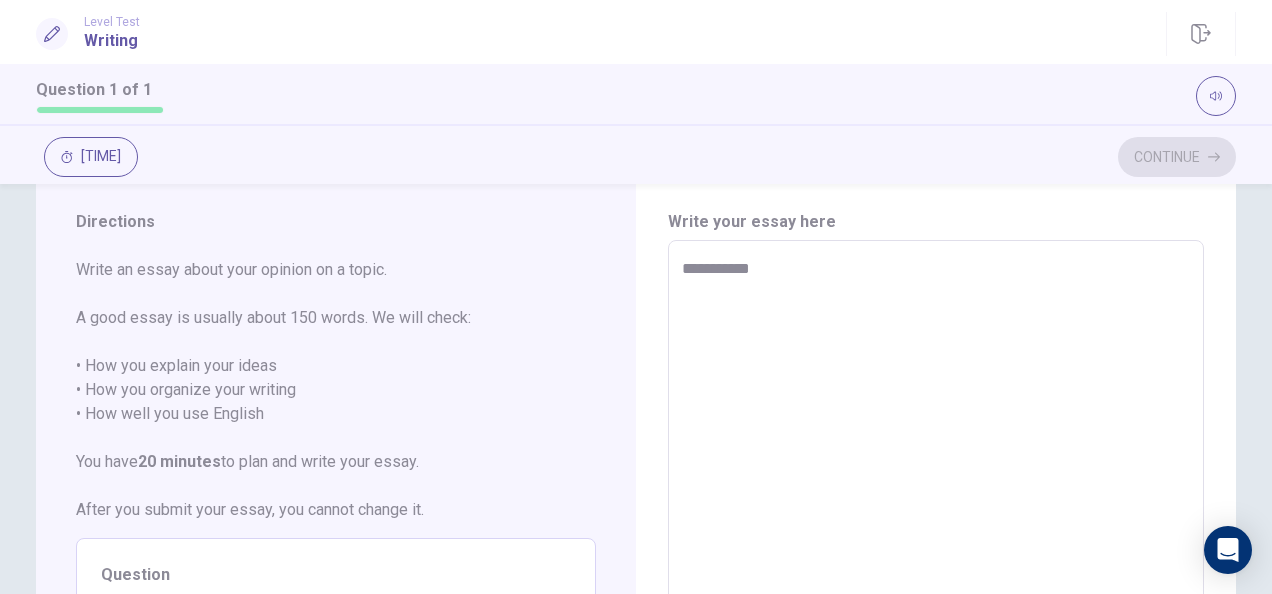 type on "*" 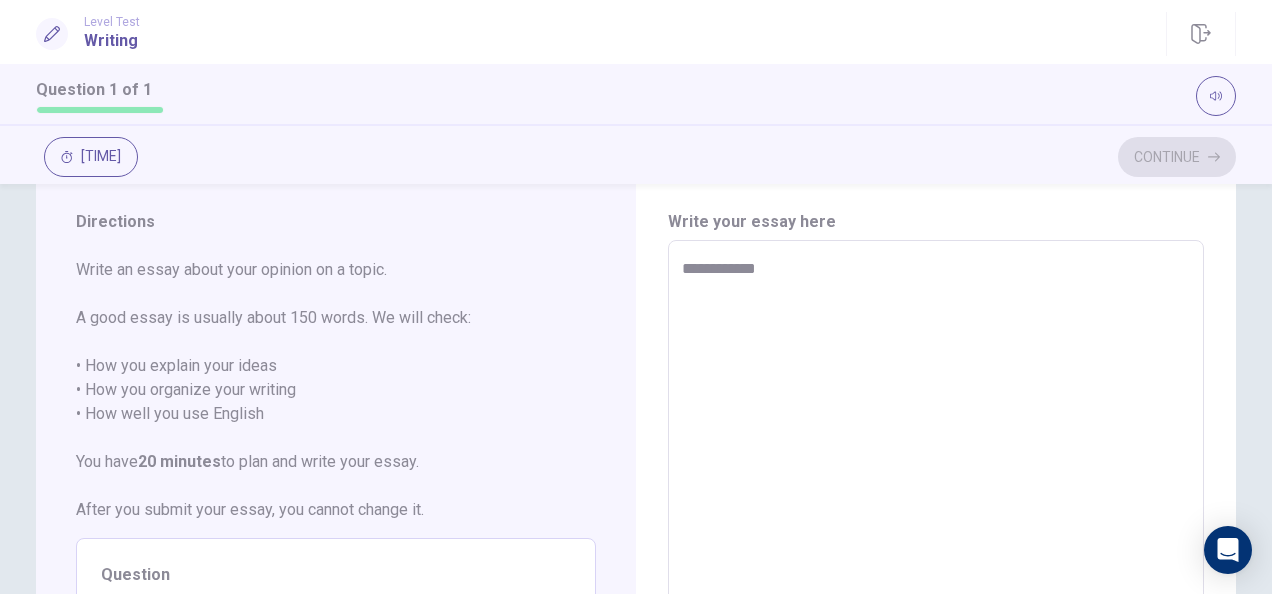 type on "*" 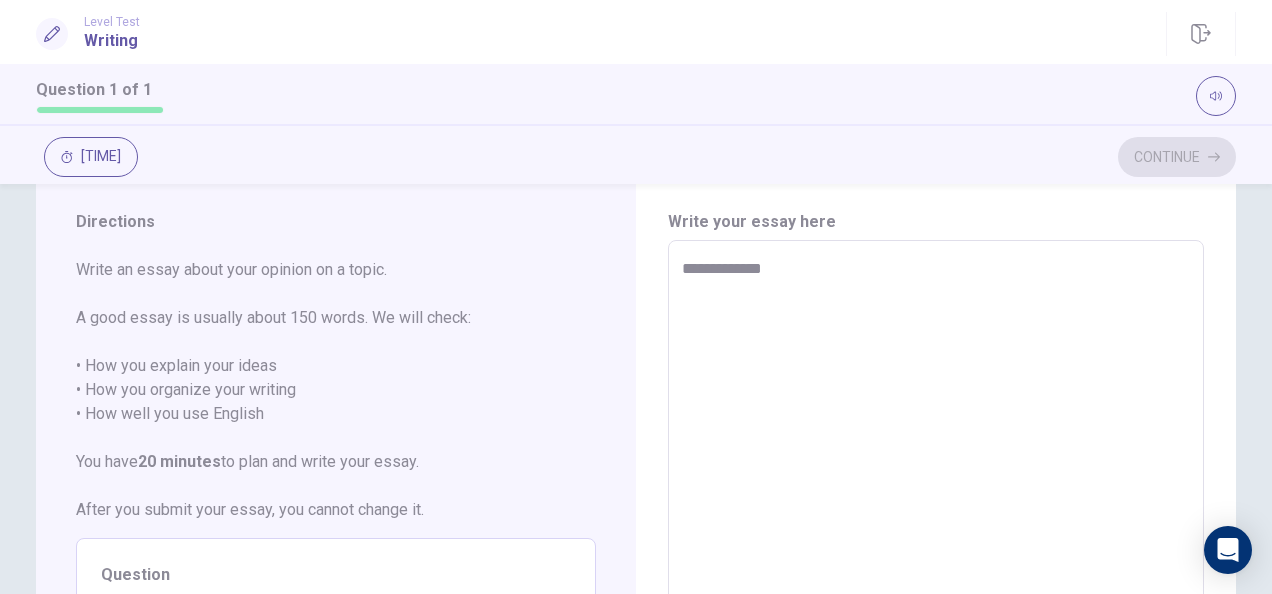 type on "*" 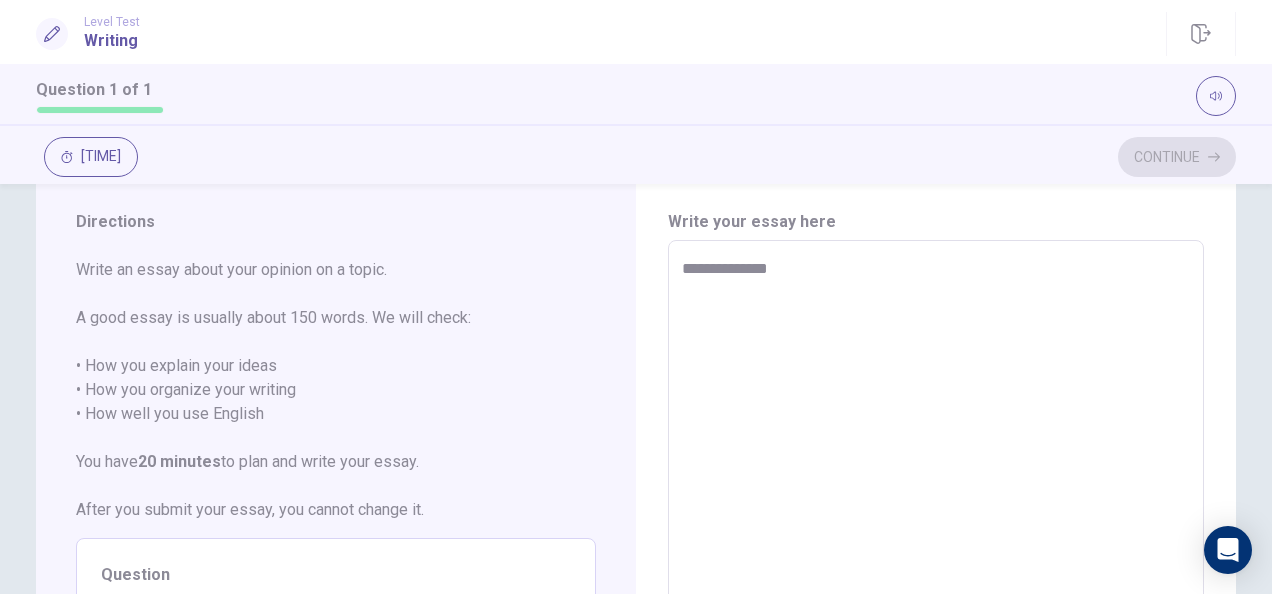 type on "*" 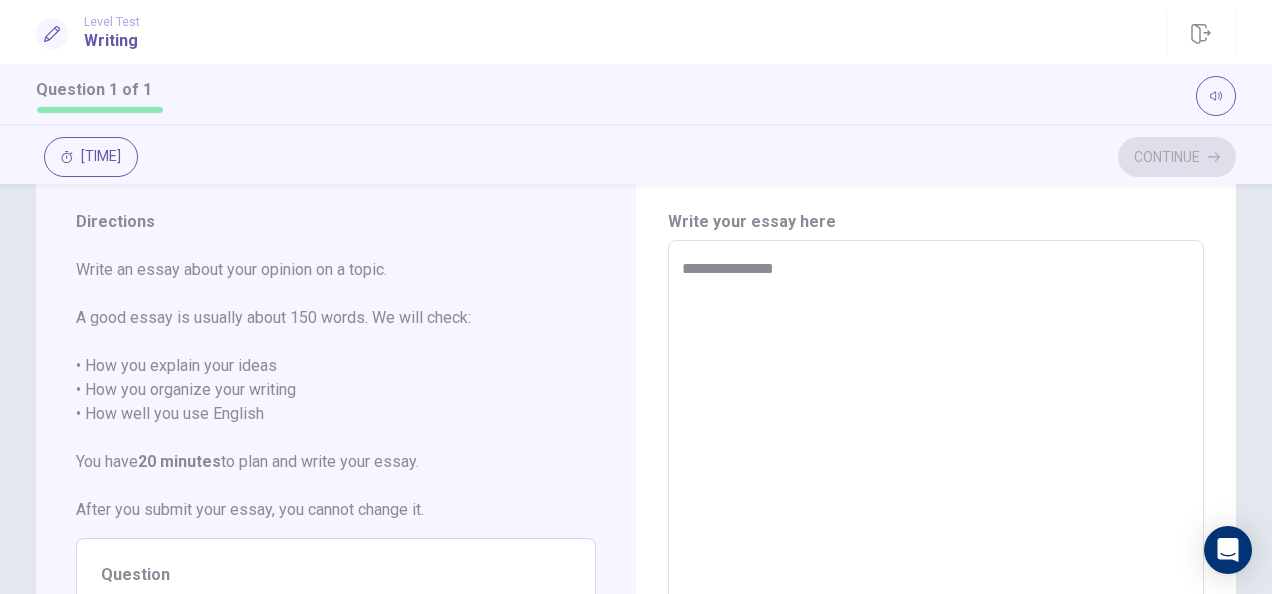 type on "*" 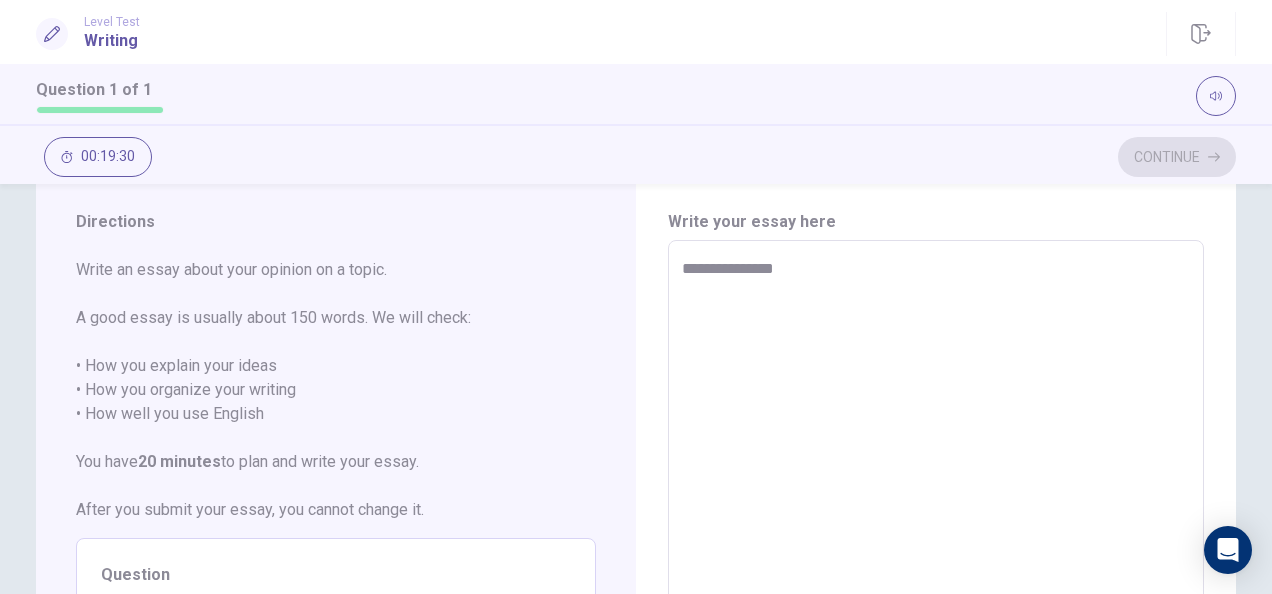 type on "**********" 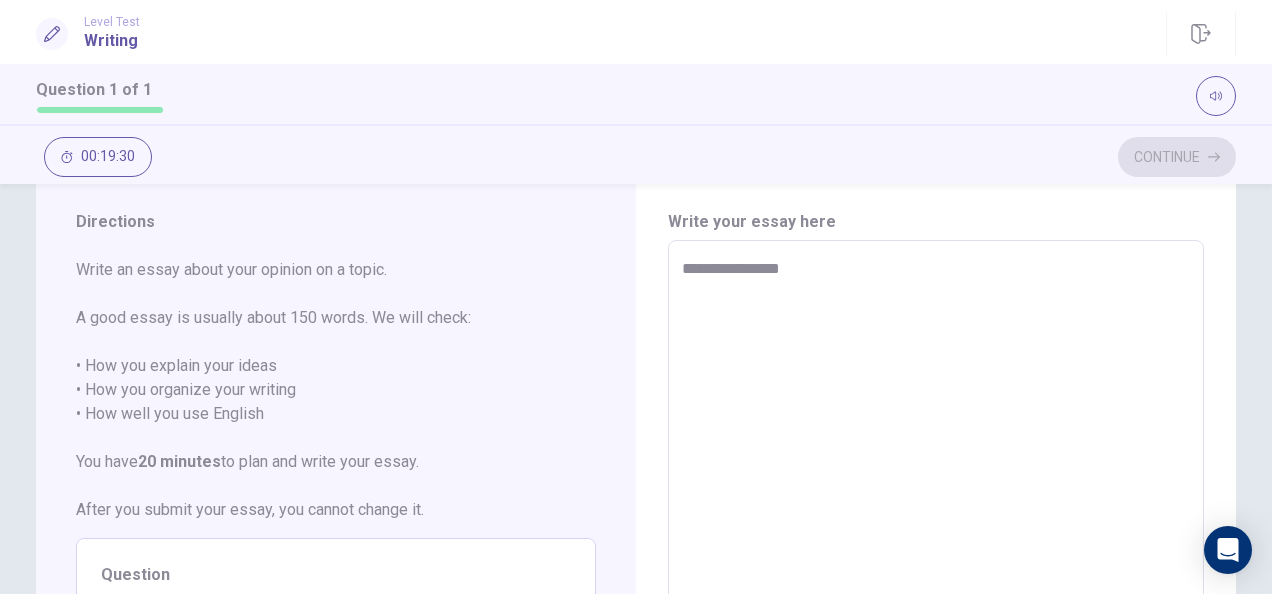 type on "*" 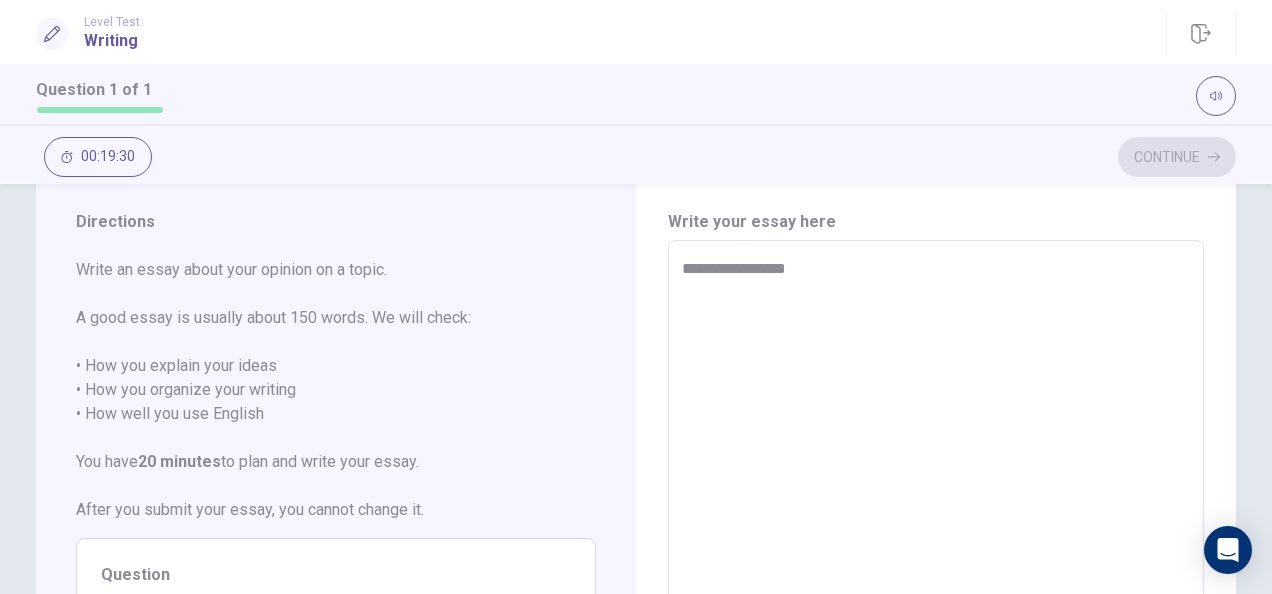 type on "*" 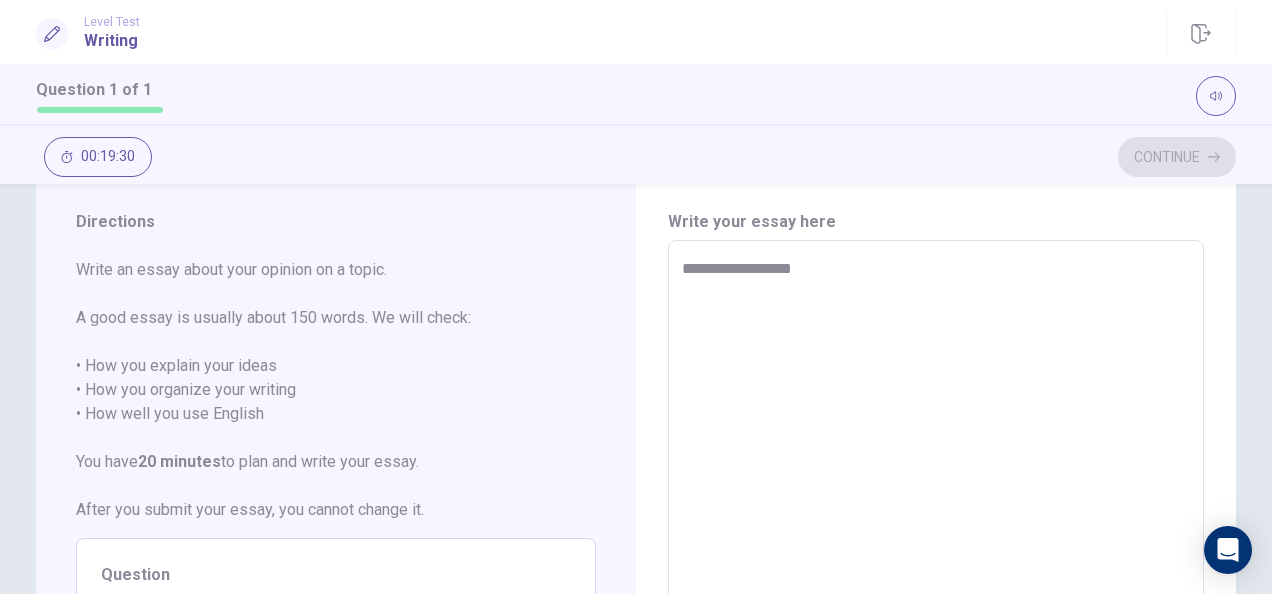 type on "*" 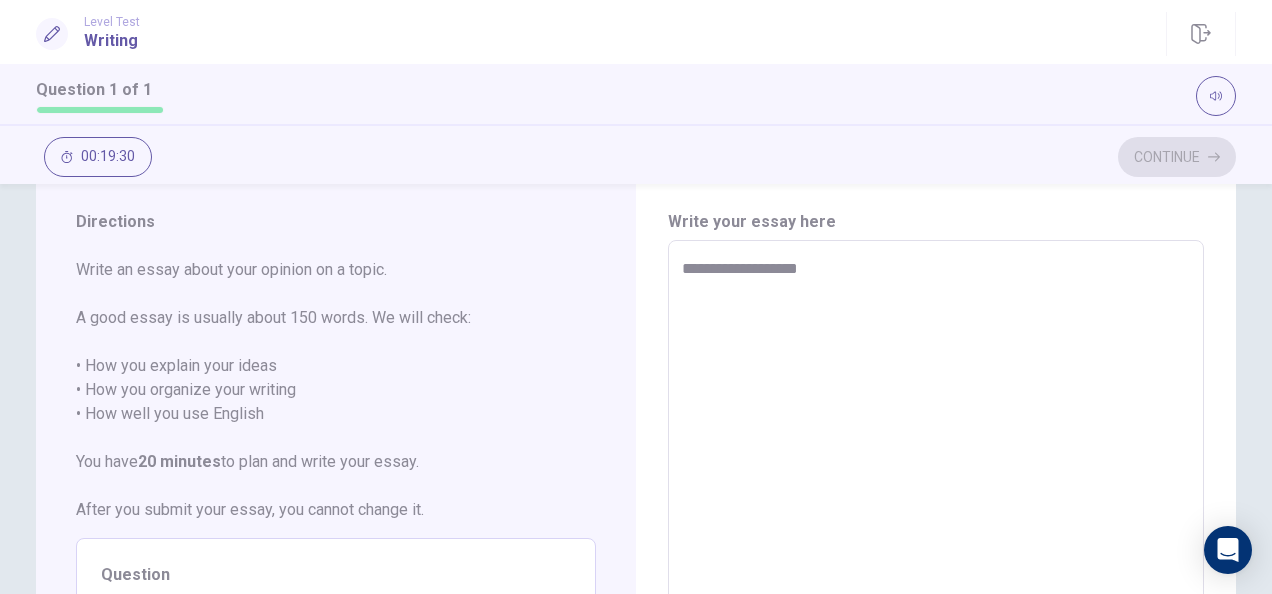 type on "*" 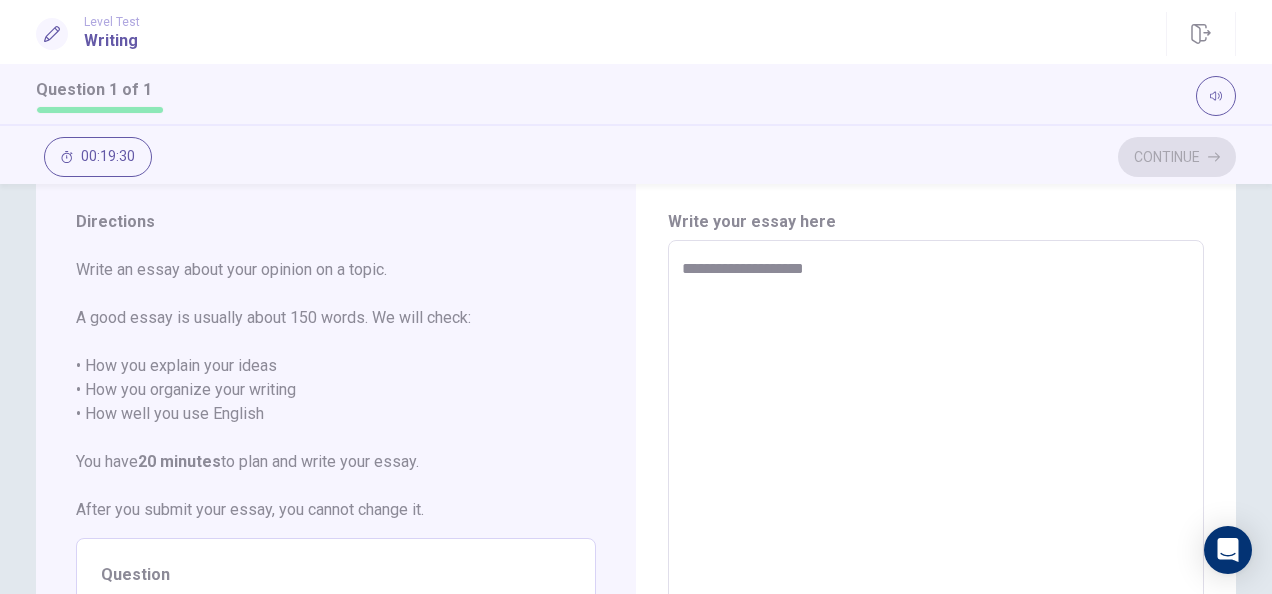 type on "*" 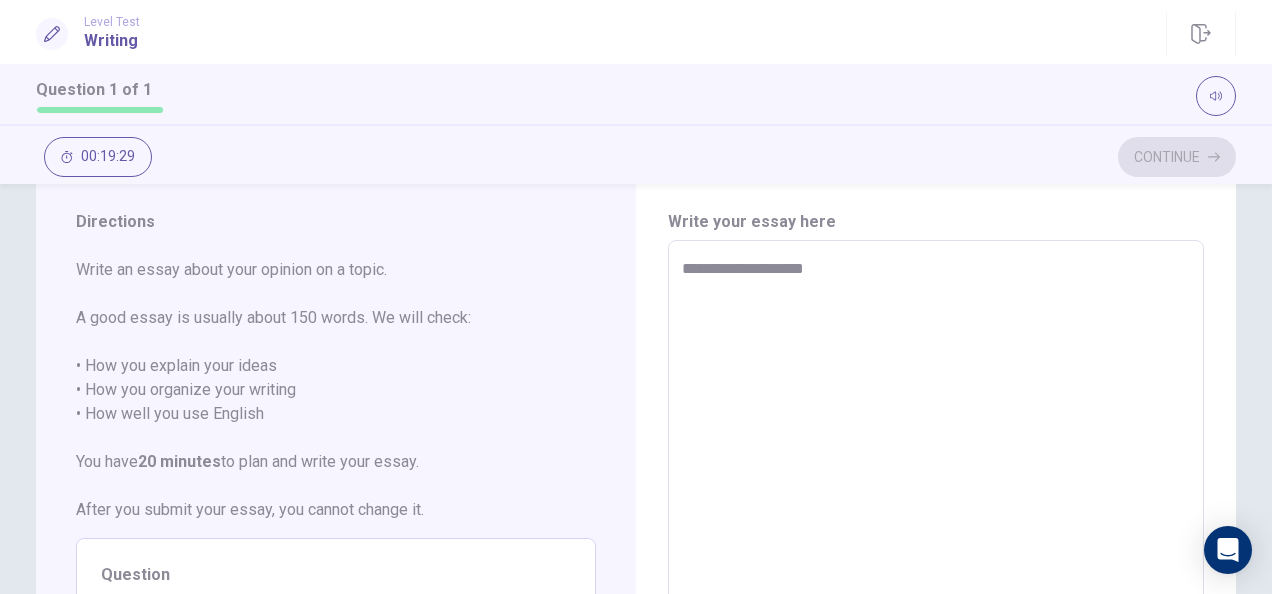 type on "**********" 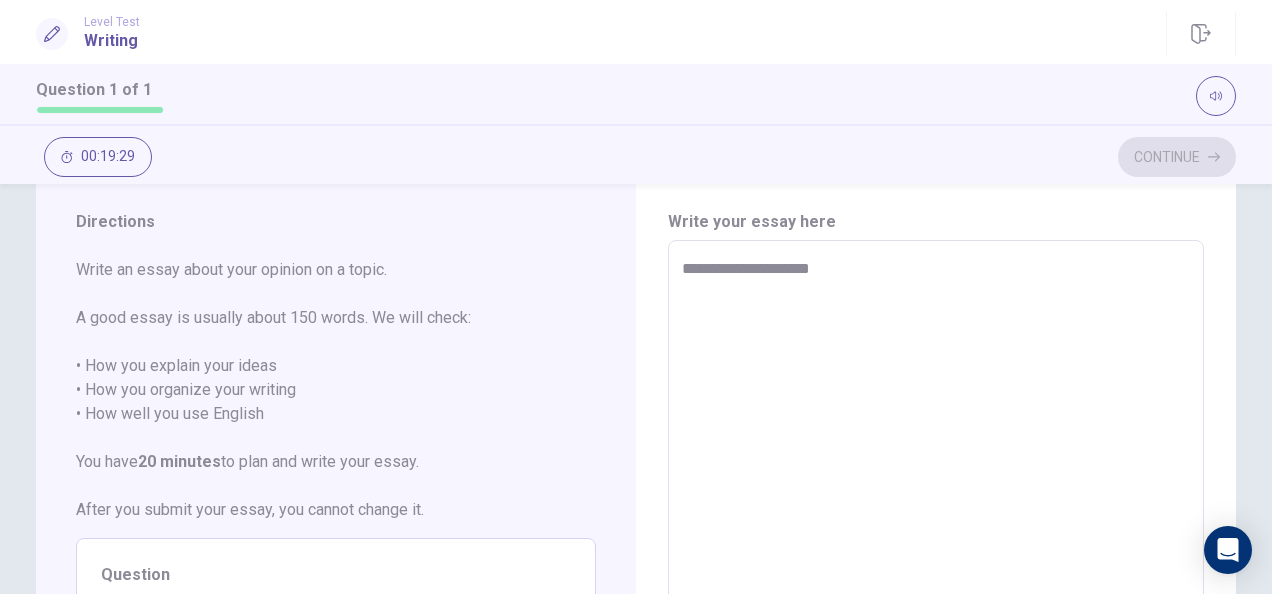 type on "*" 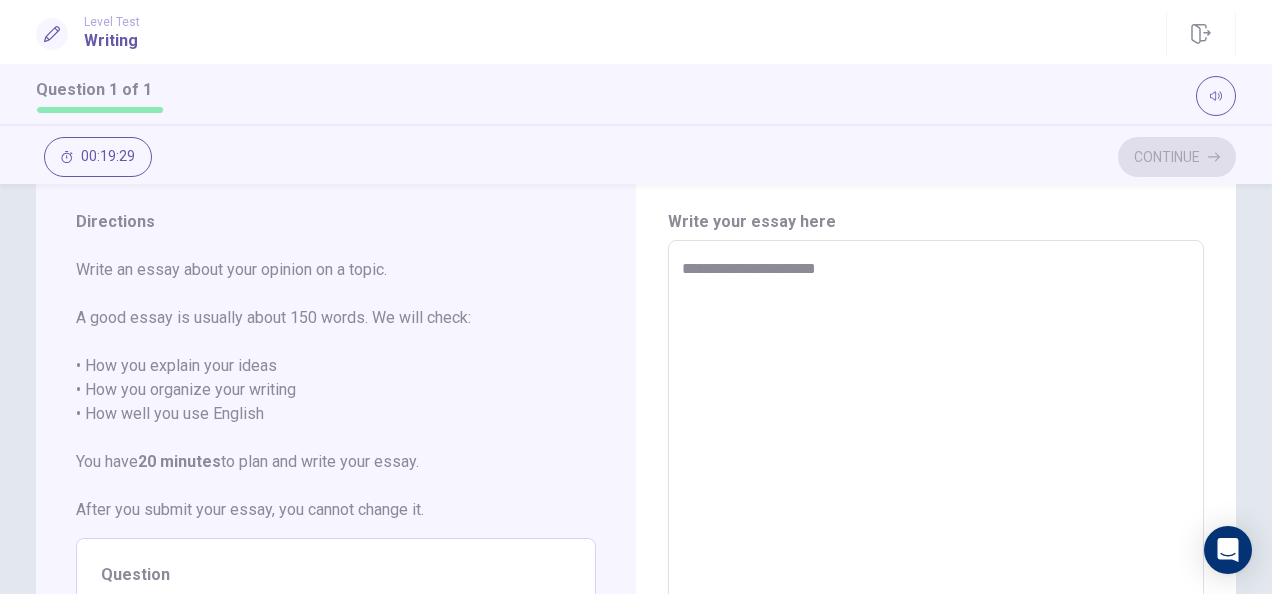 type on "*" 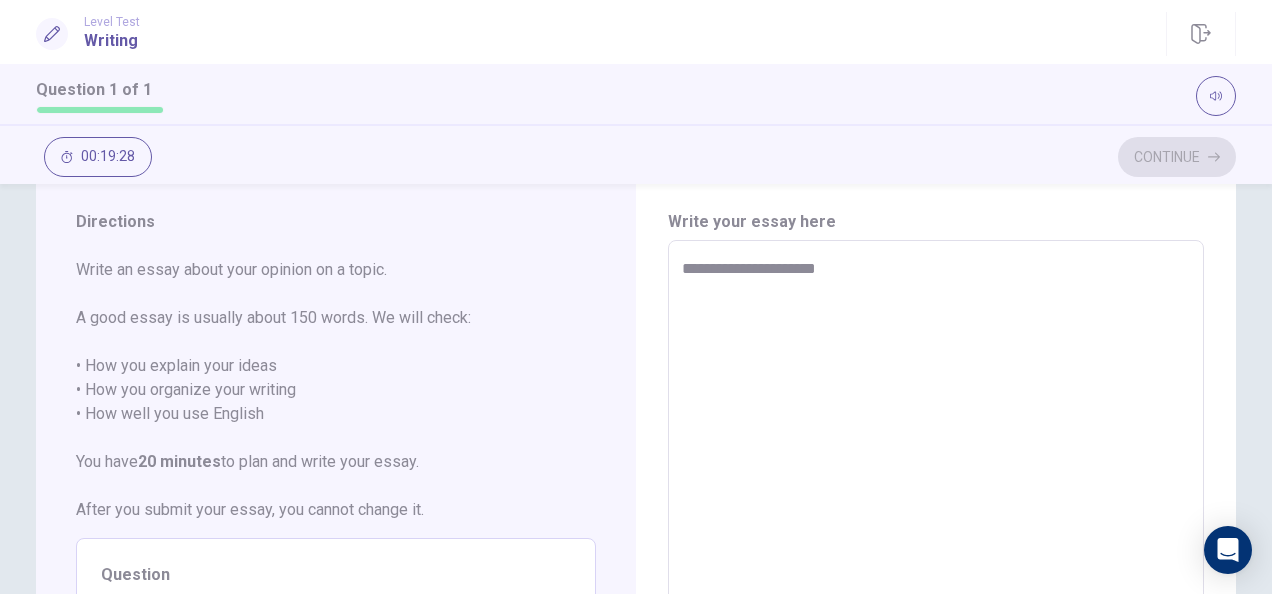 type on "**********" 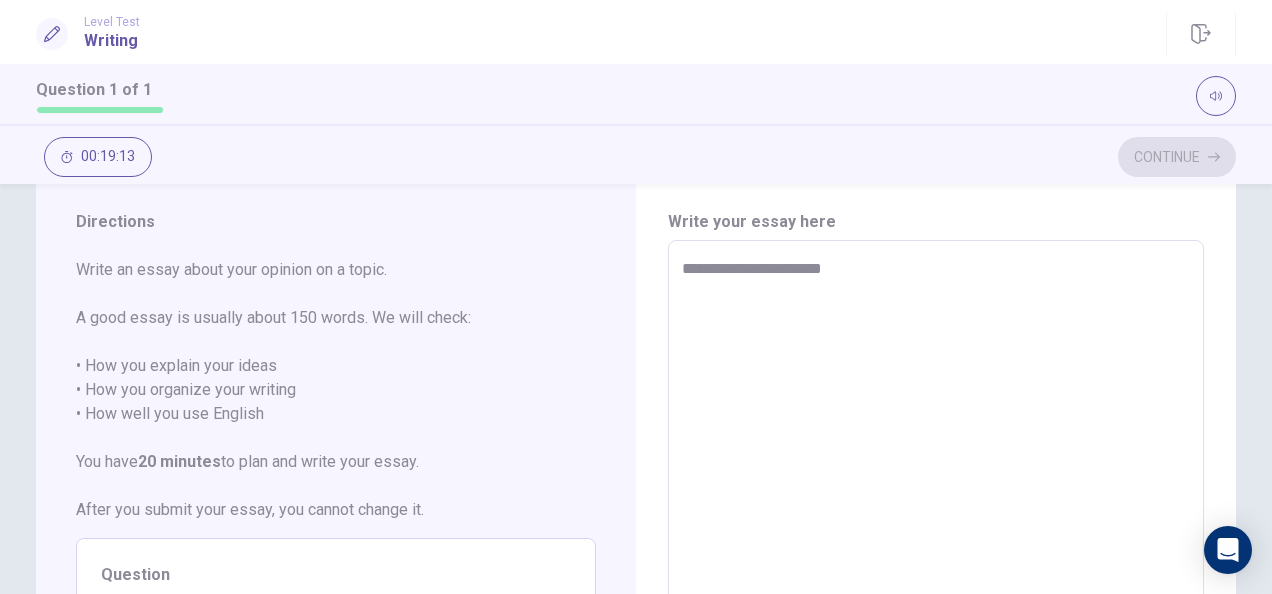 type on "*" 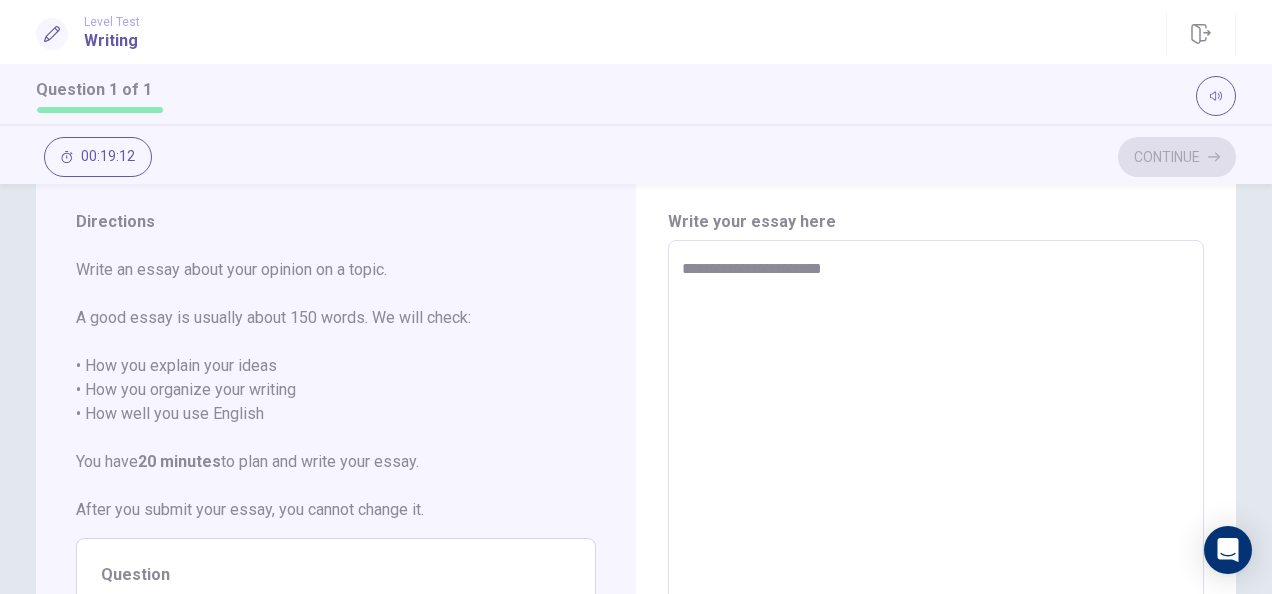 type on "**********" 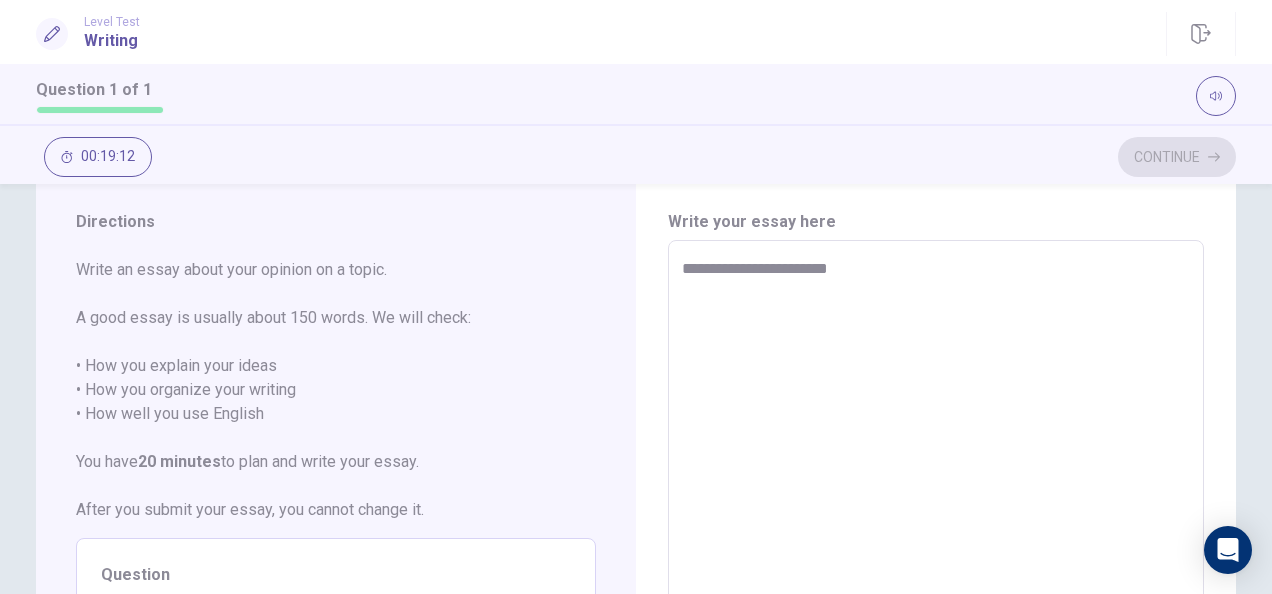 type on "*" 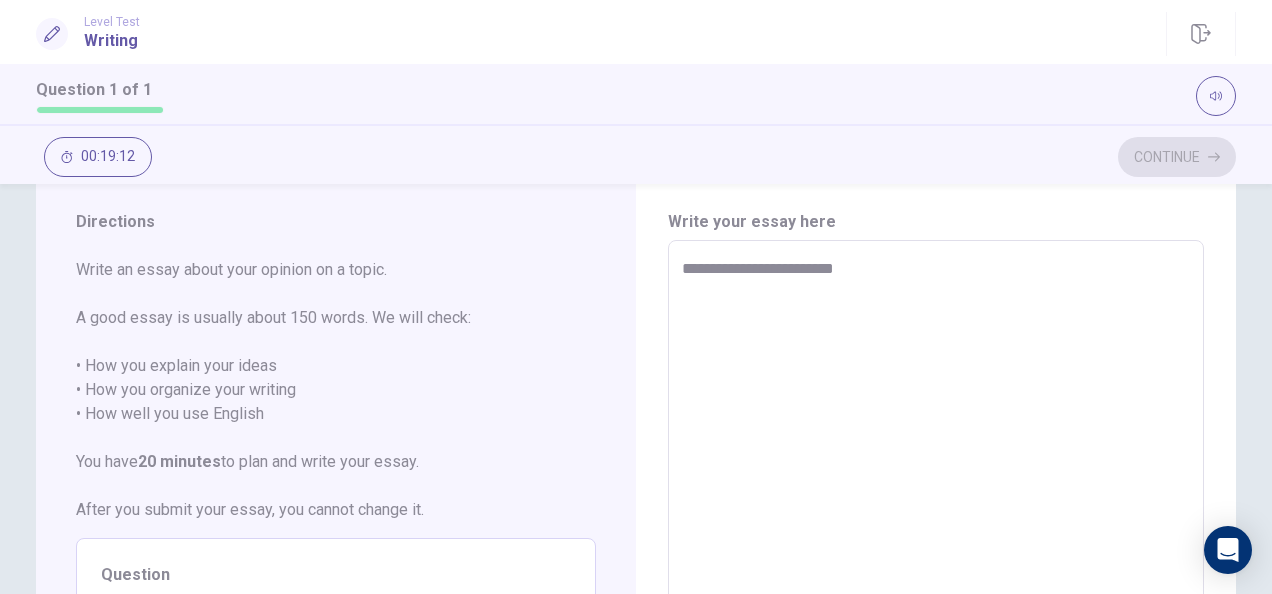 type on "*" 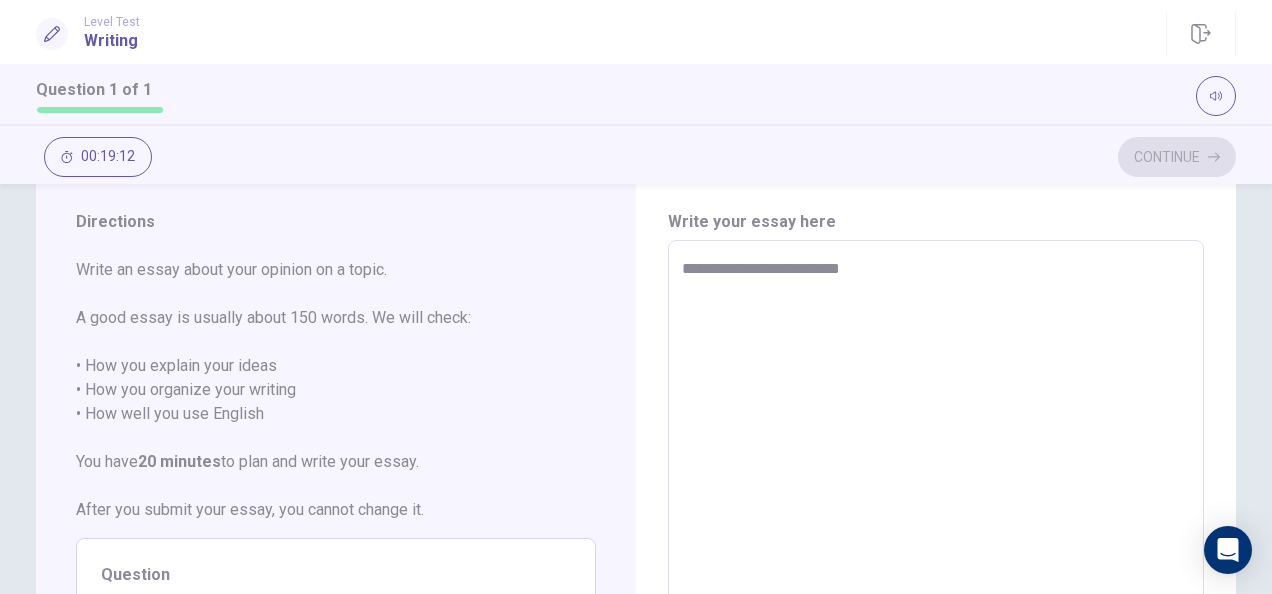 type on "**********" 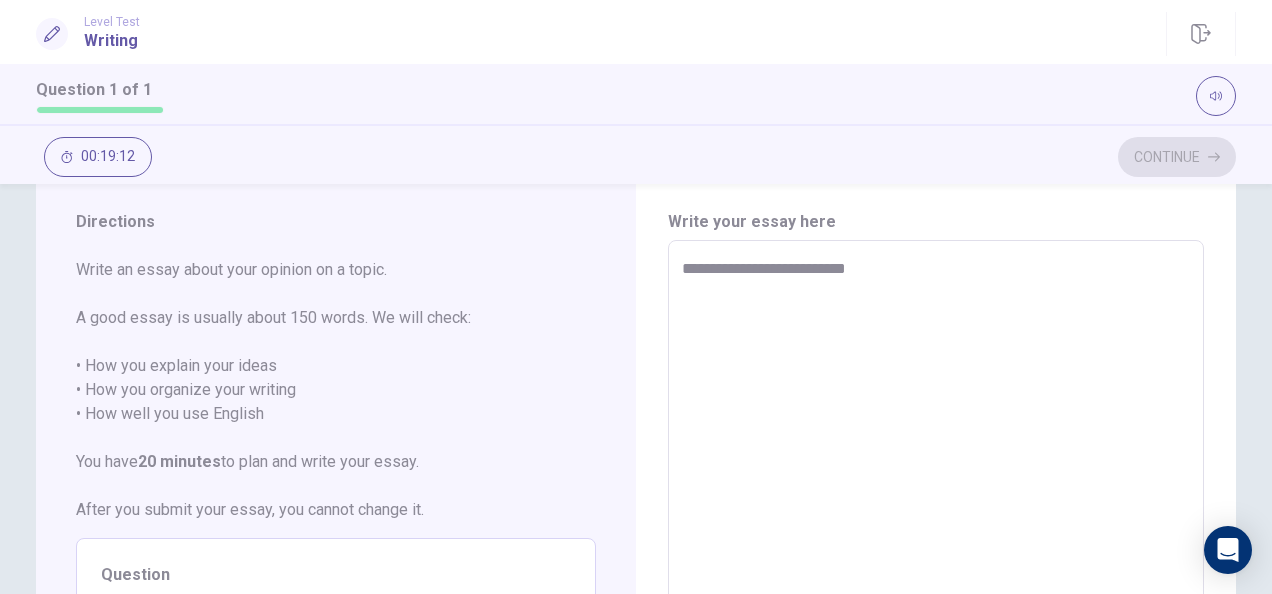 type on "*" 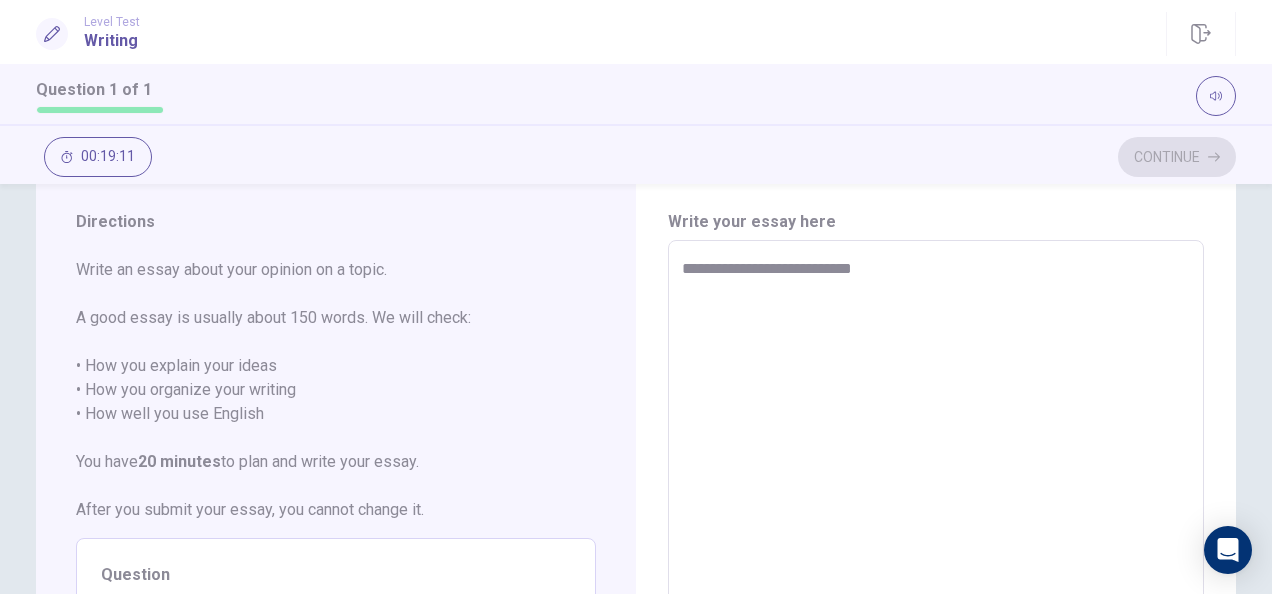 type on "**********" 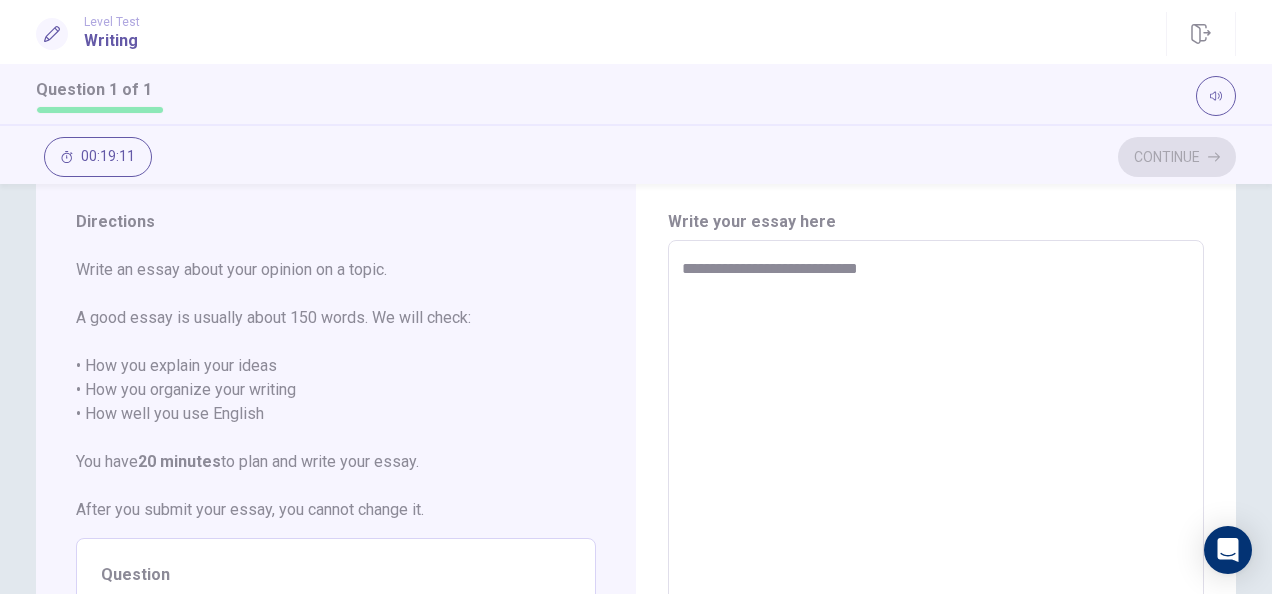 type on "*" 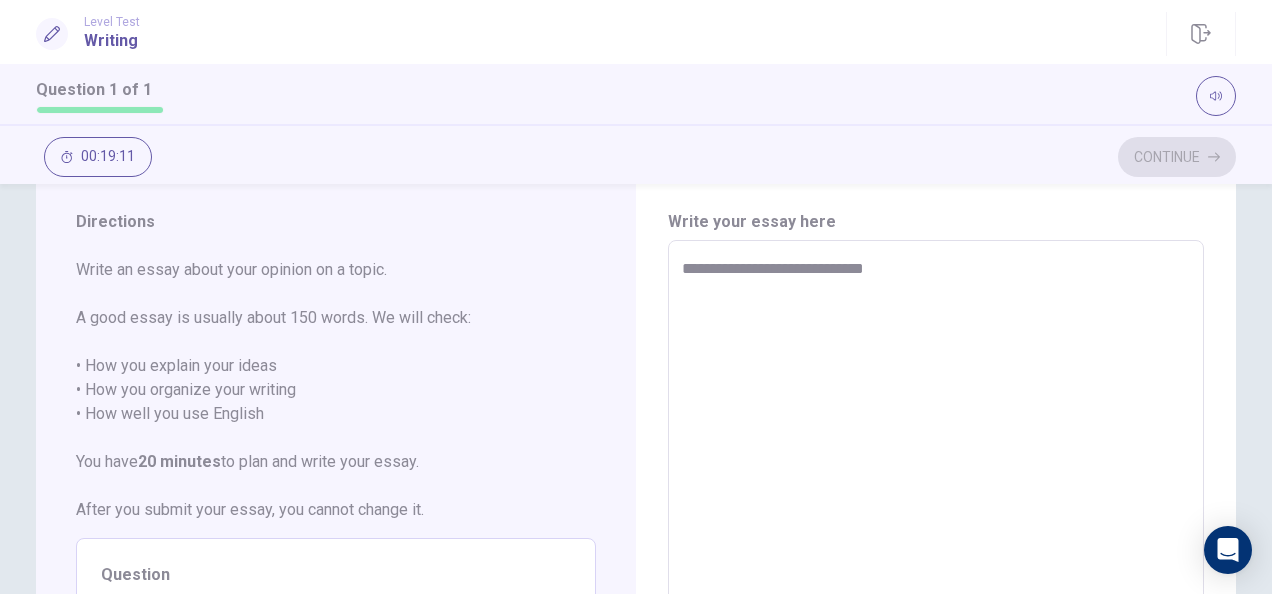 type on "**********" 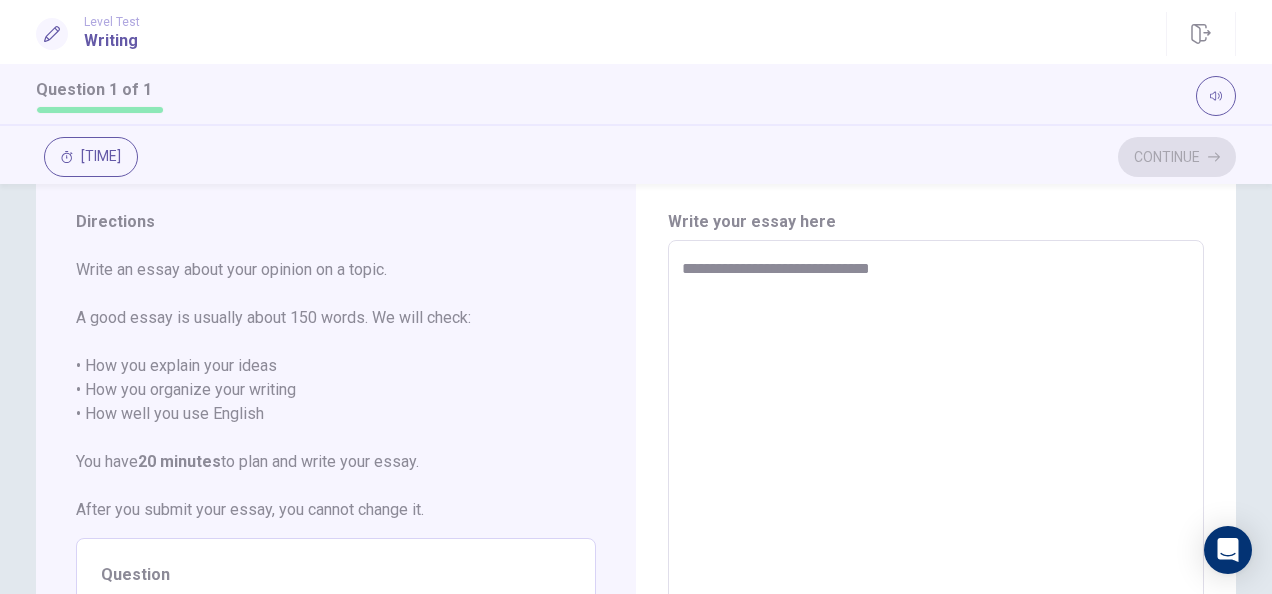 type on "*" 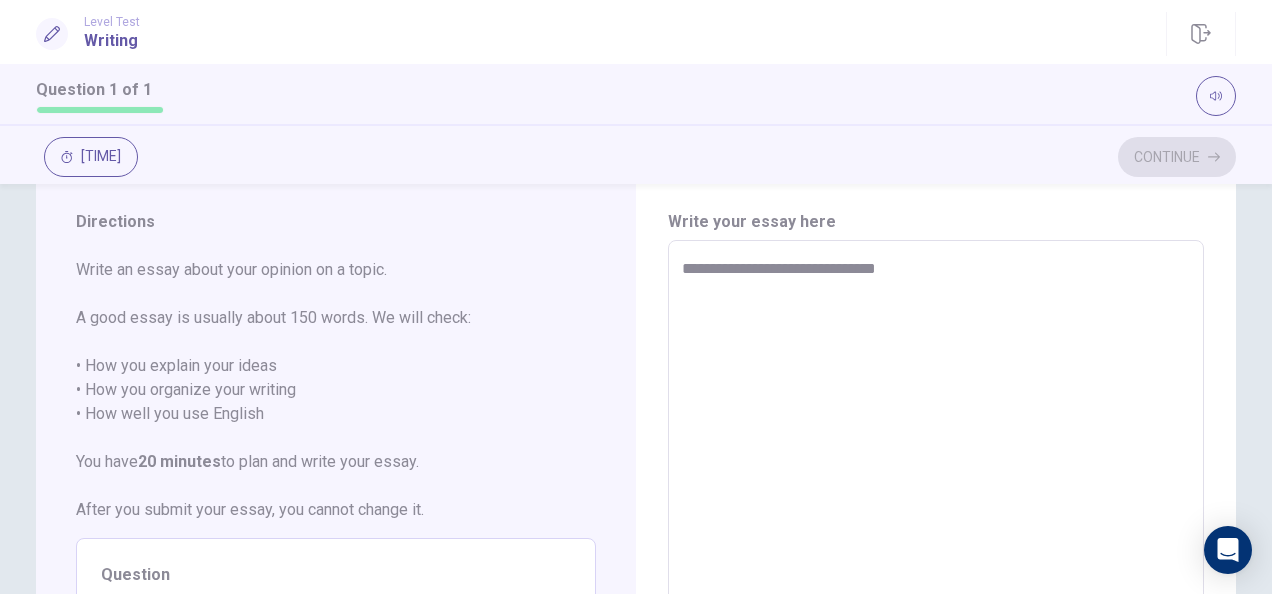 type on "*" 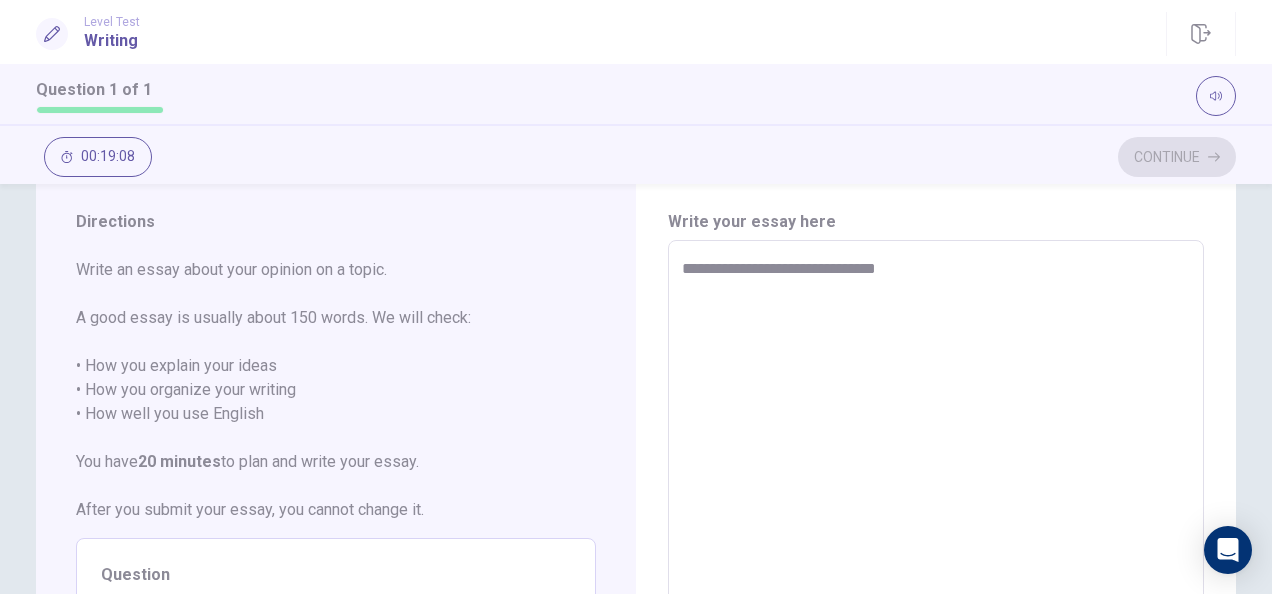type on "**********" 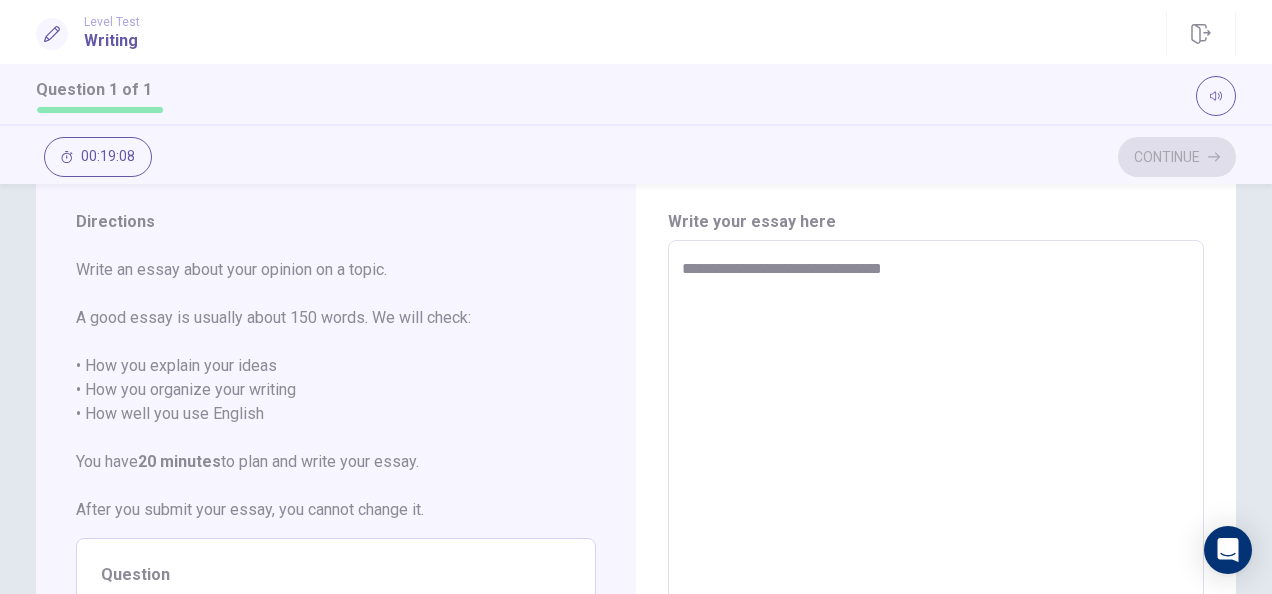 type on "*" 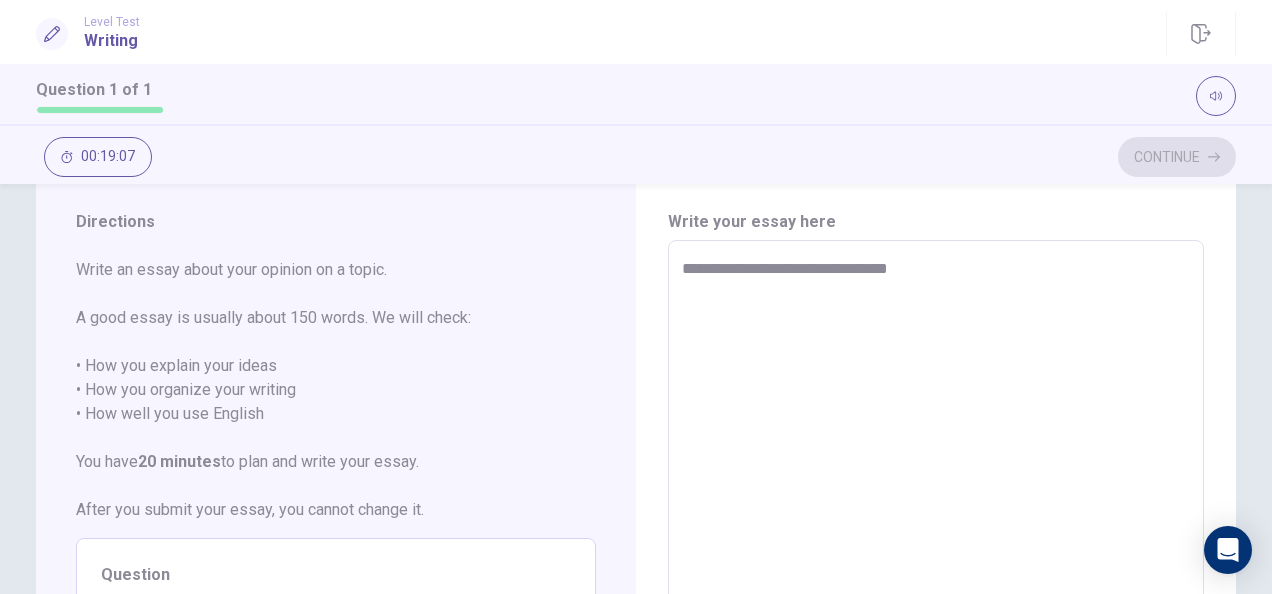 type on "*" 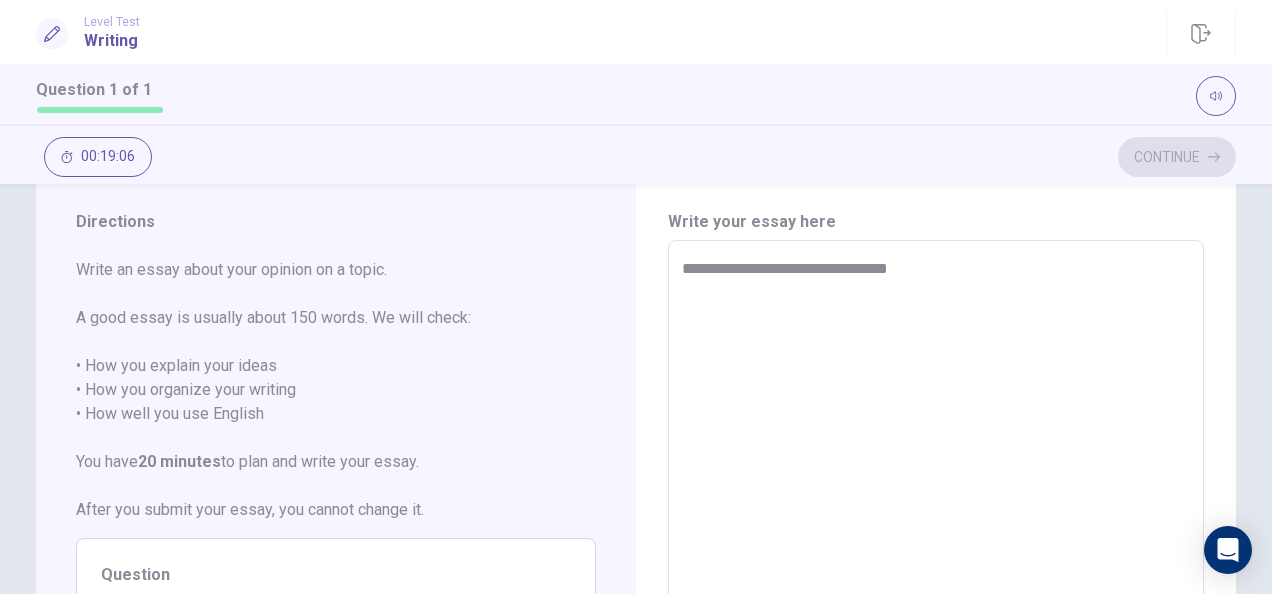 type on "**********" 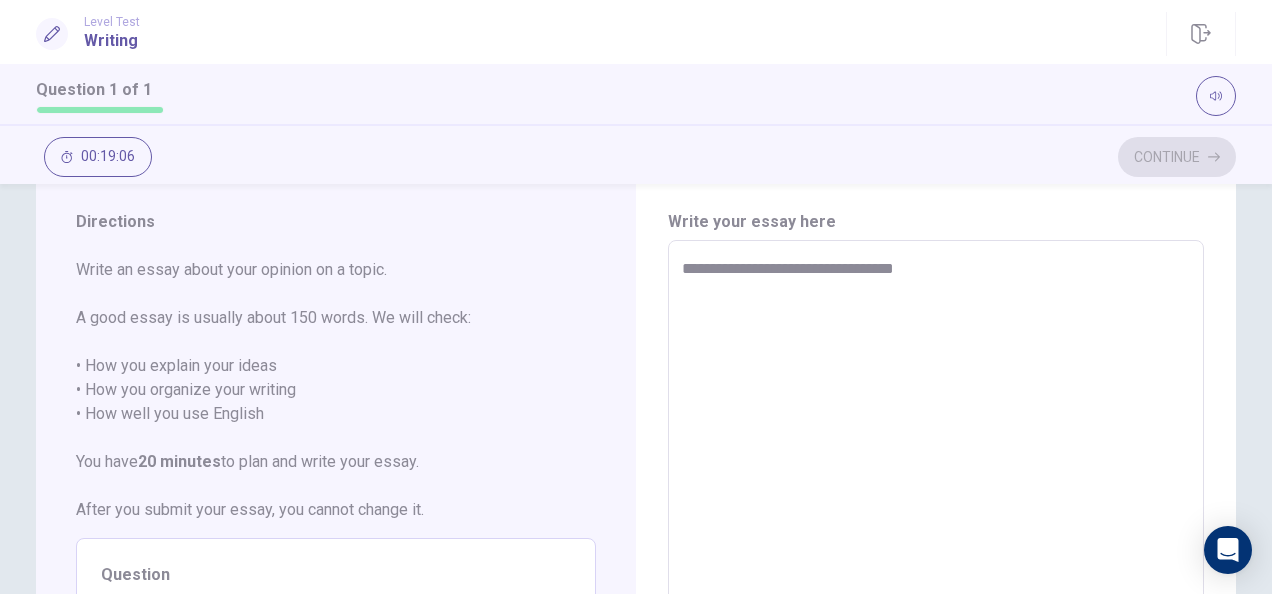 type on "*" 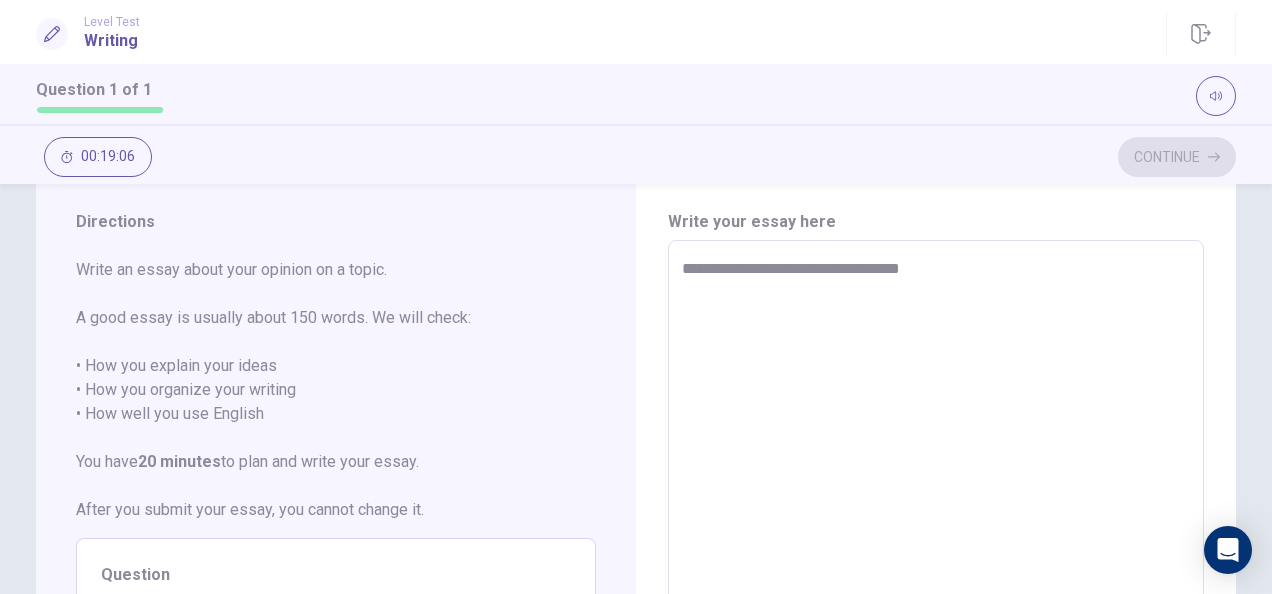 type on "*" 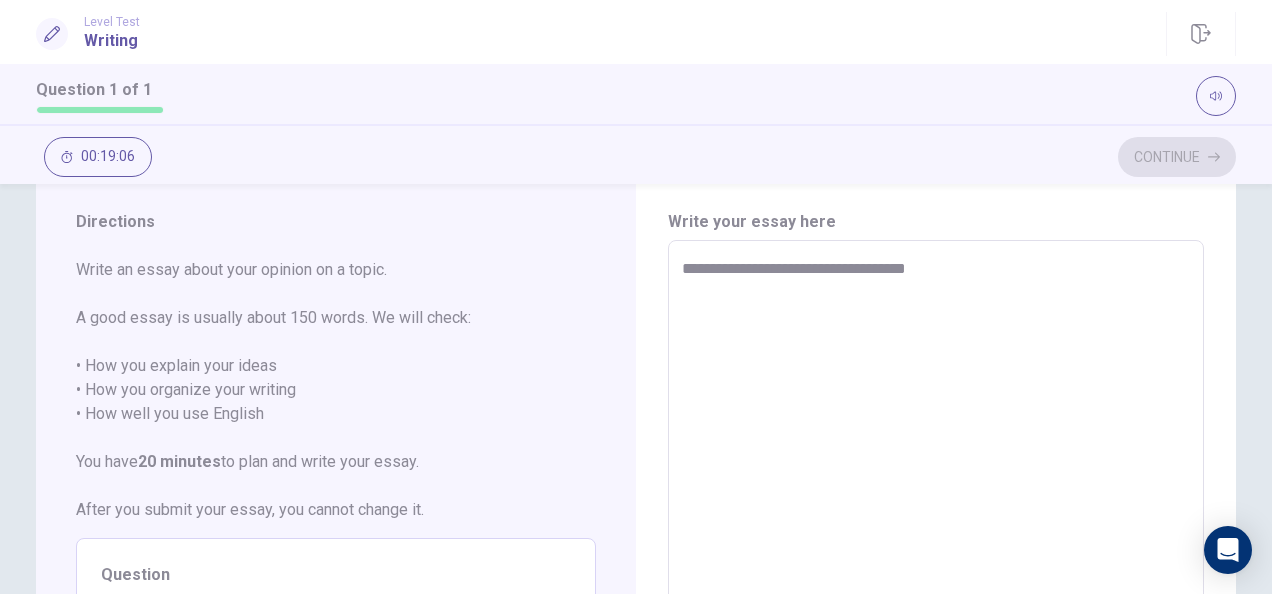 type on "*" 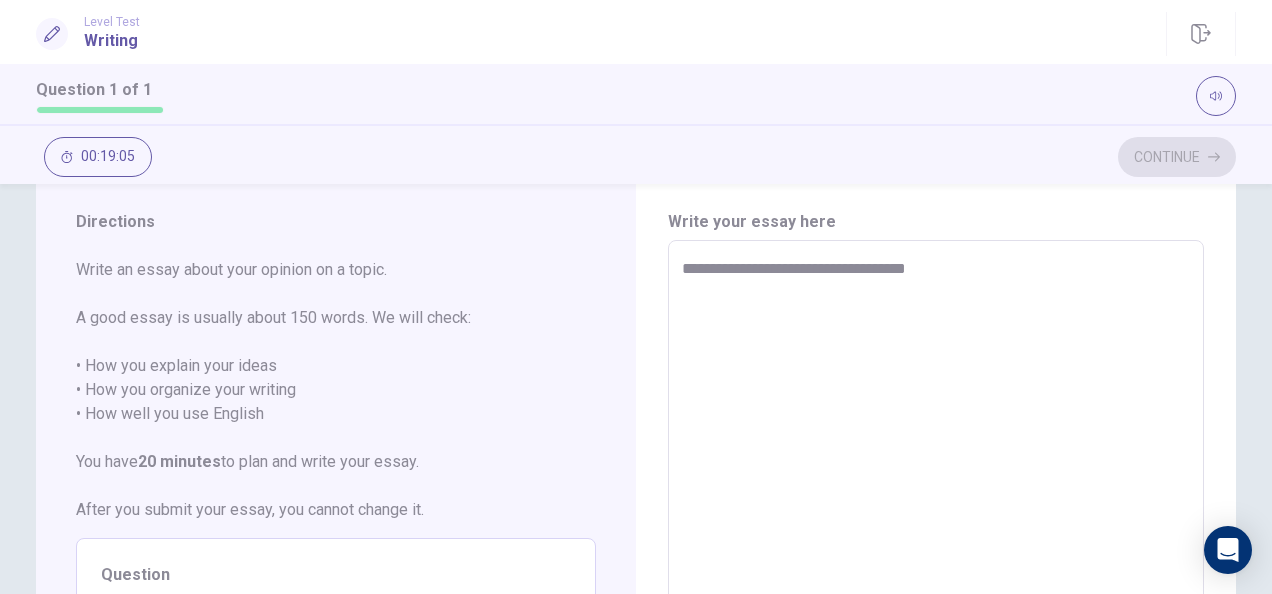 type on "**********" 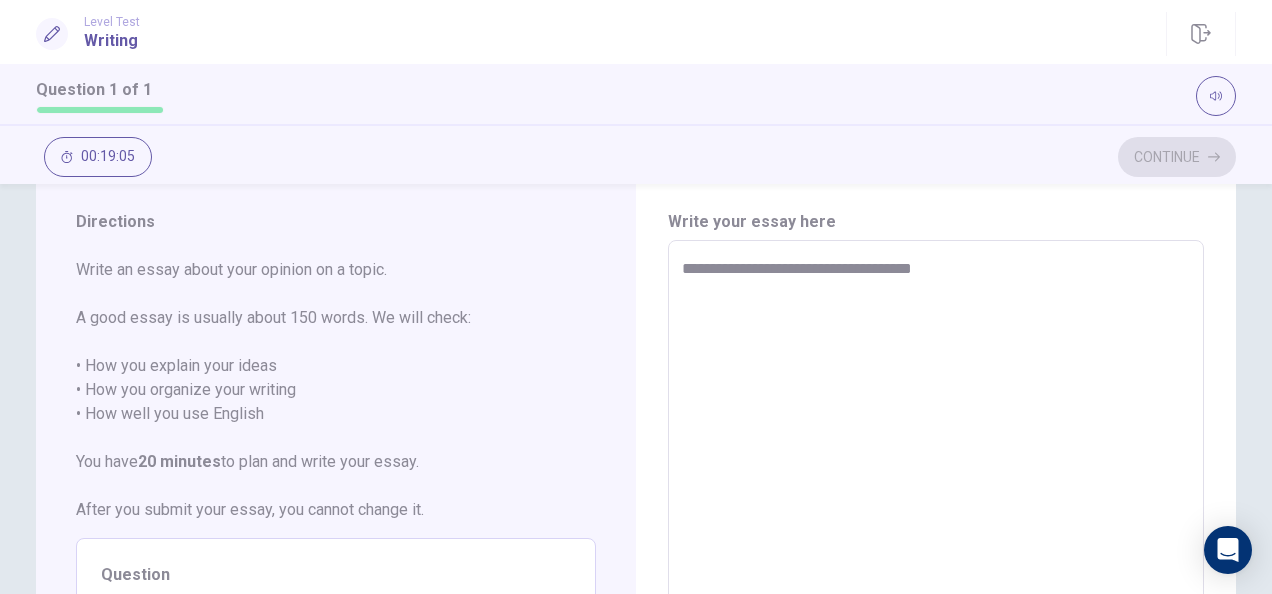 type on "*" 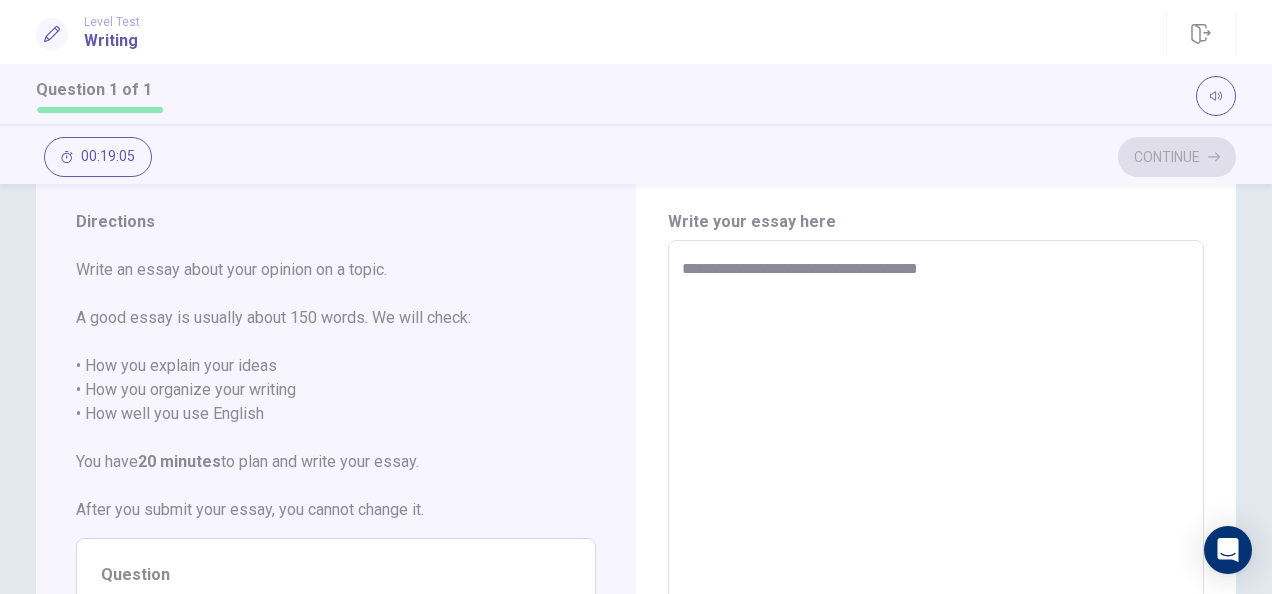 type on "*" 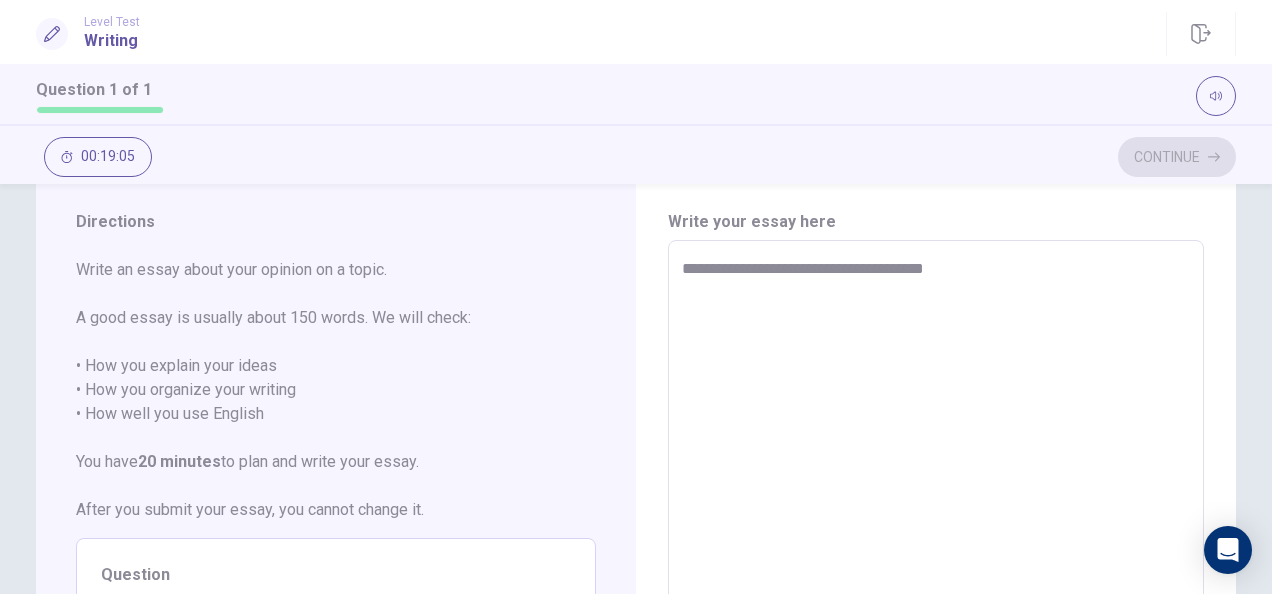 type on "*" 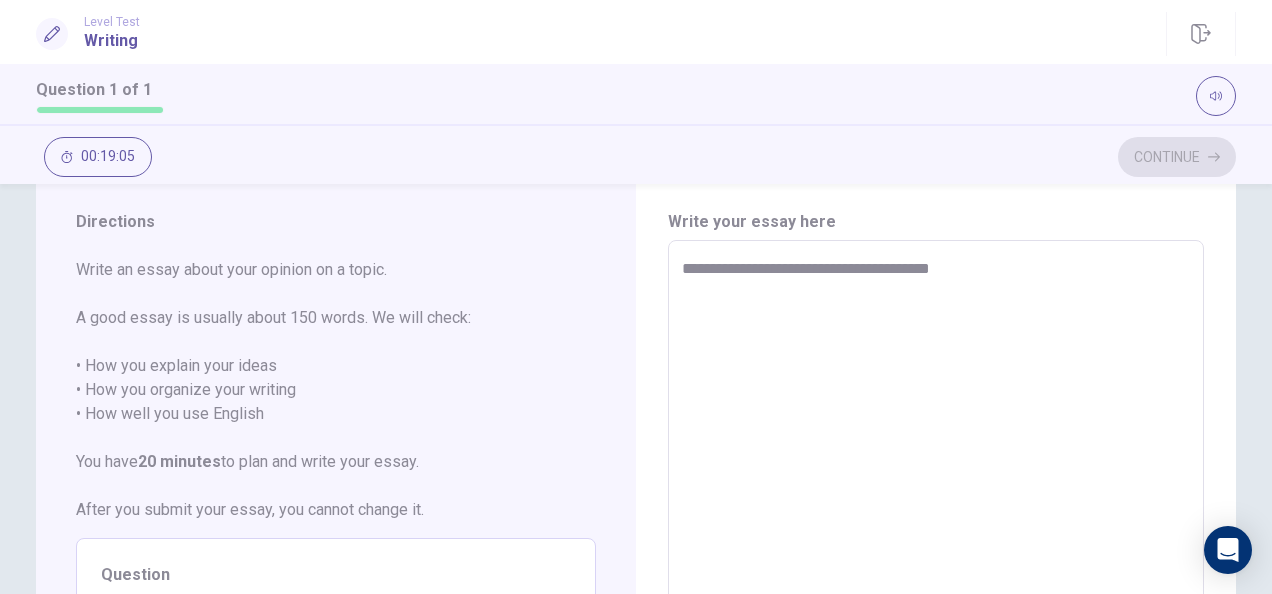 type on "*" 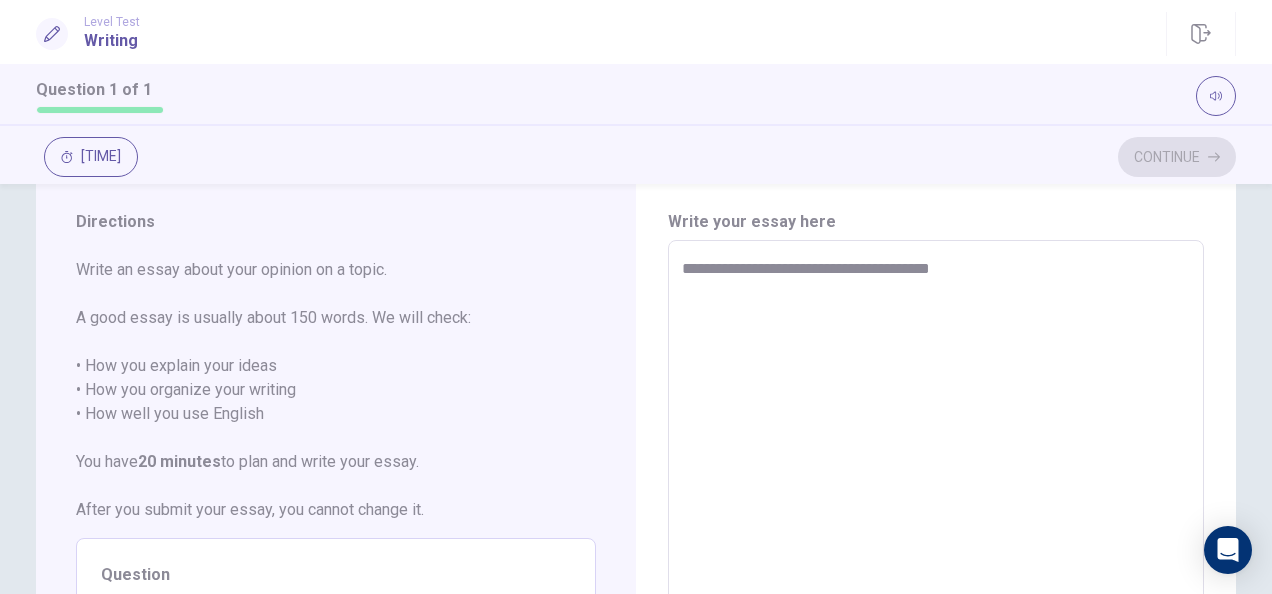 type on "**********" 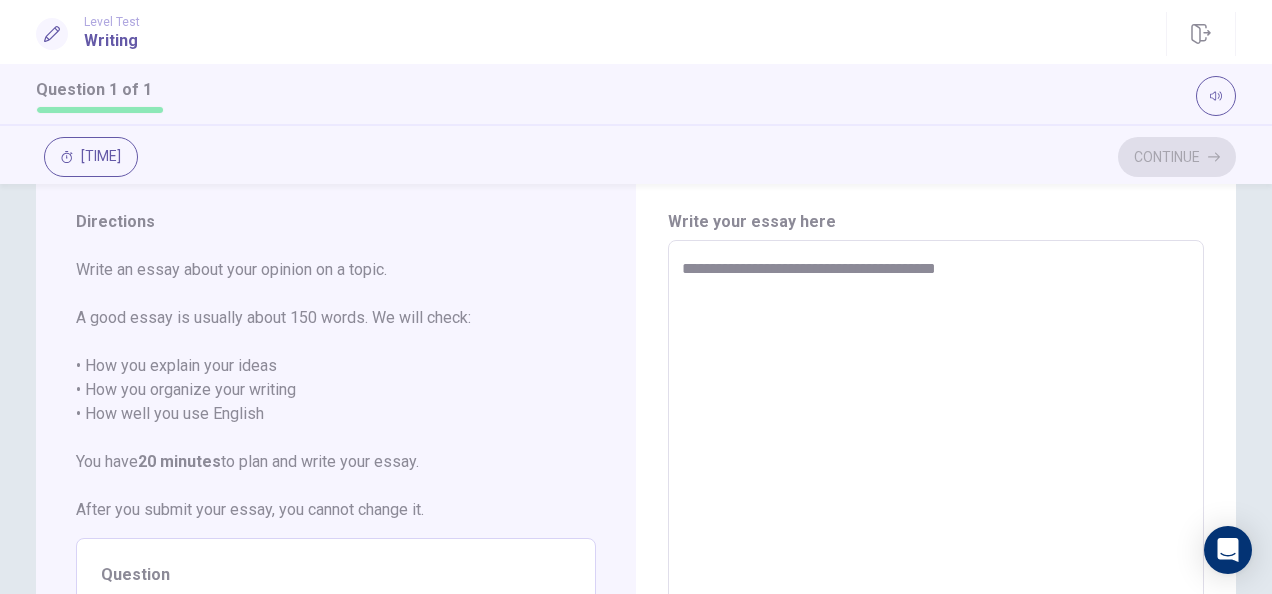 type on "*" 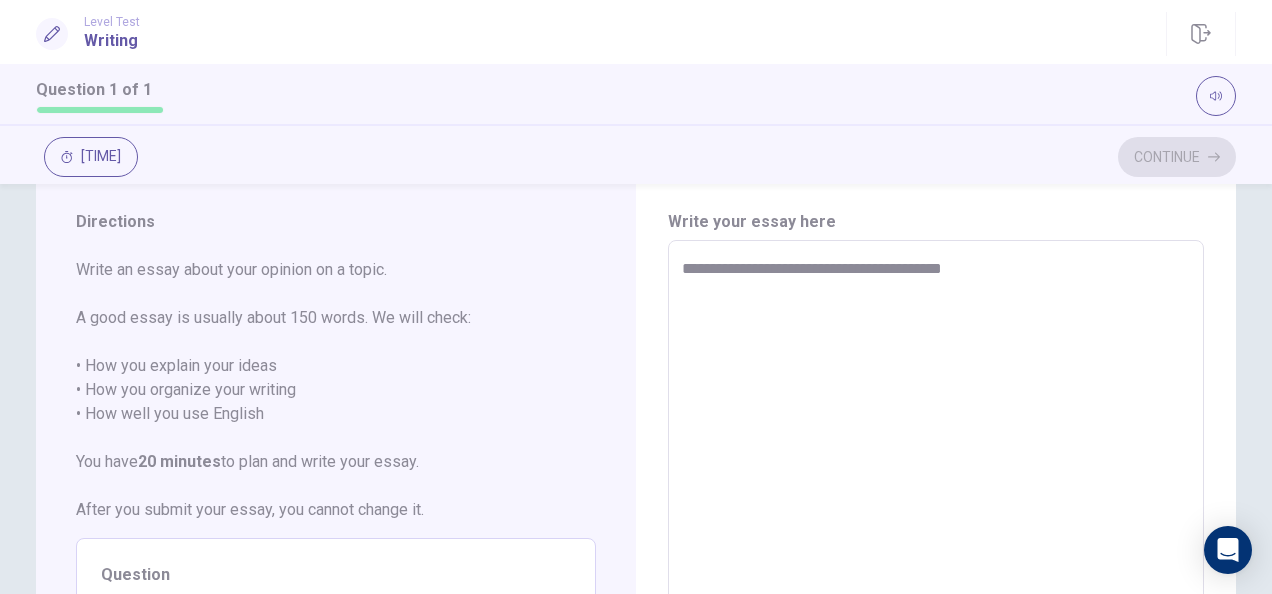 type on "*" 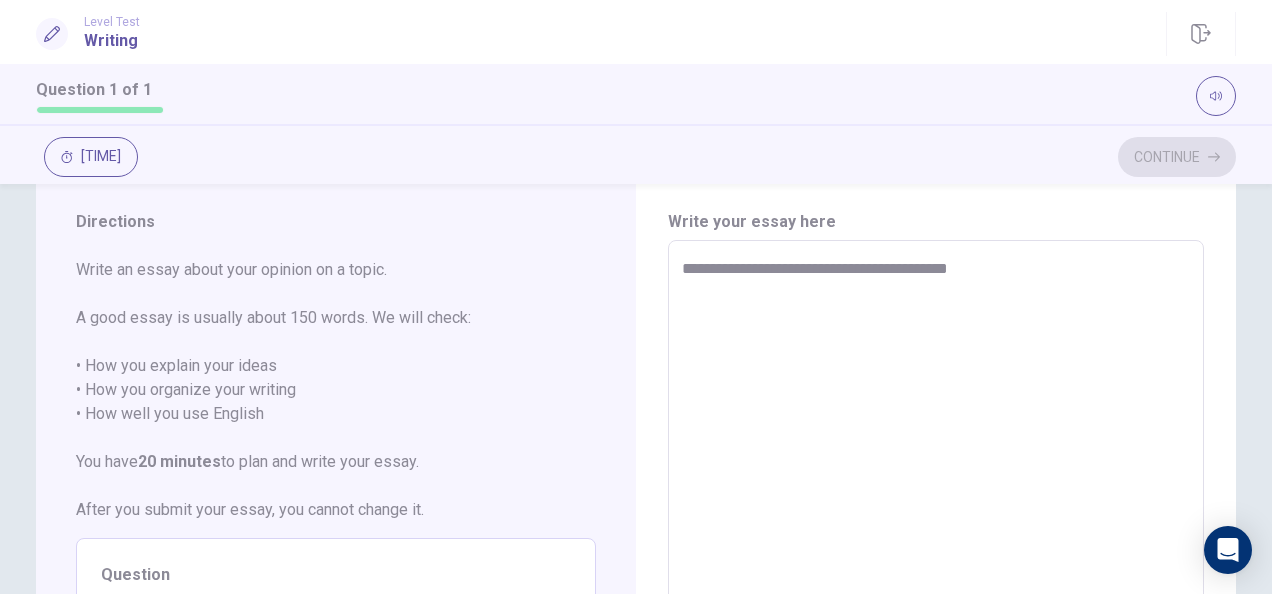 type on "*" 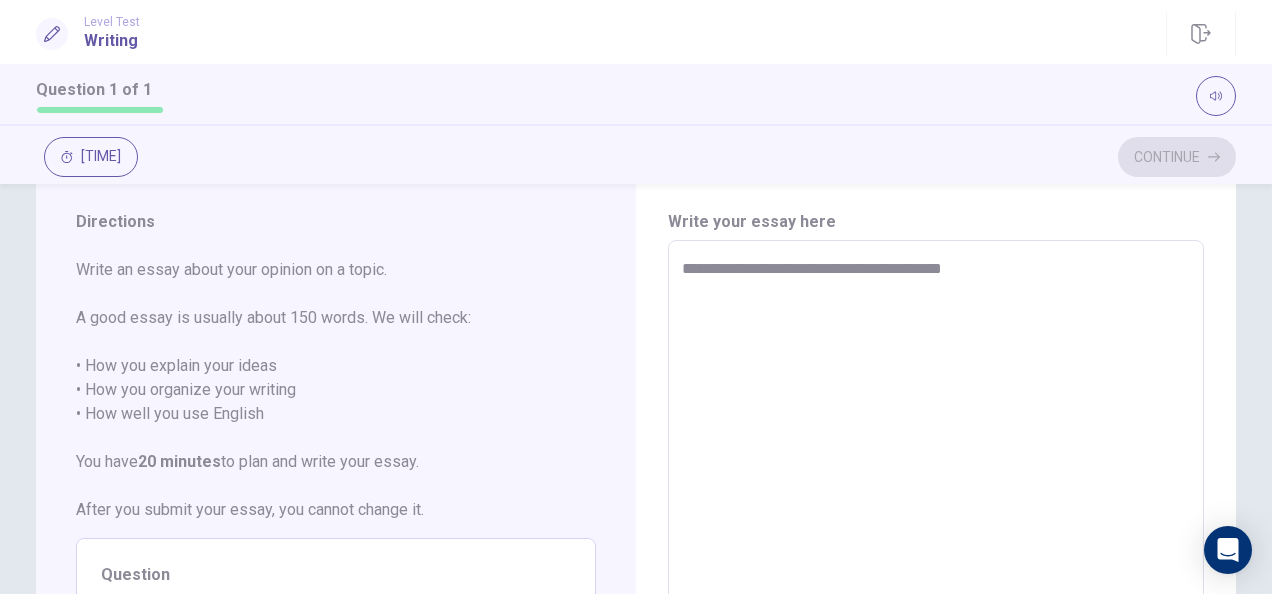 type on "*" 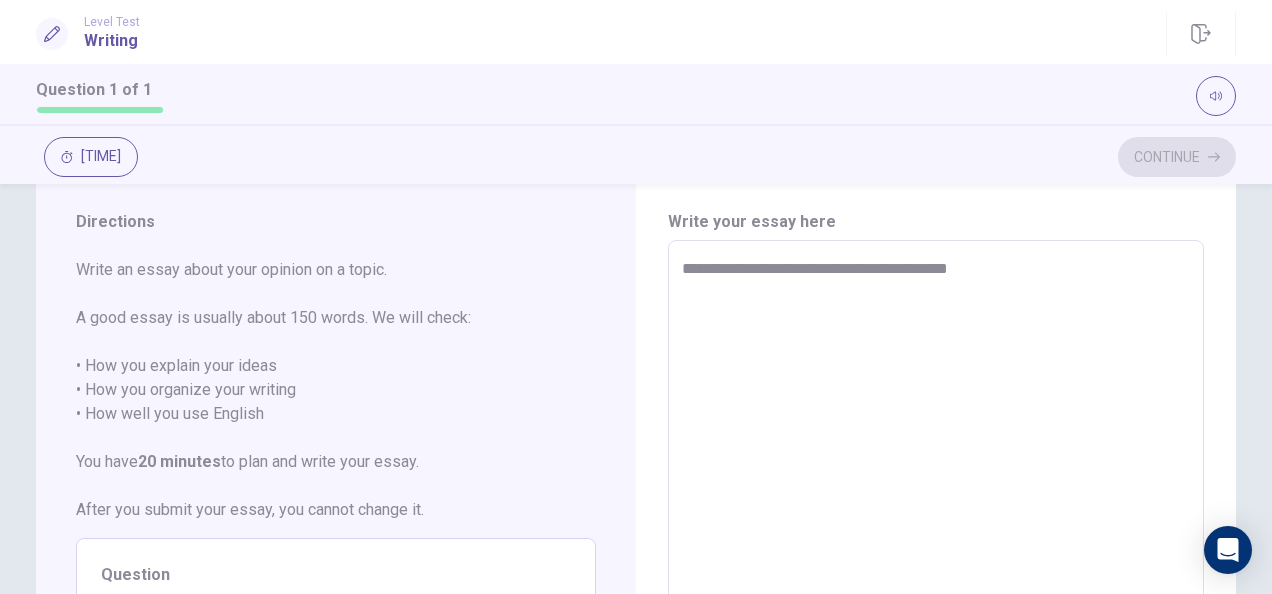 type on "*" 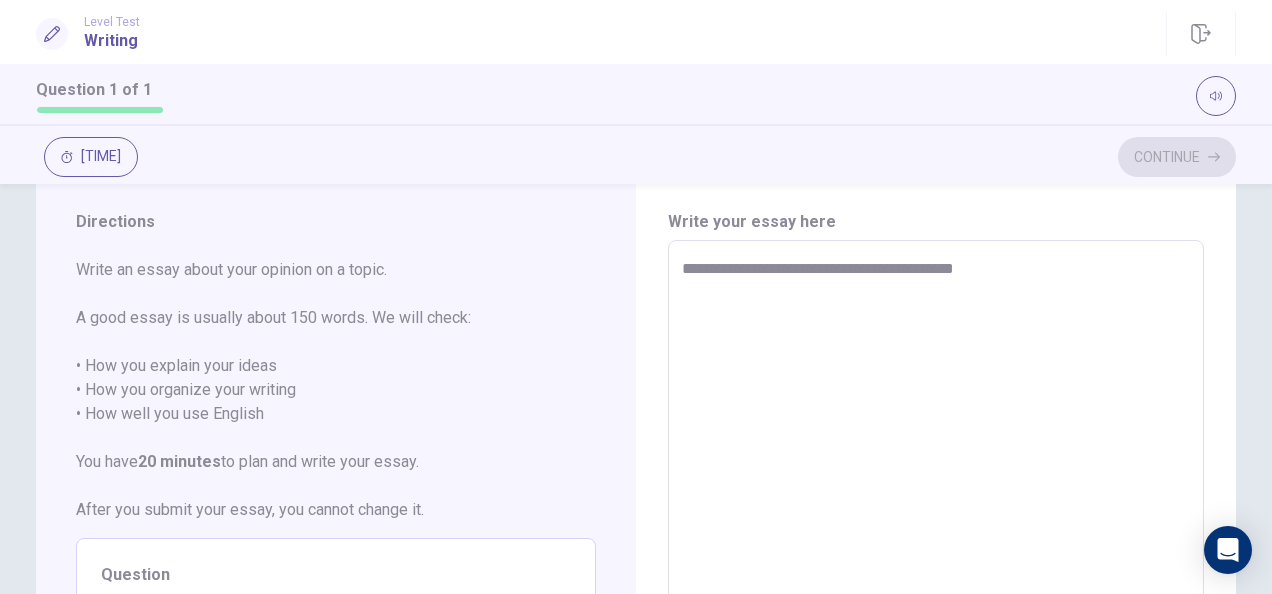type on "*" 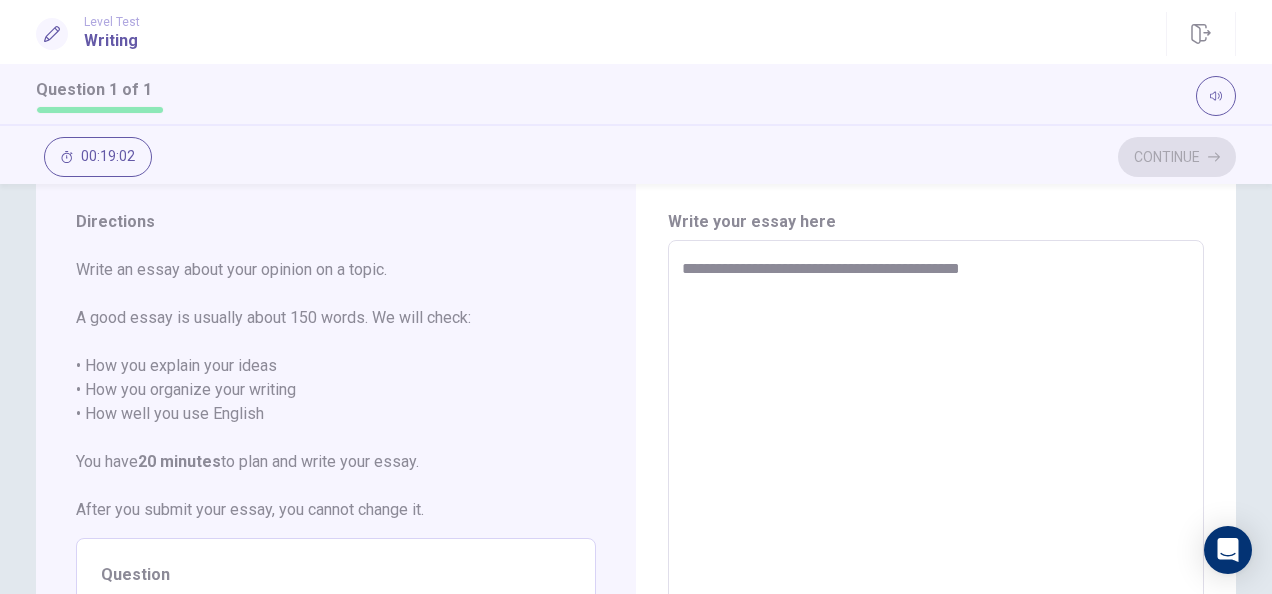 type on "*" 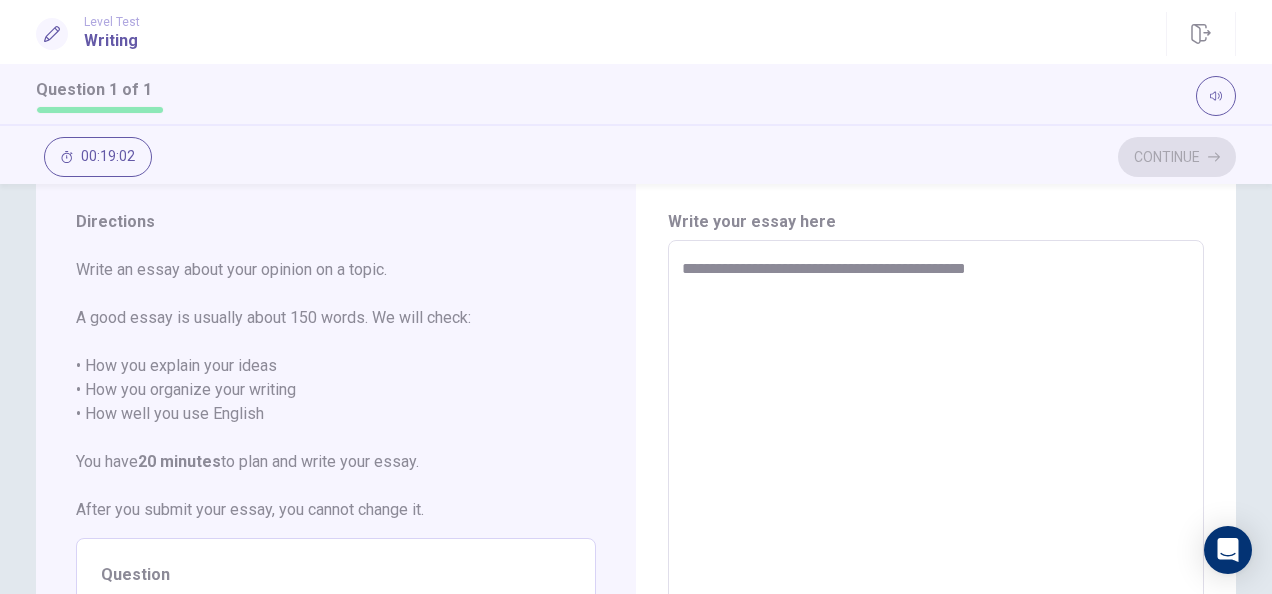 type on "*" 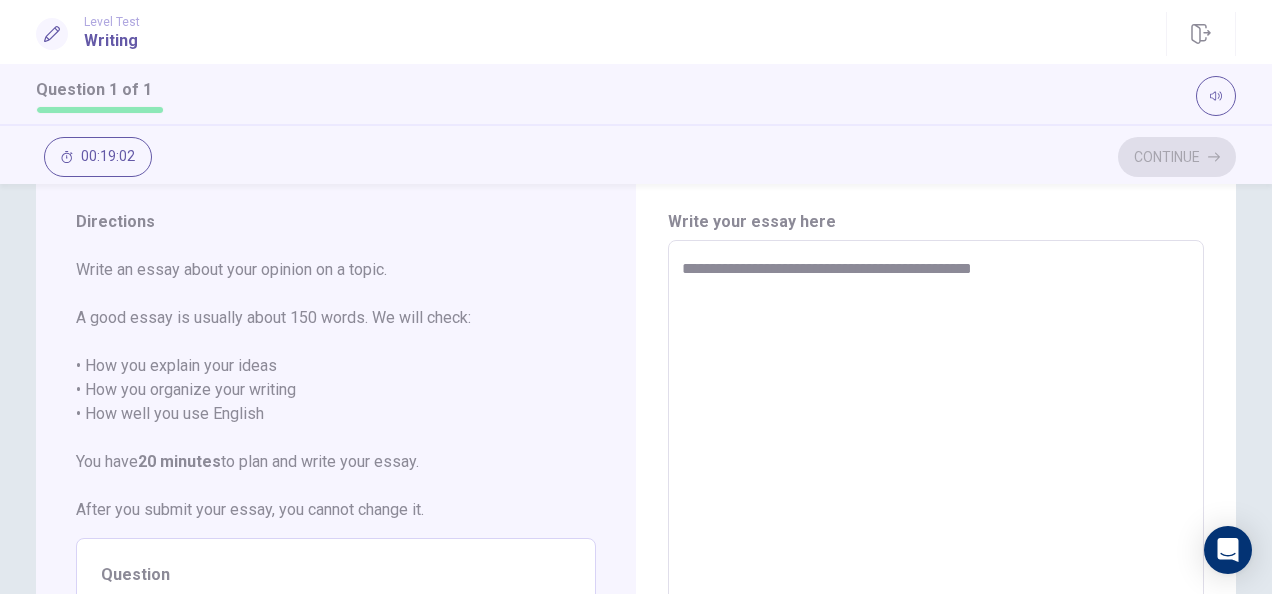 type on "*" 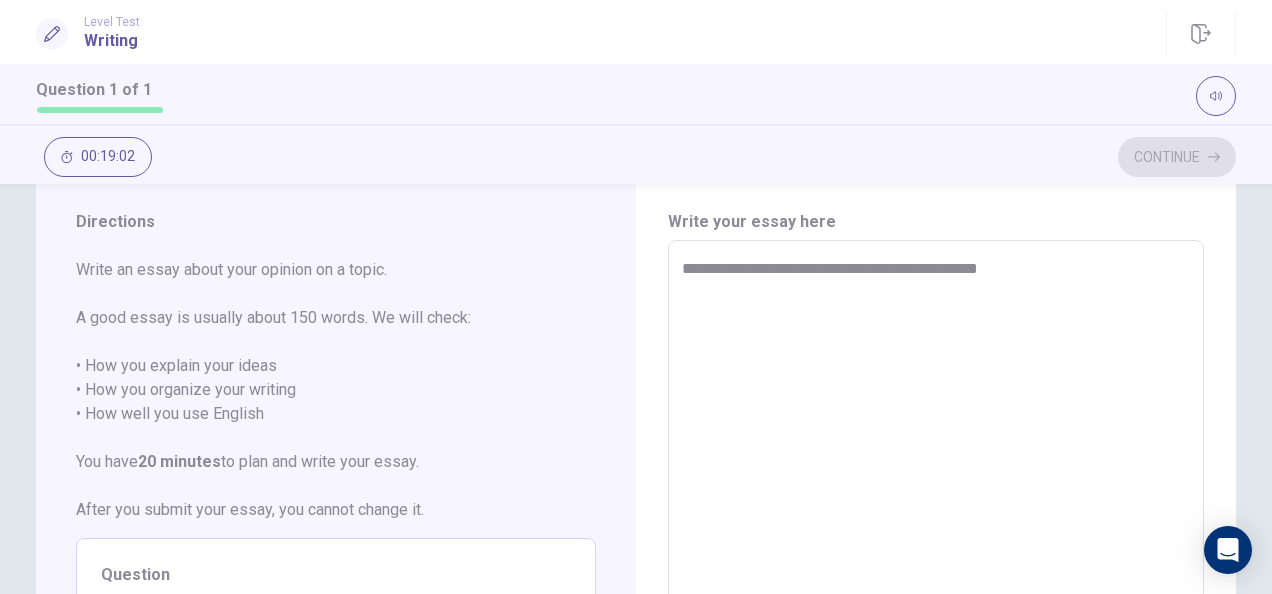 type on "*" 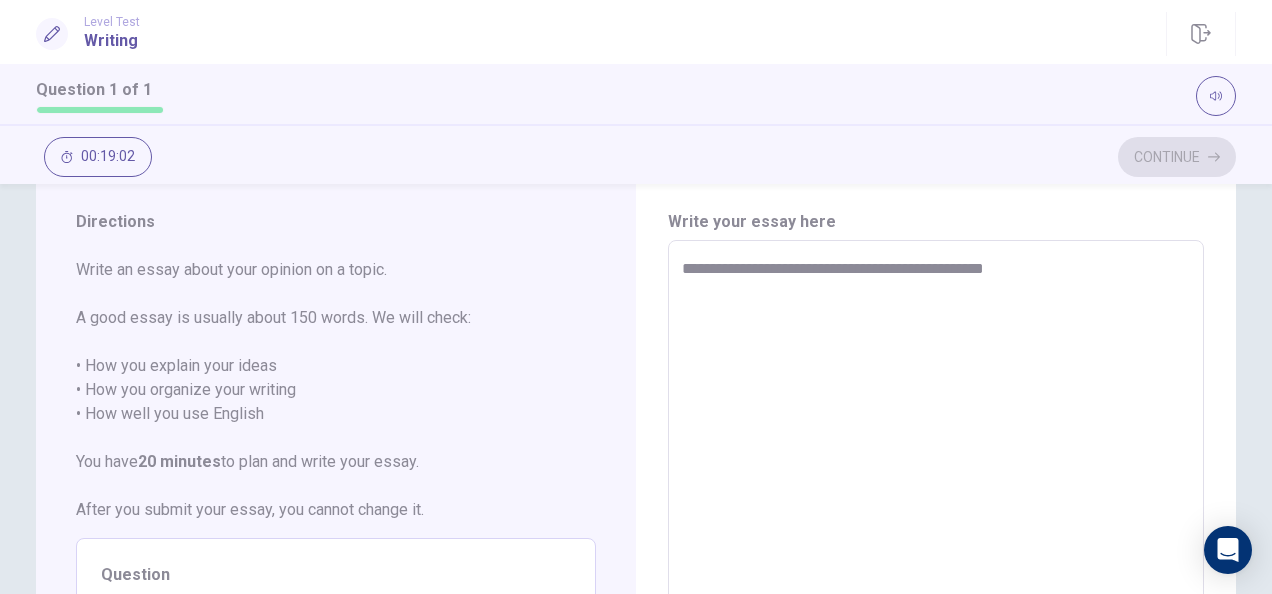 type on "*" 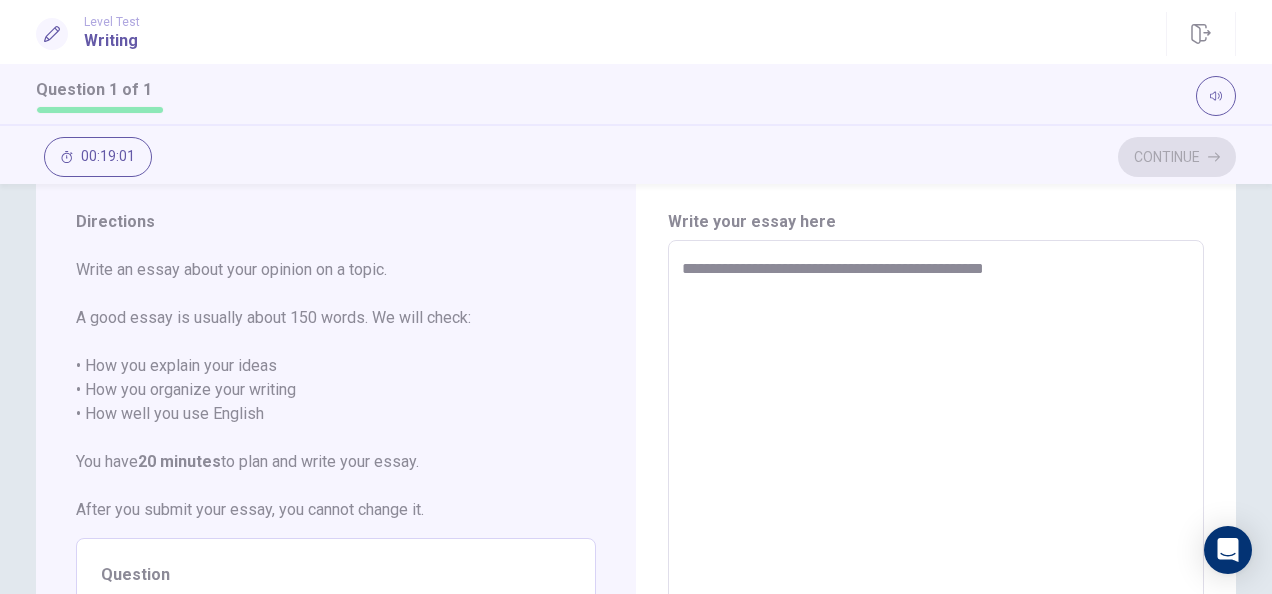 type on "**********" 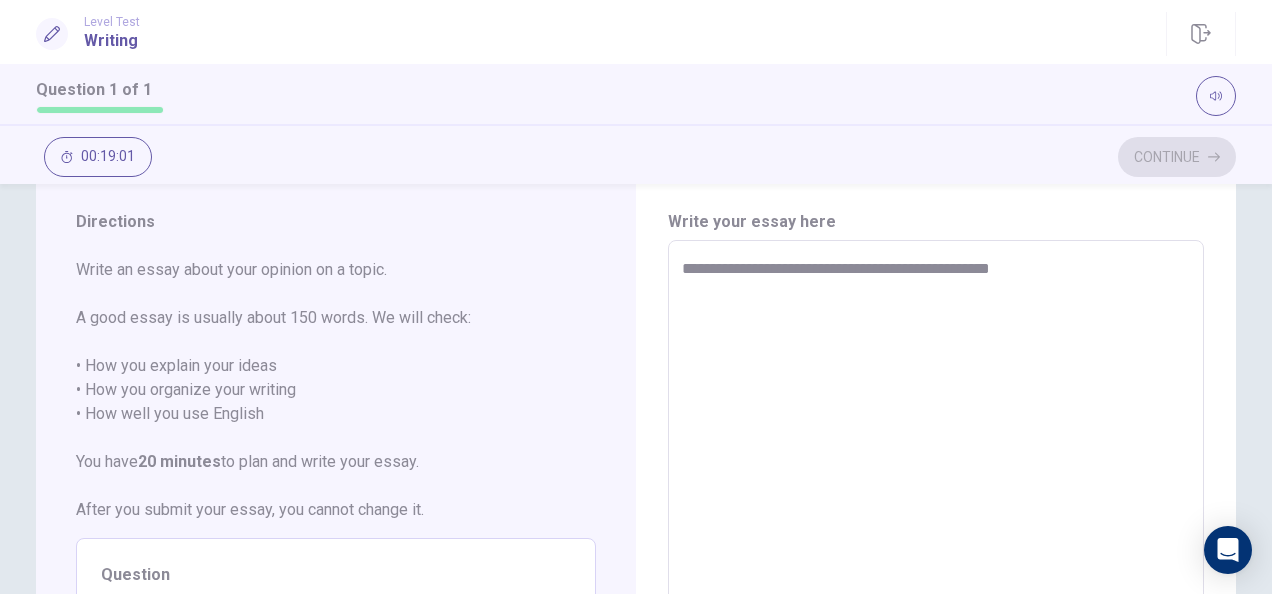 type on "*" 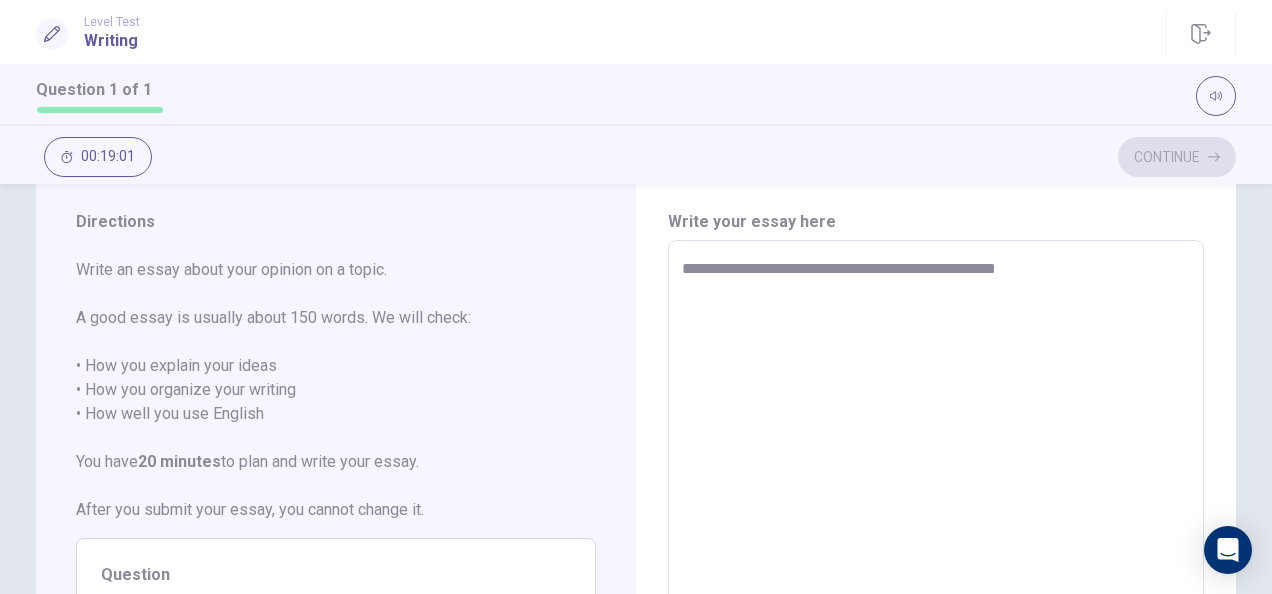 type on "*" 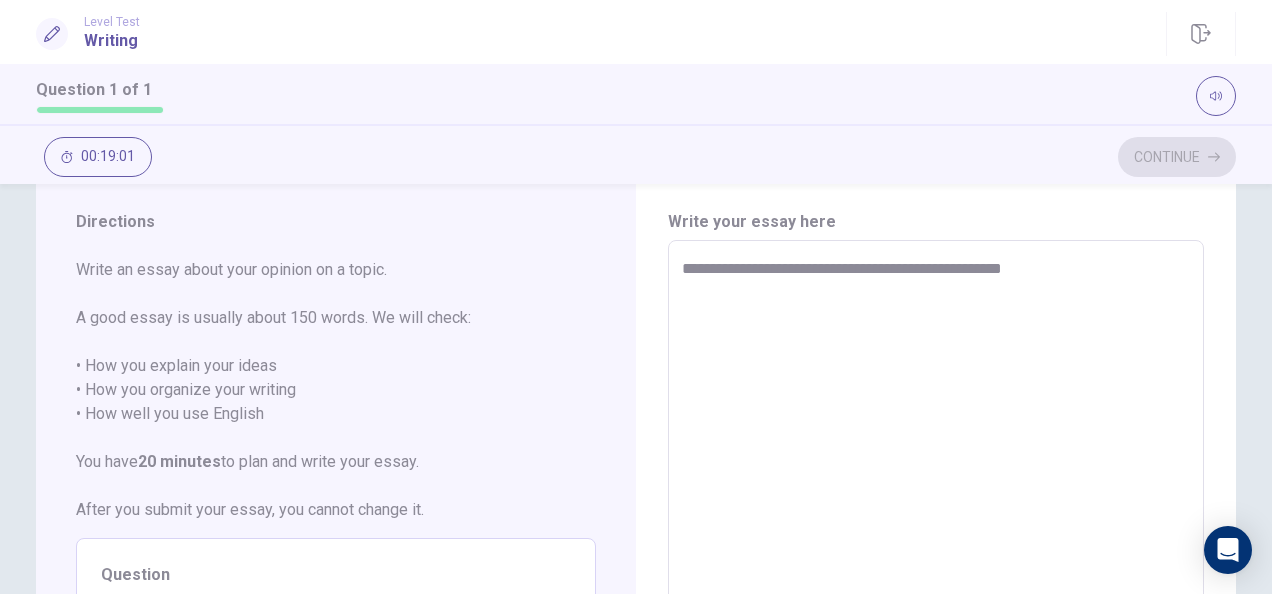 type on "*" 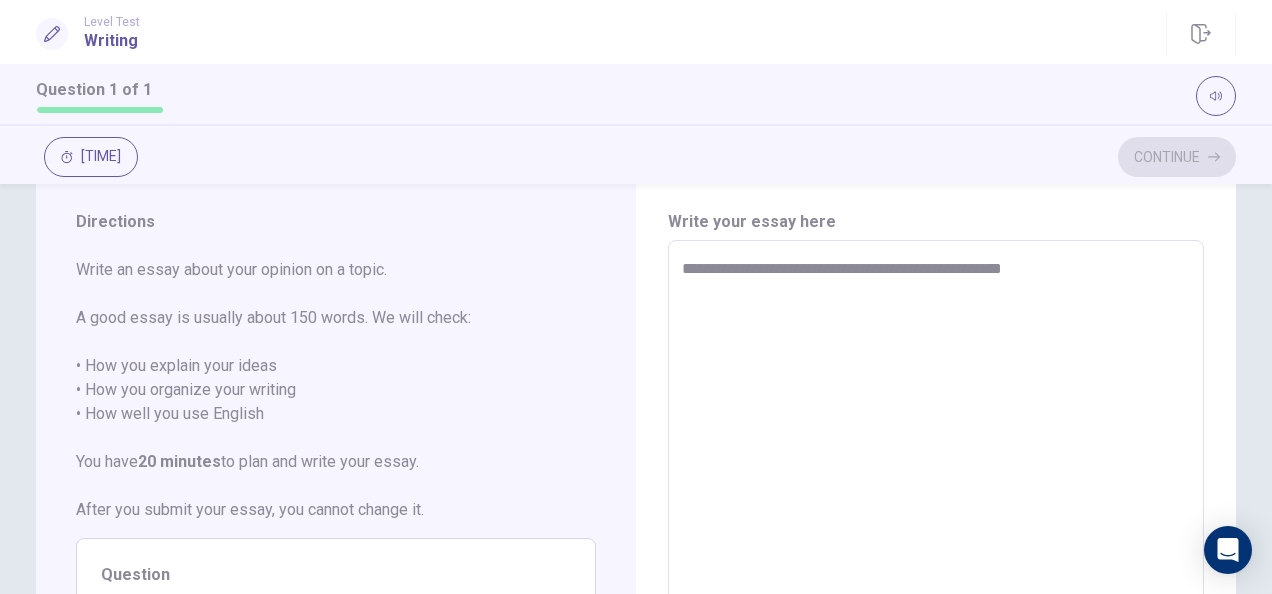 type on "**********" 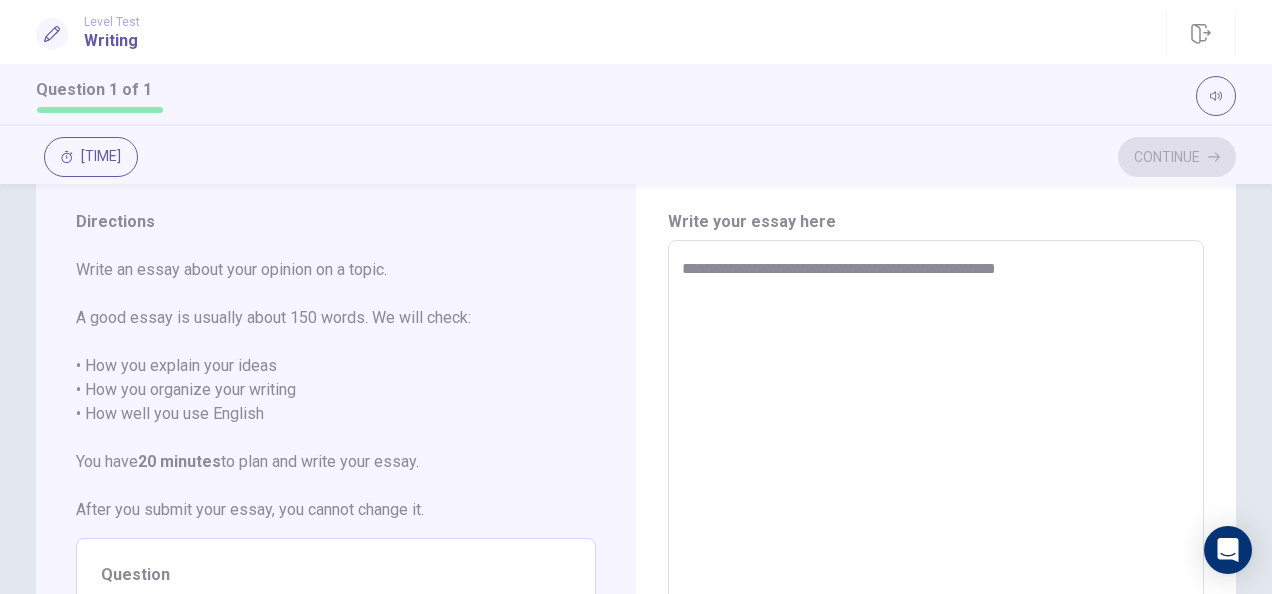 type on "*" 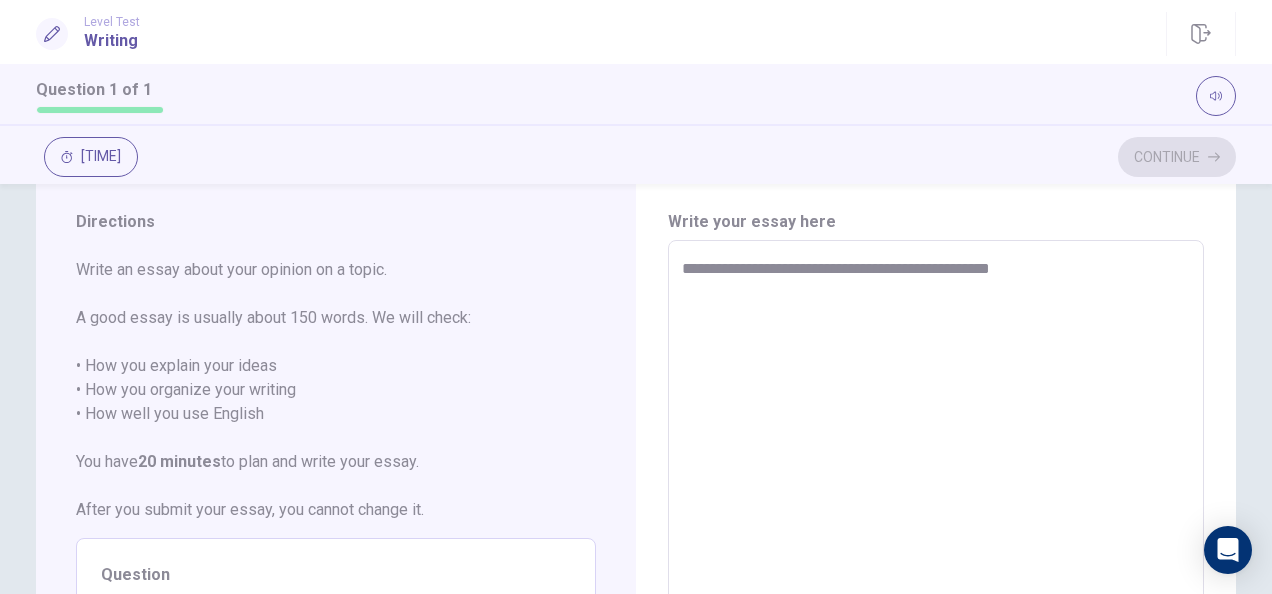 type on "*" 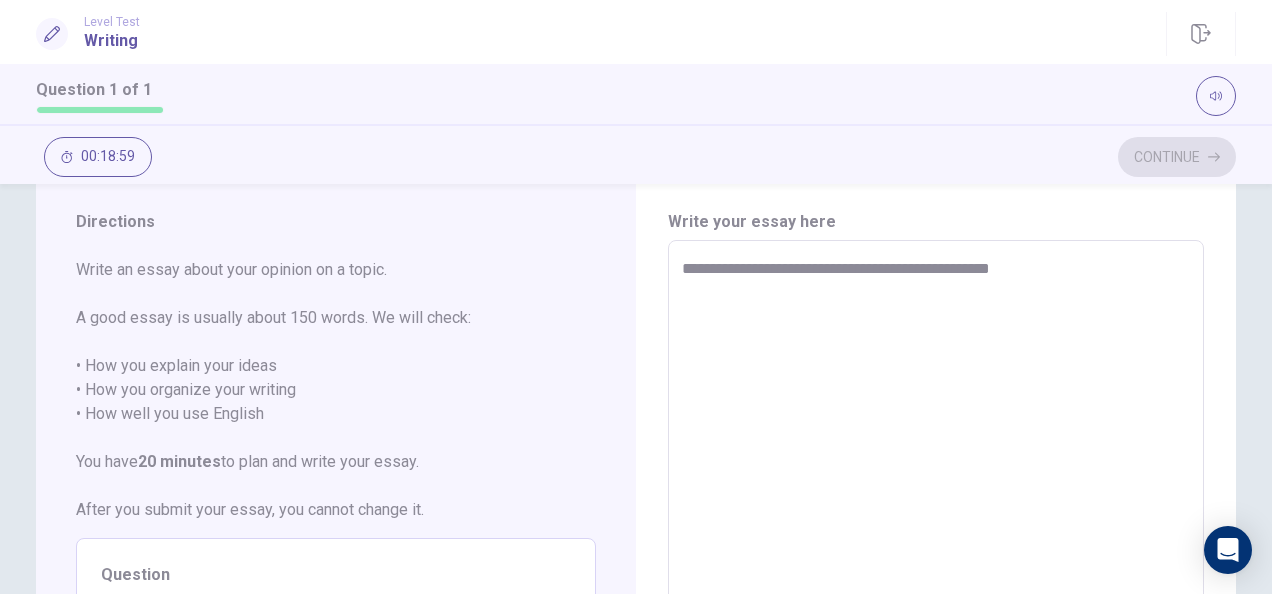 type on "**********" 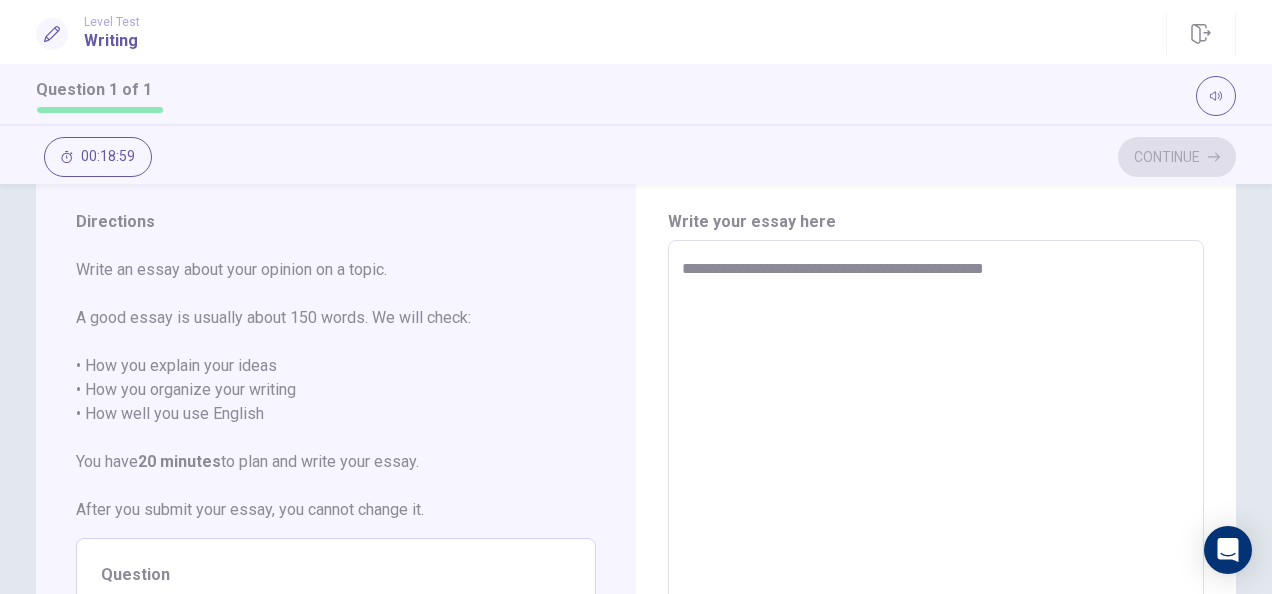 type on "*" 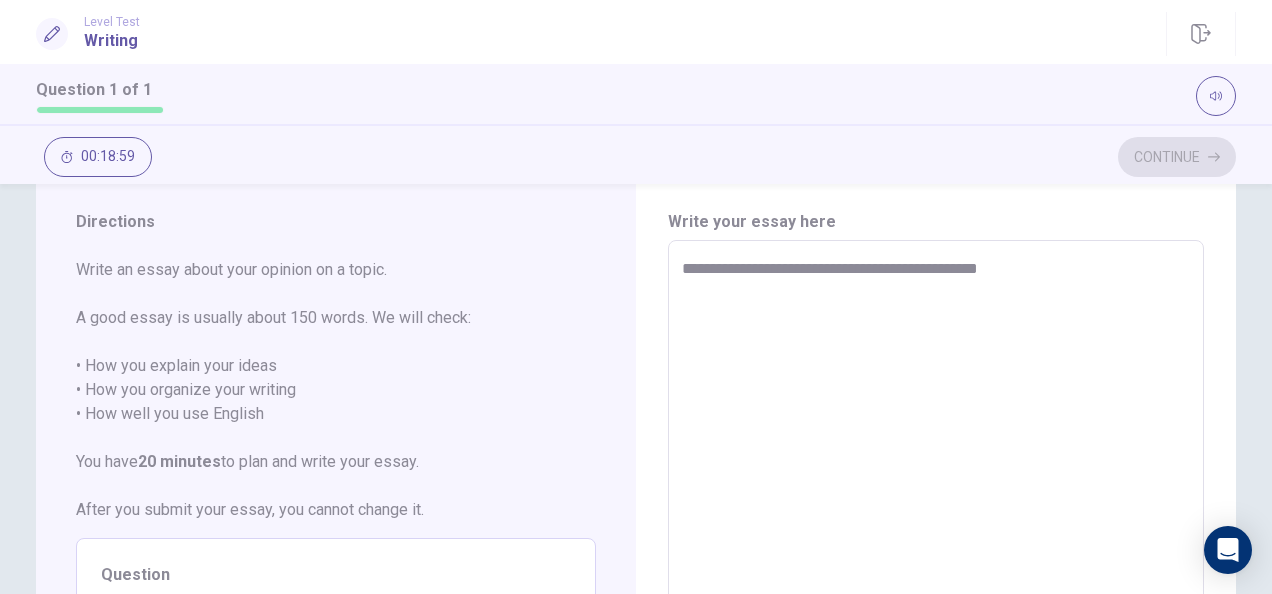 type on "*" 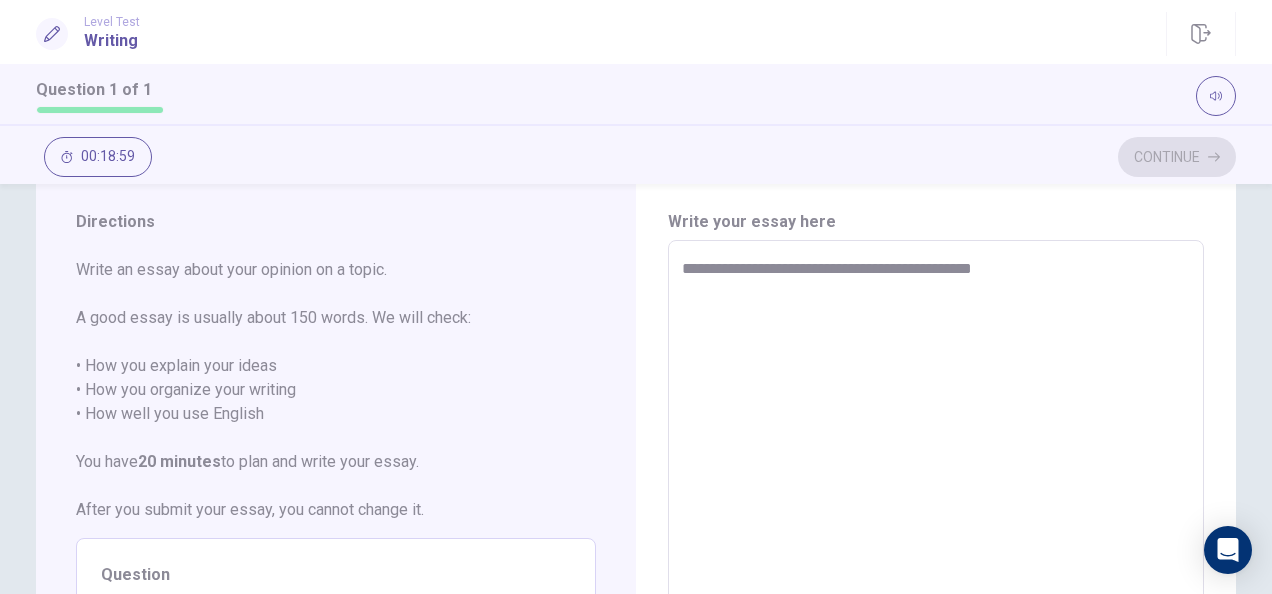 type on "*" 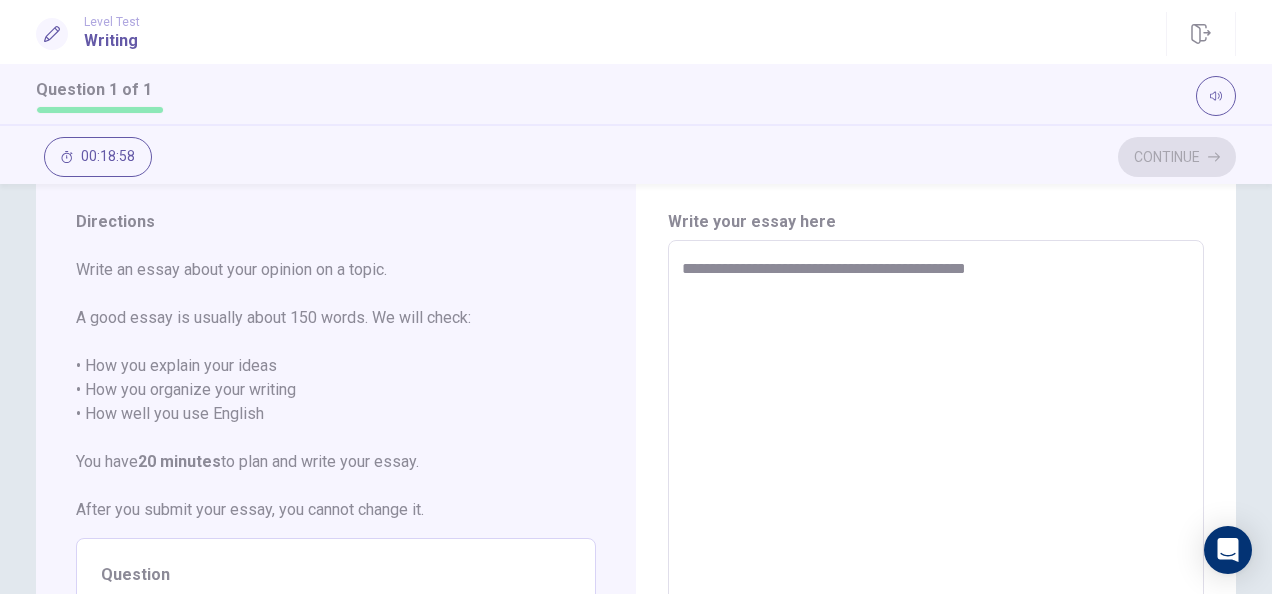 type on "*" 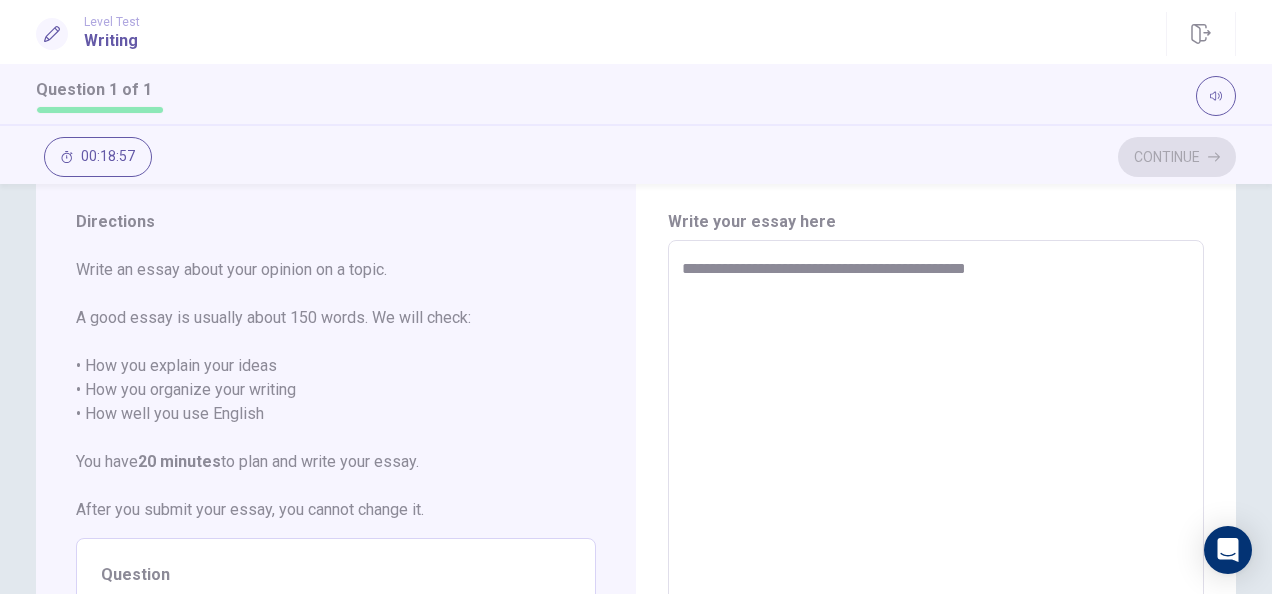 type on "**********" 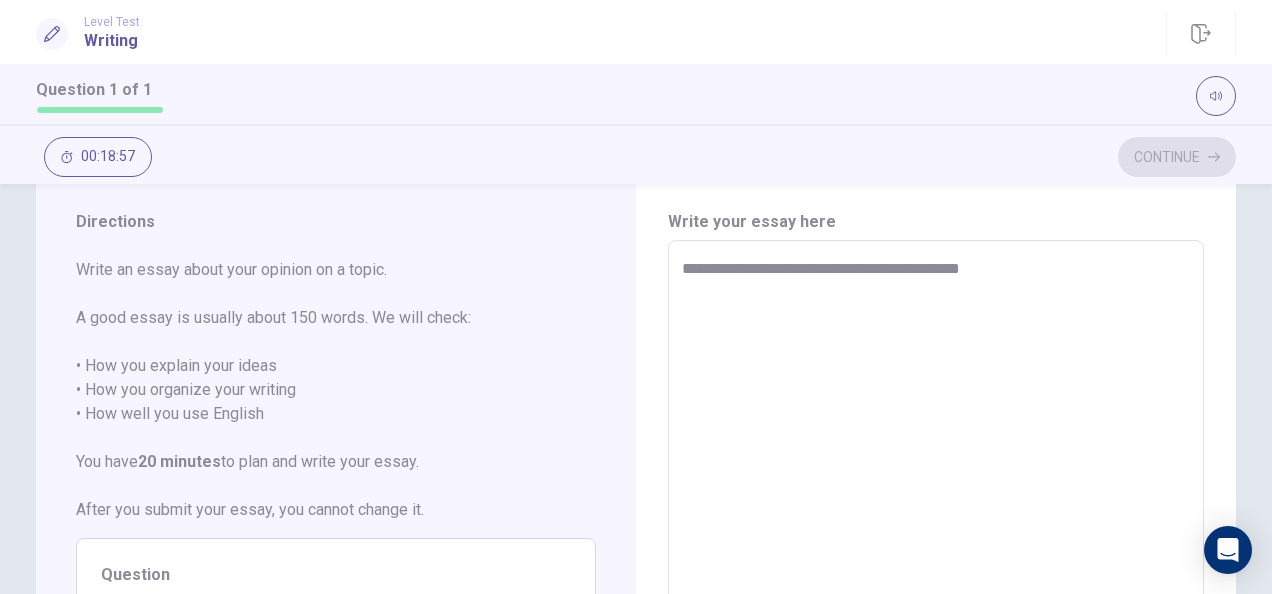 type on "*" 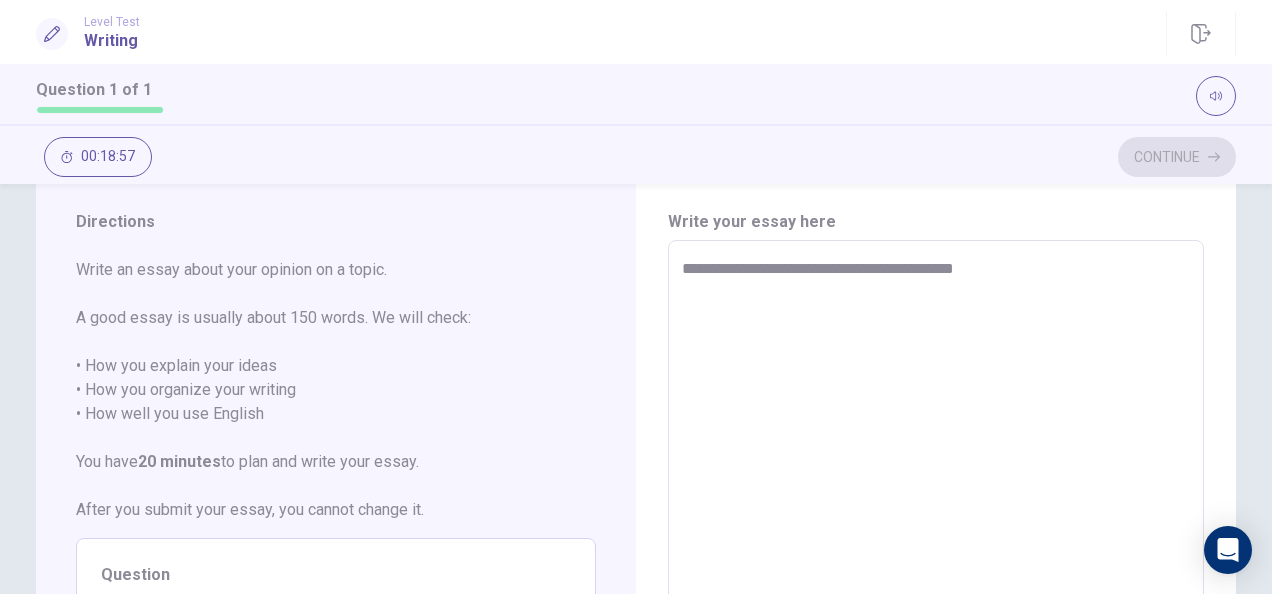 type on "*" 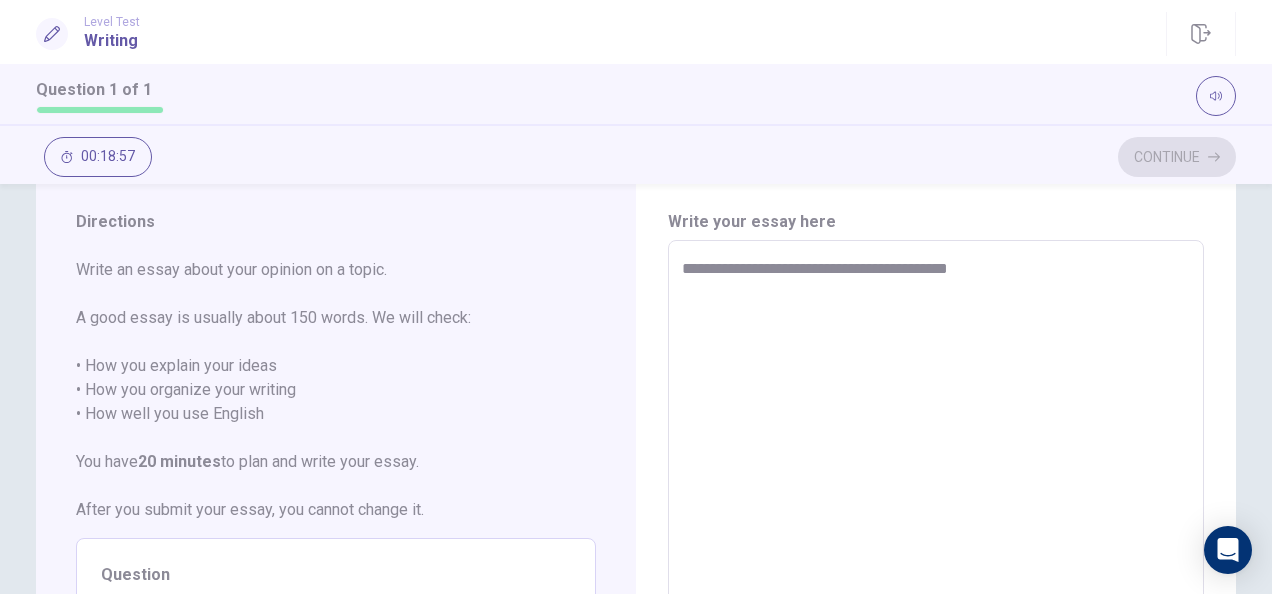 type on "*" 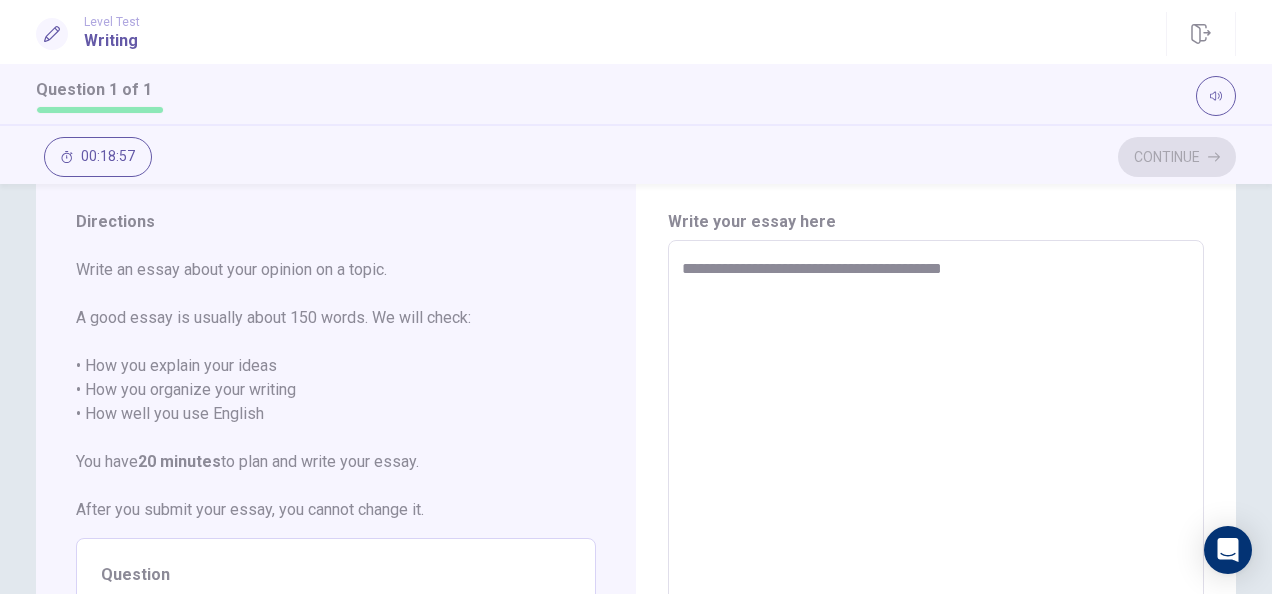 type on "*" 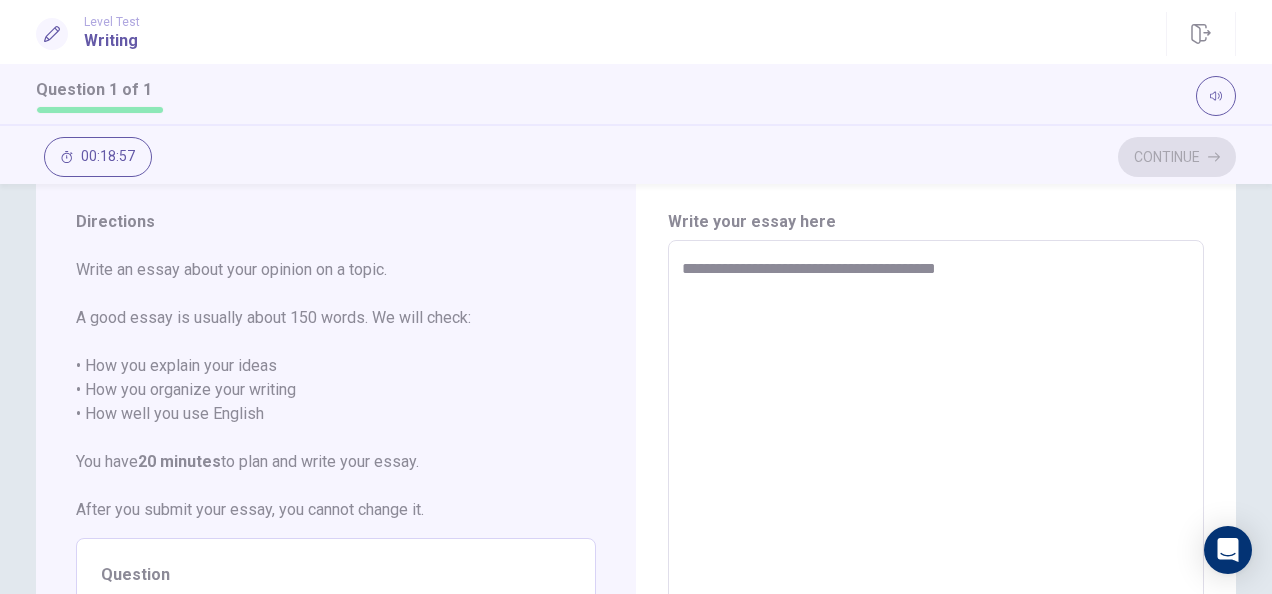type on "**********" 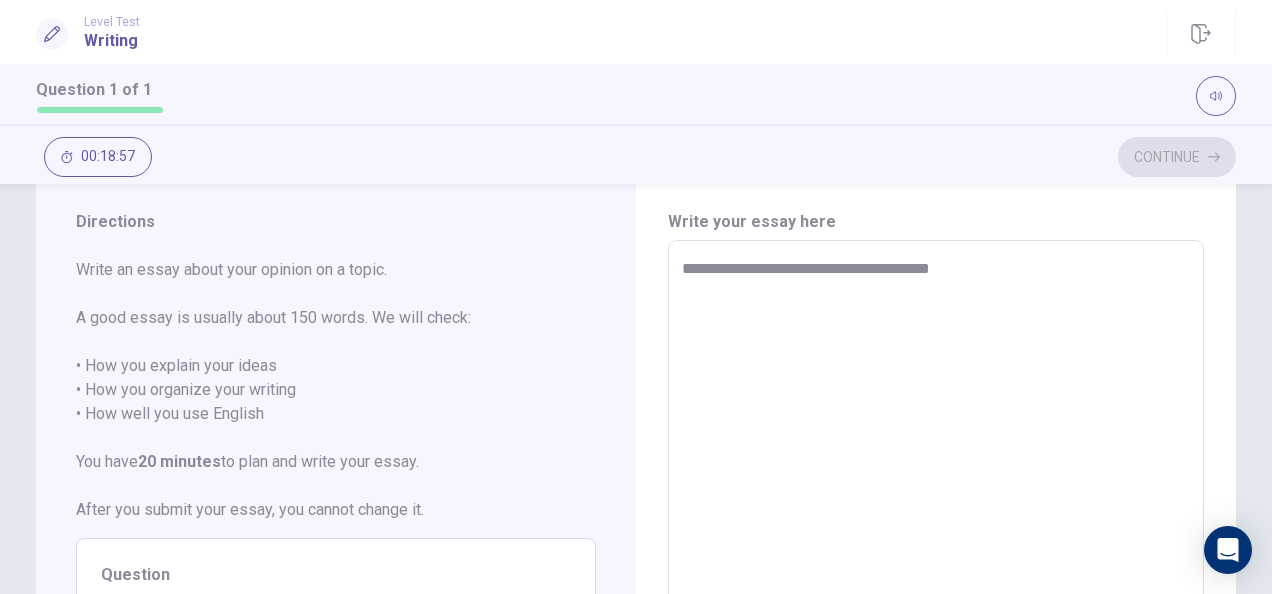 type on "*" 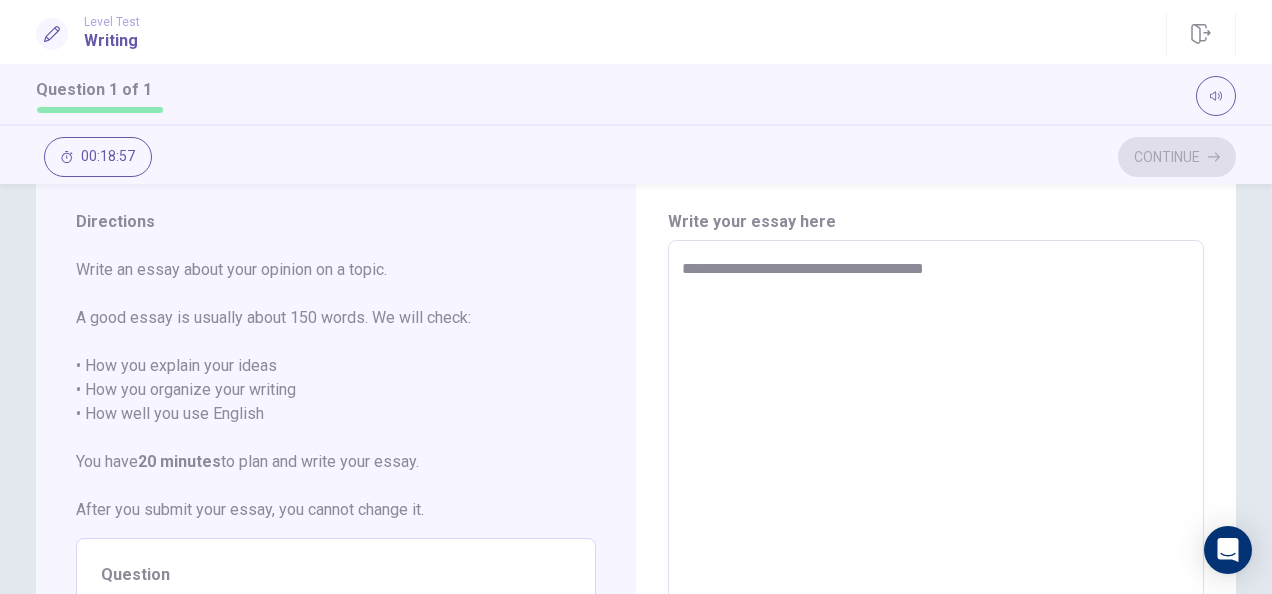 type on "**********" 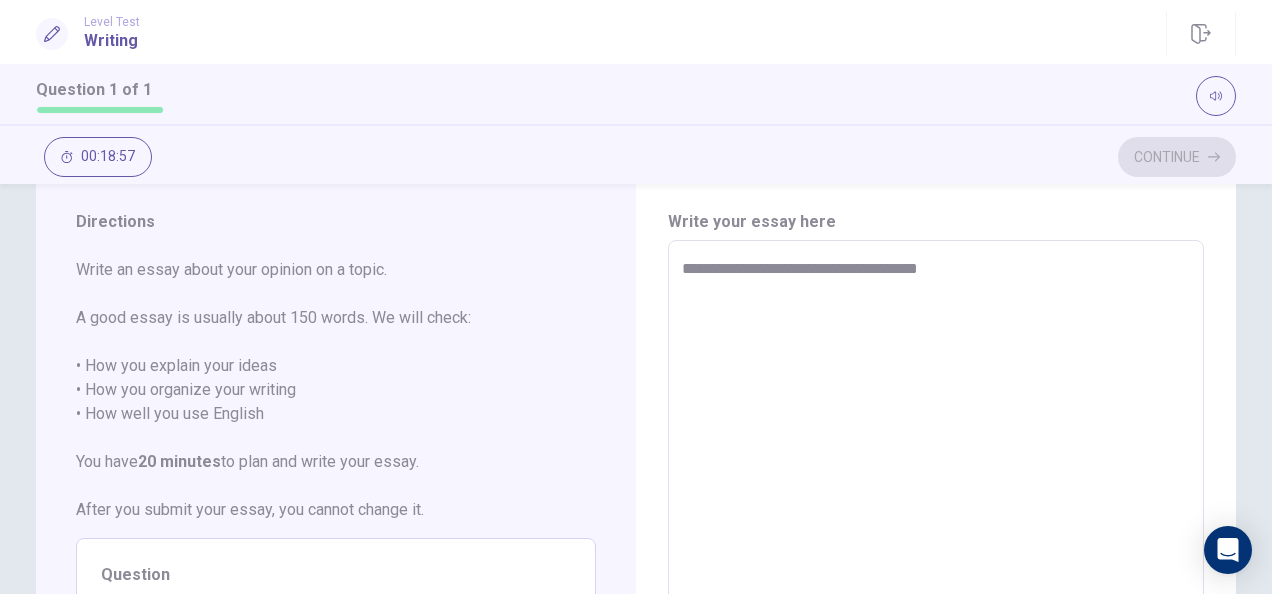 type on "**********" 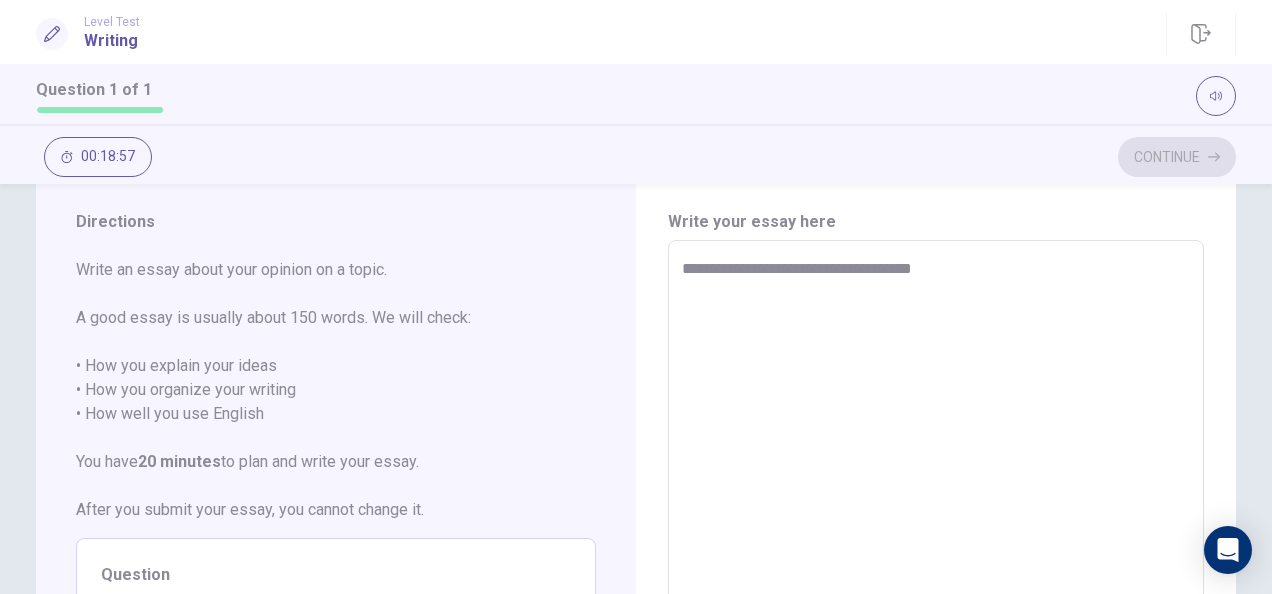 type on "*" 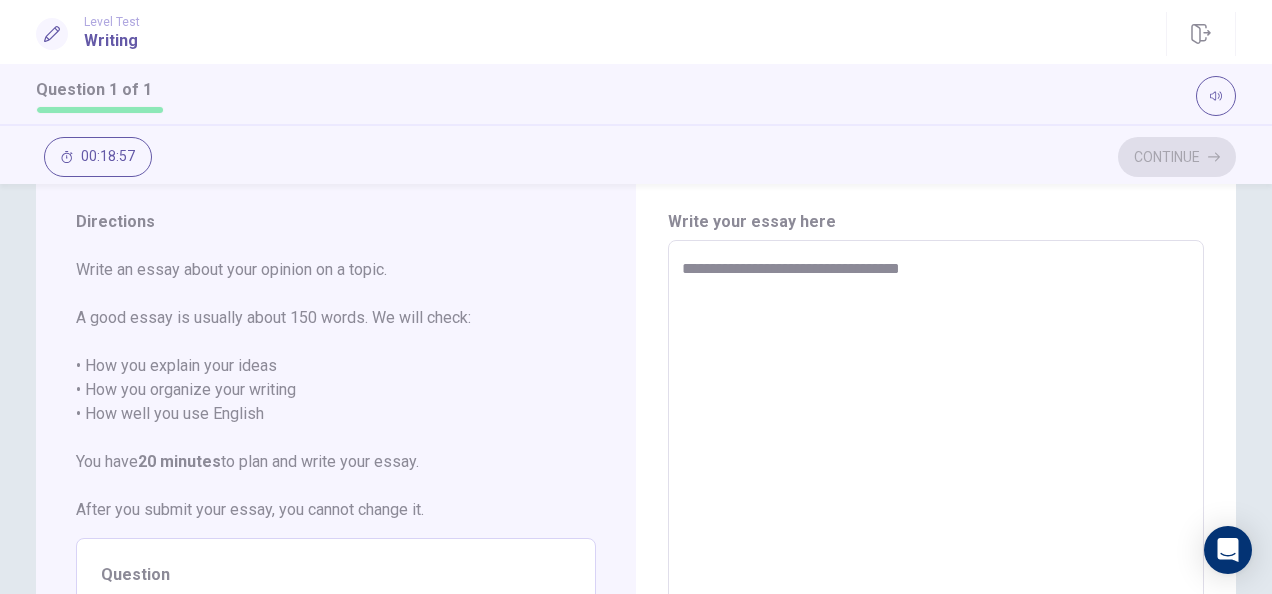 type on "**********" 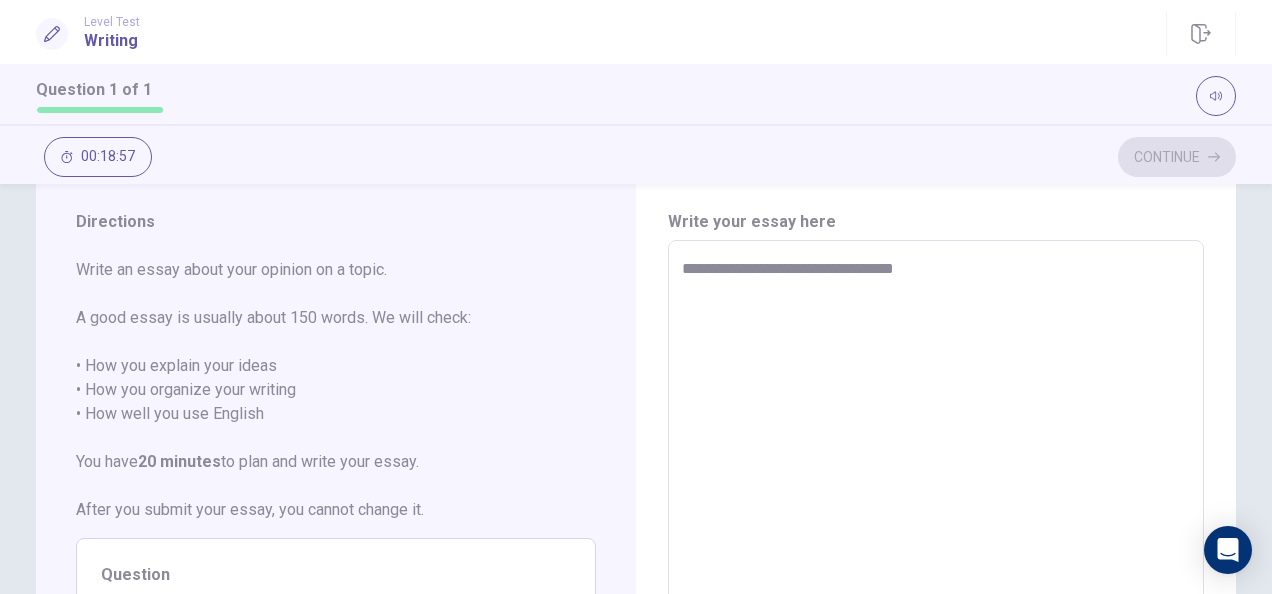 type on "*" 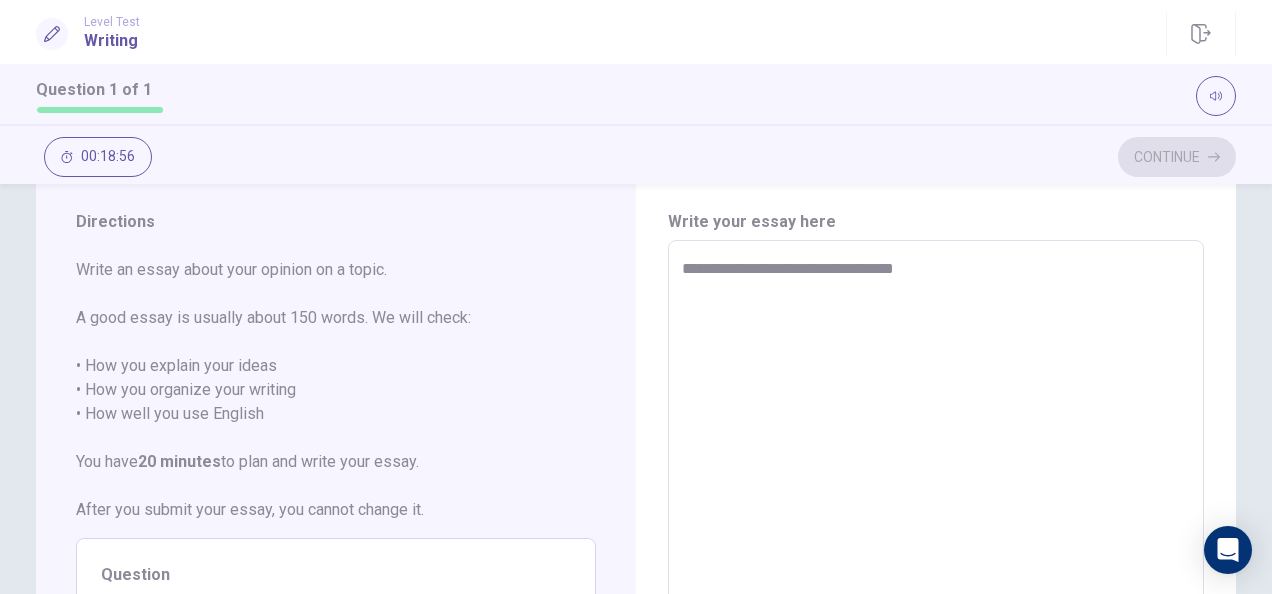 type on "**********" 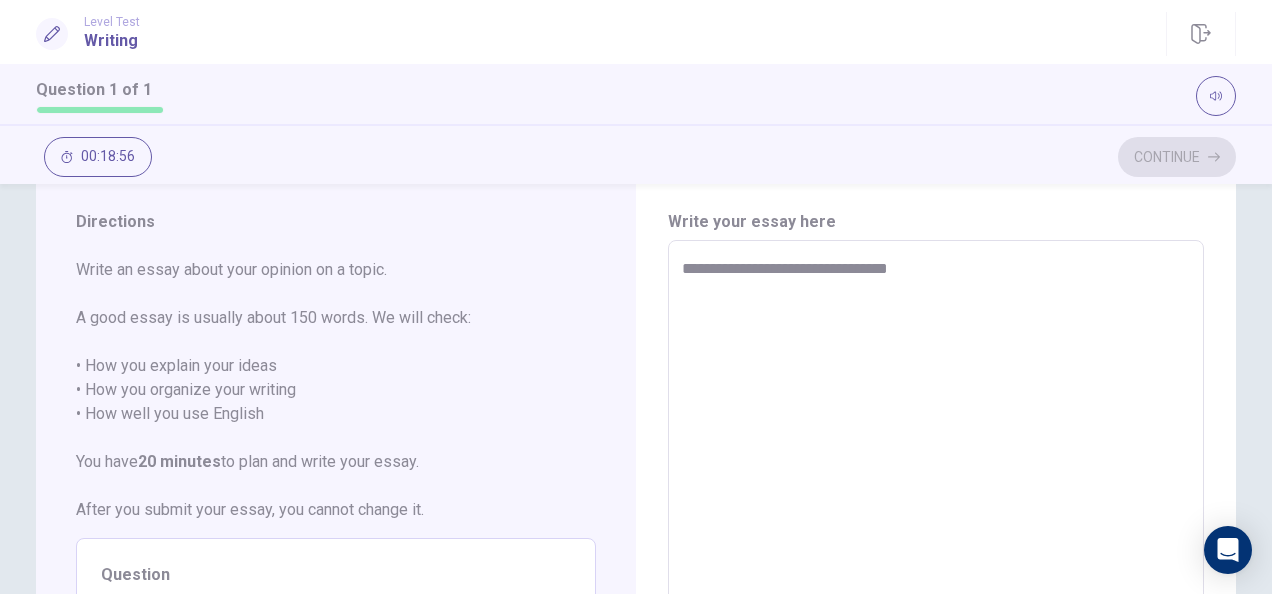 type on "*" 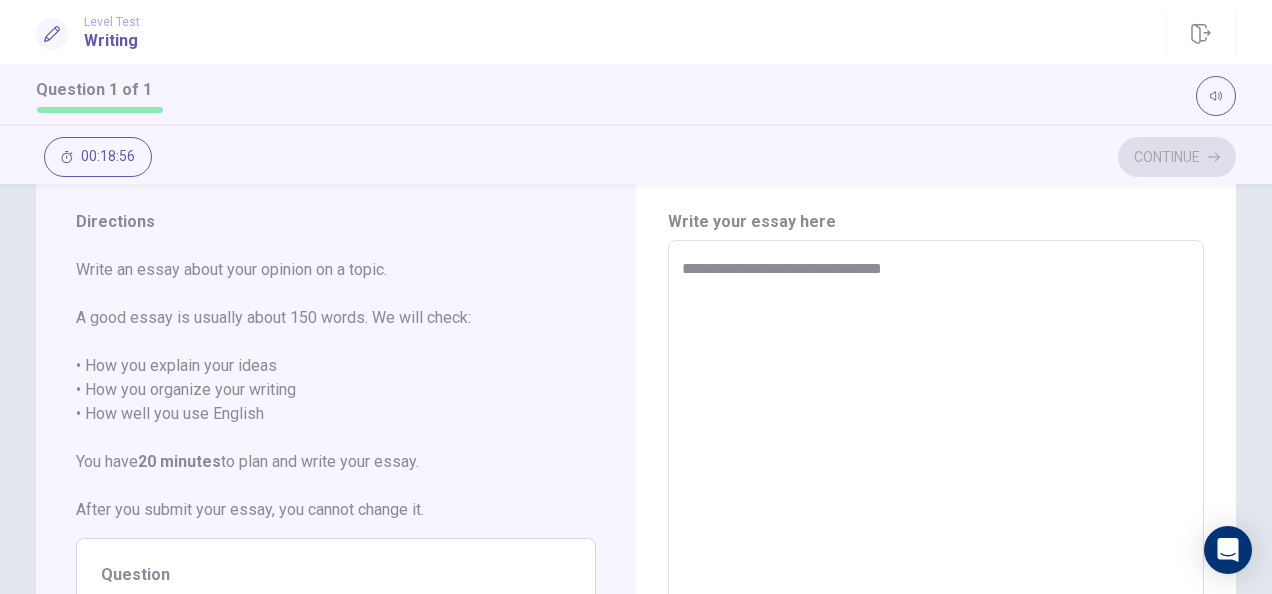 type on "**********" 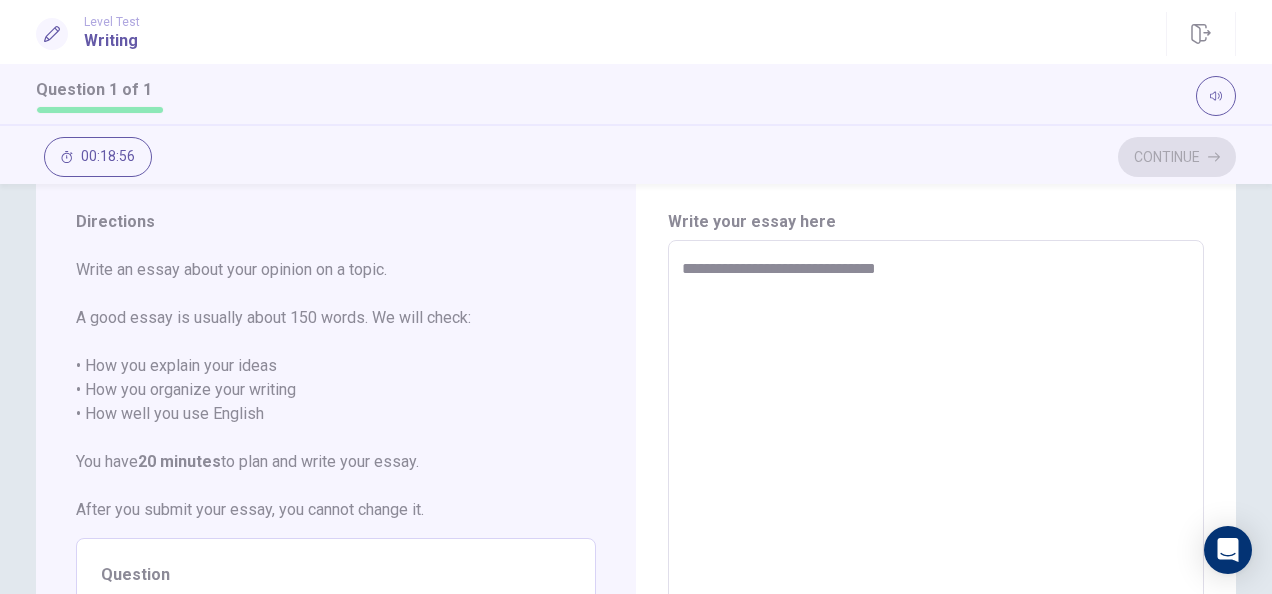 type on "**********" 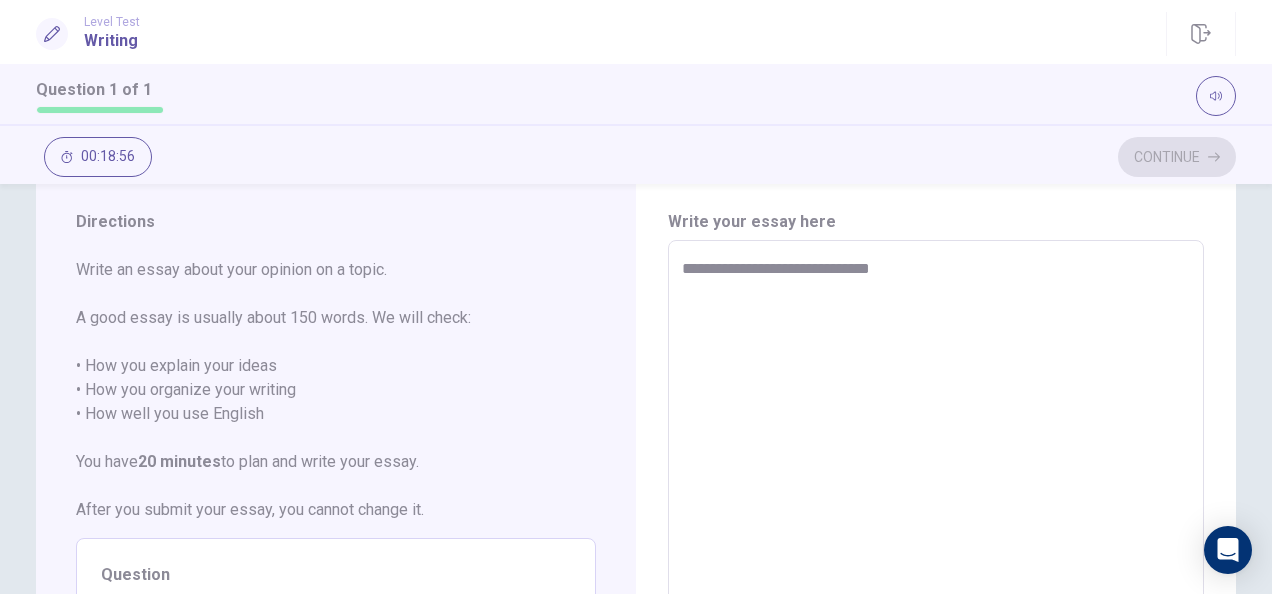 type on "**********" 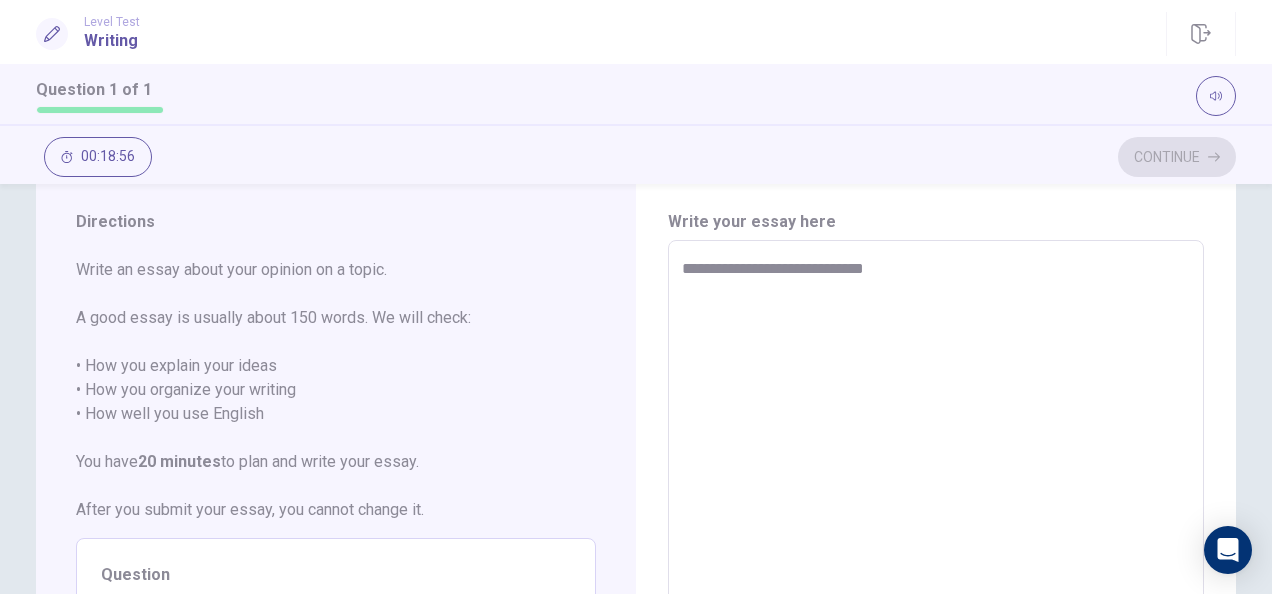 type on "**********" 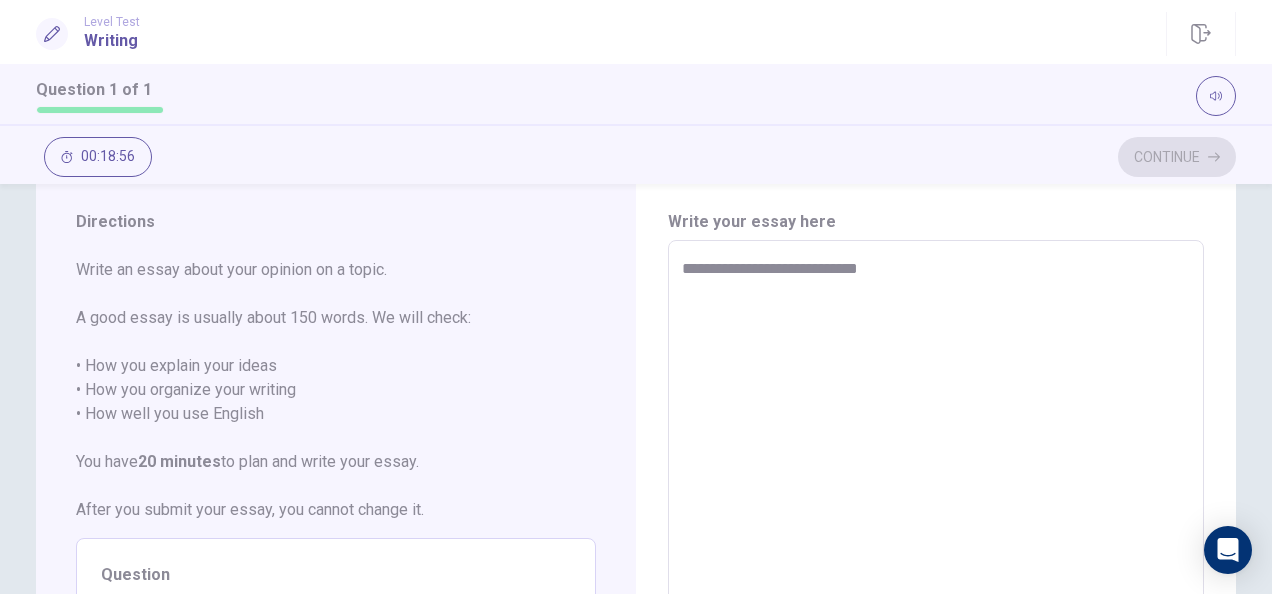 type 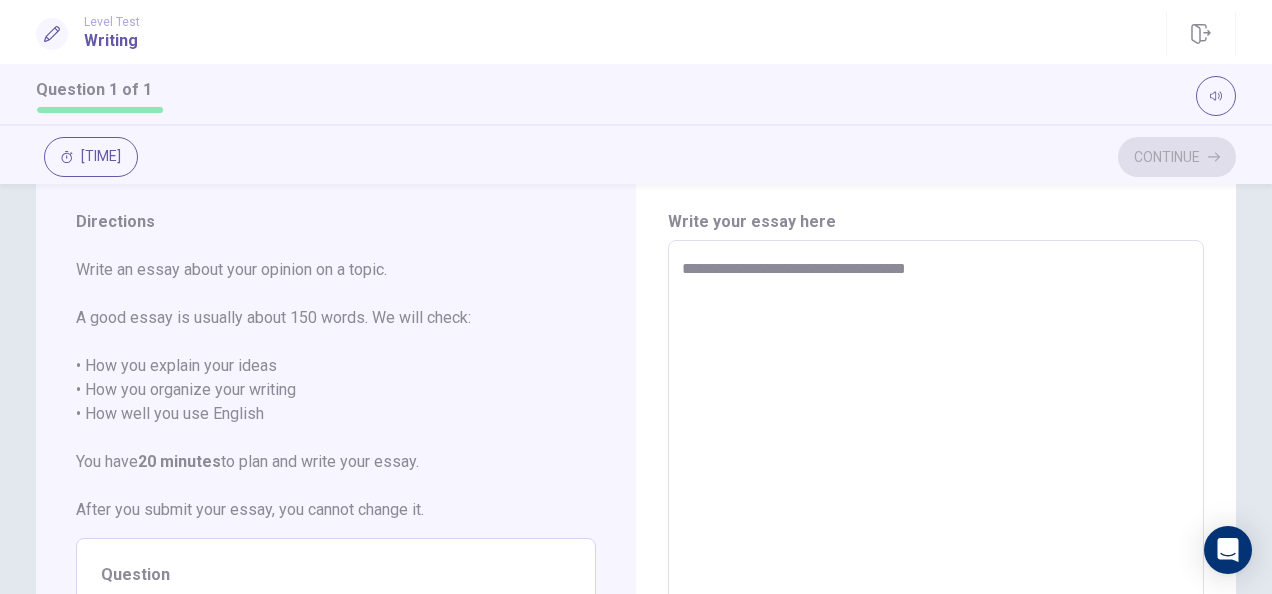 click on "**********" at bounding box center [935, 517] 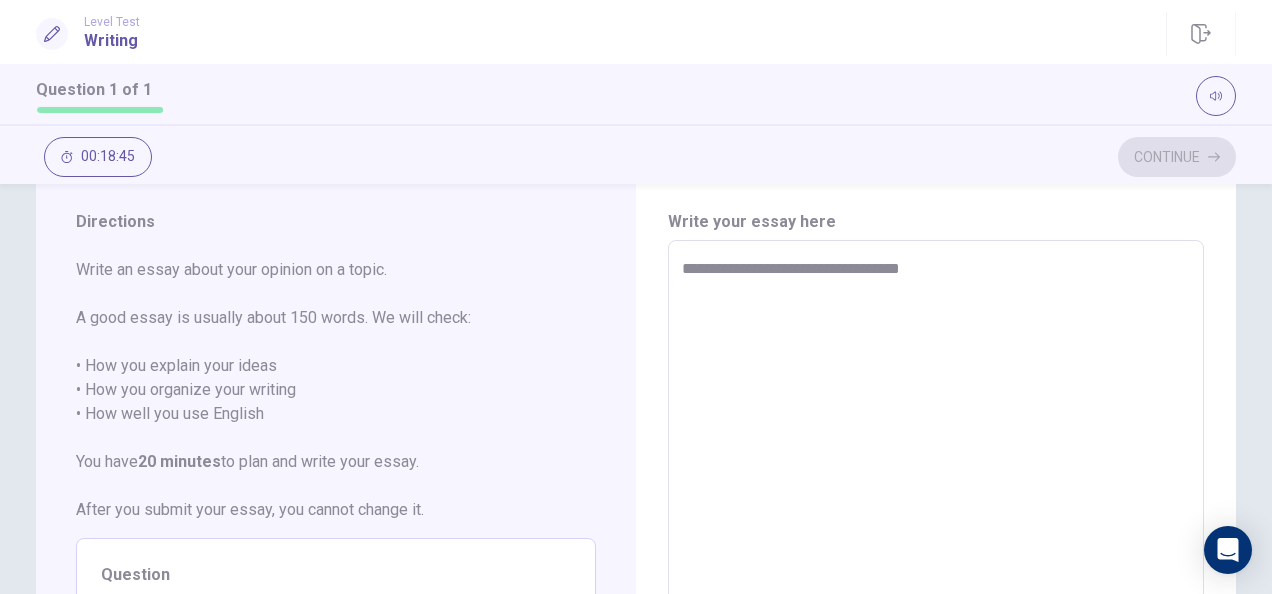 click on "**********" at bounding box center (935, 517) 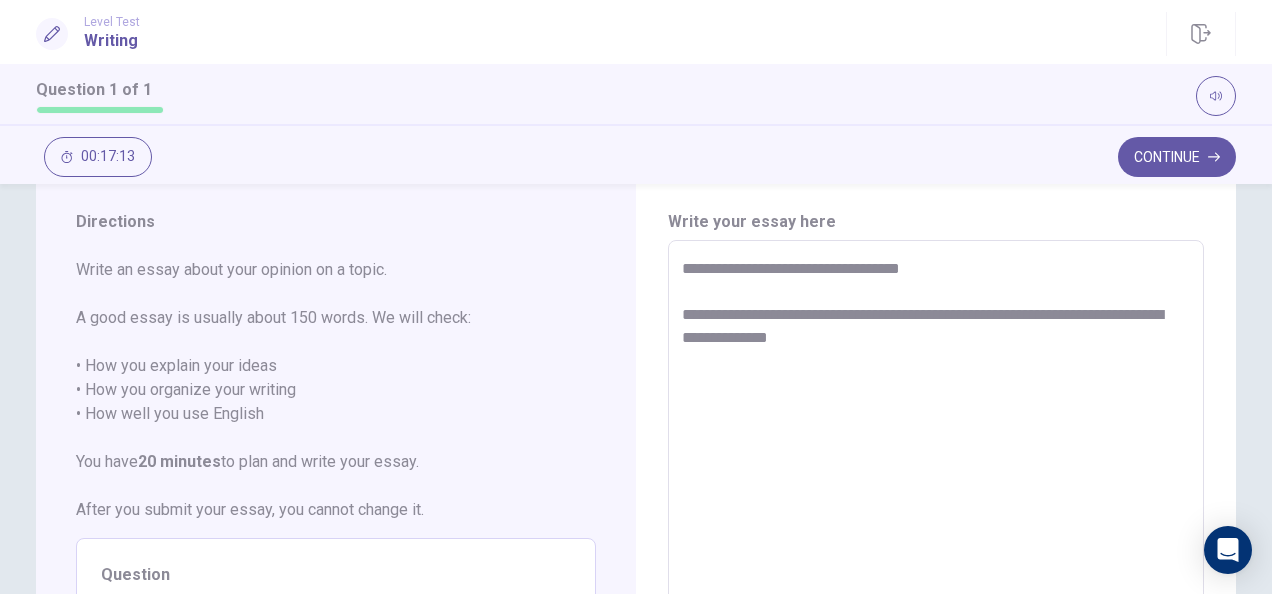 click on "**********" at bounding box center [935, 517] 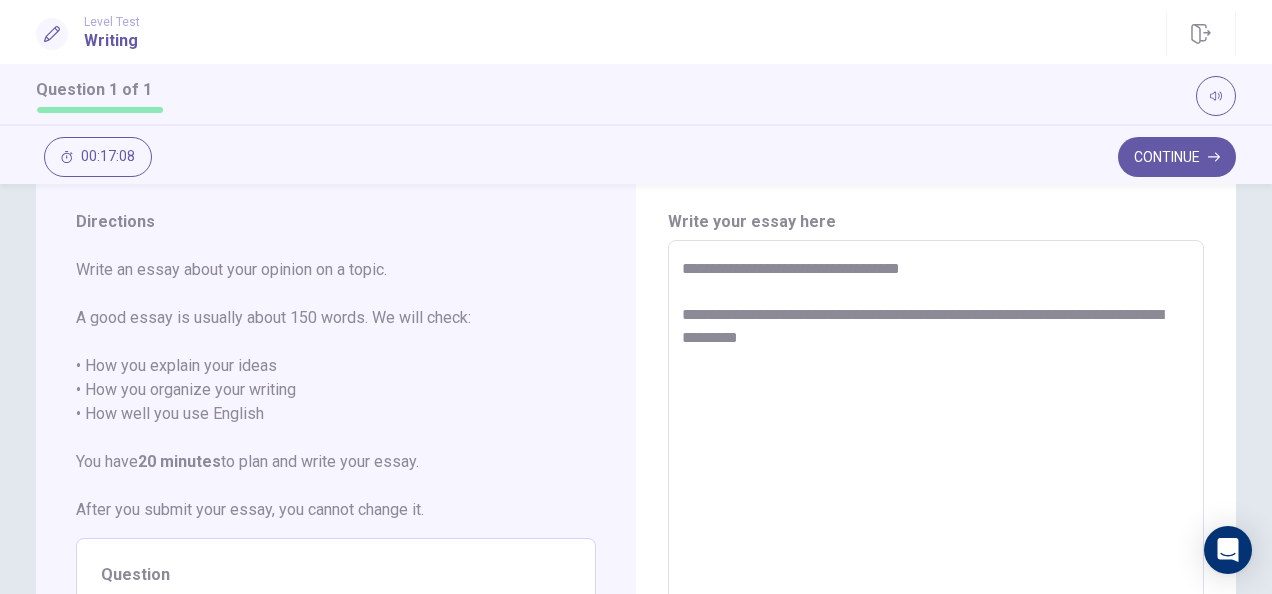 click on "**********" at bounding box center (935, 517) 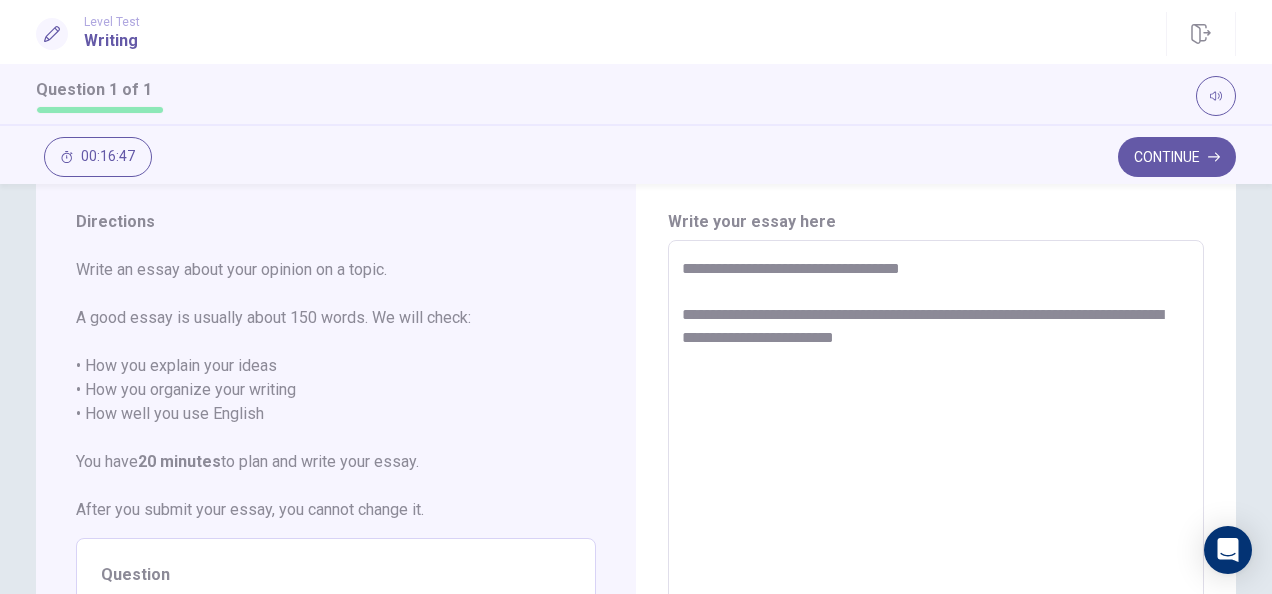 drag, startPoint x: 942, startPoint y: 312, endPoint x: 1030, endPoint y: 313, distance: 88.005684 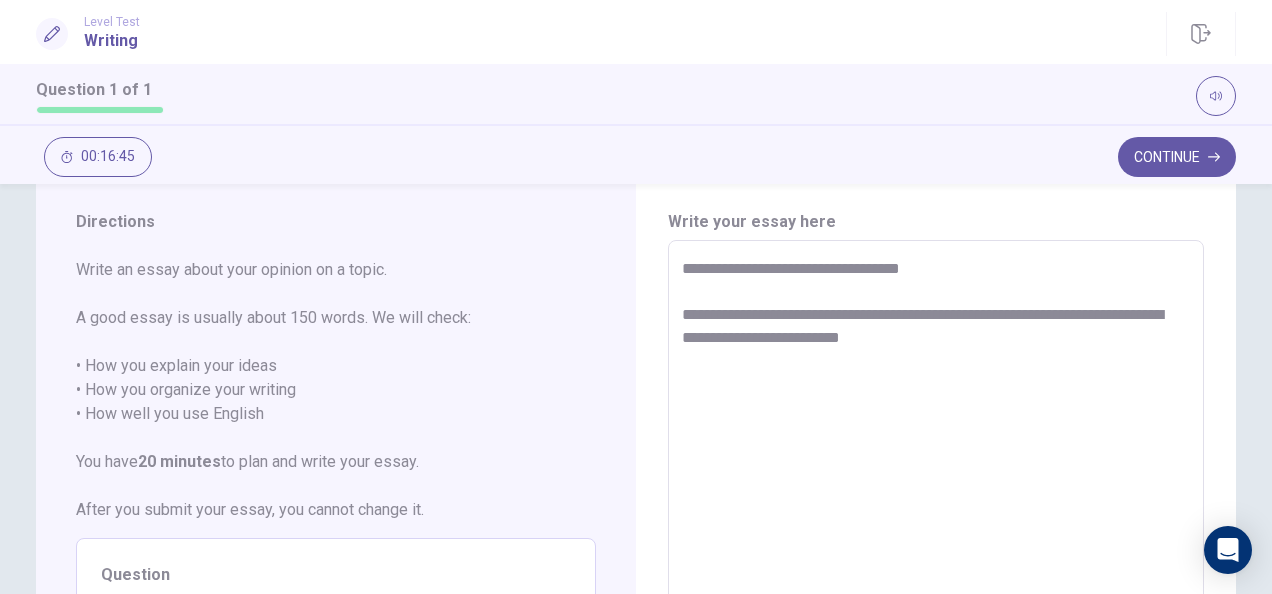 click on "**********" at bounding box center [935, 517] 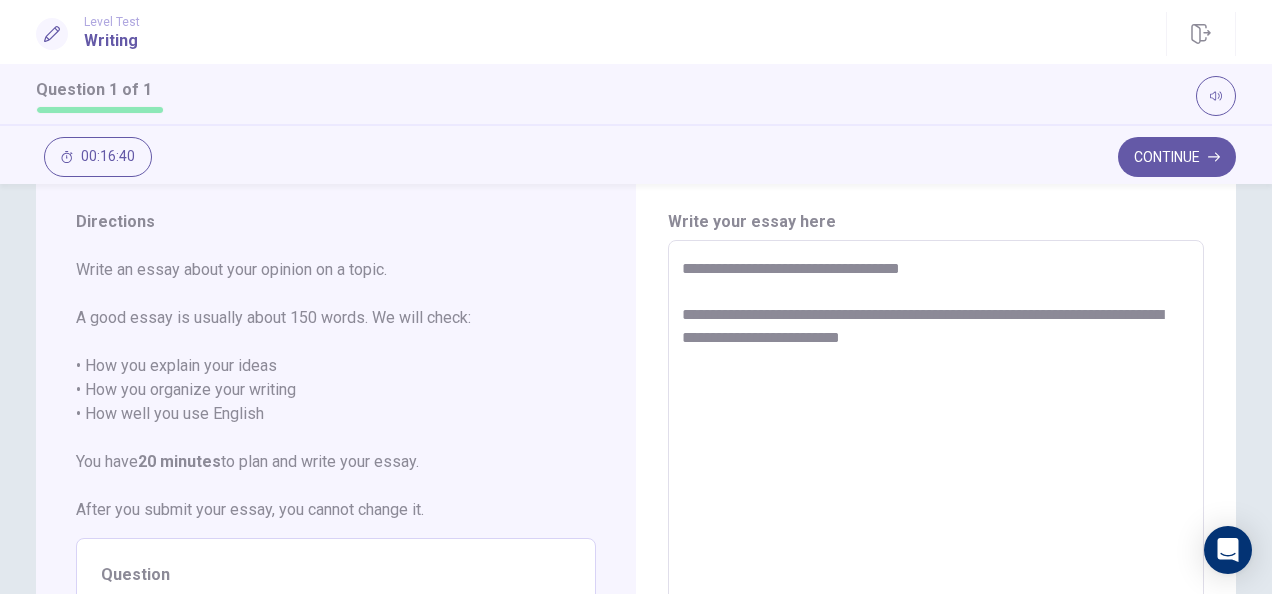 click on "**********" at bounding box center (935, 517) 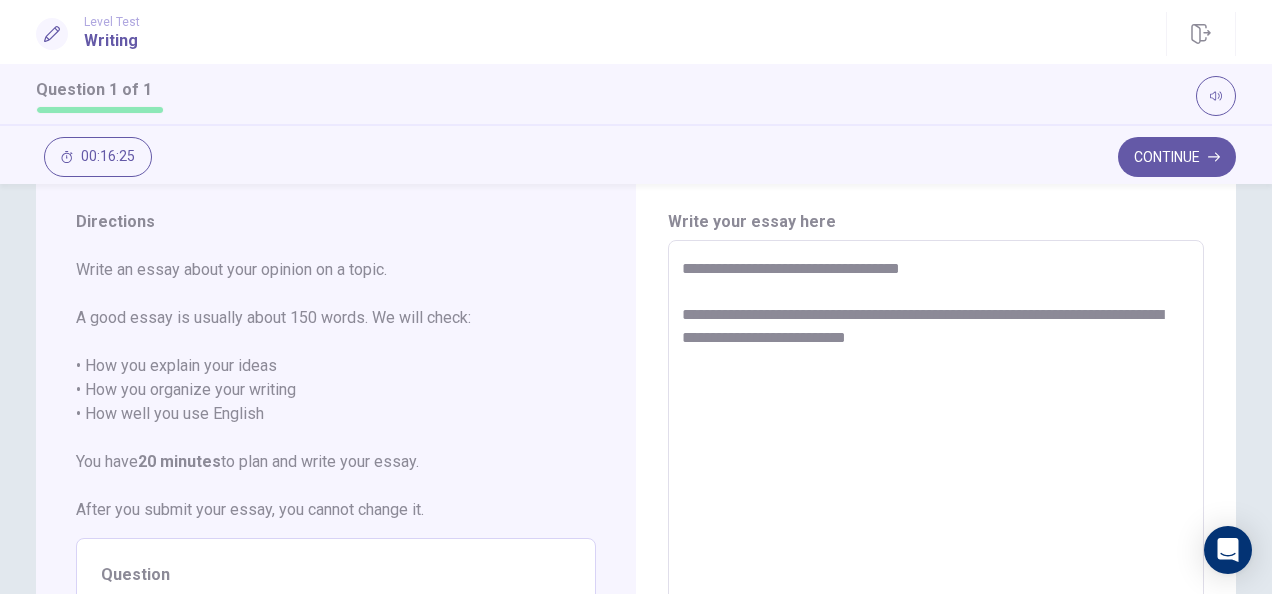 click on "**********" at bounding box center (935, 517) 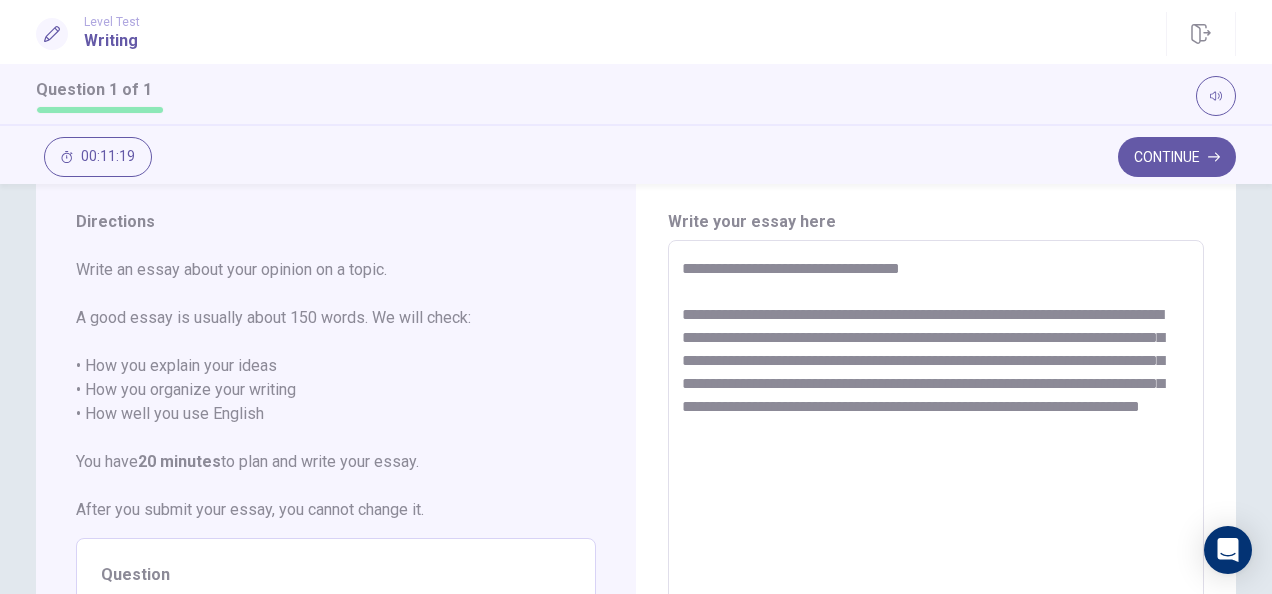 click on "**********" at bounding box center (935, 517) 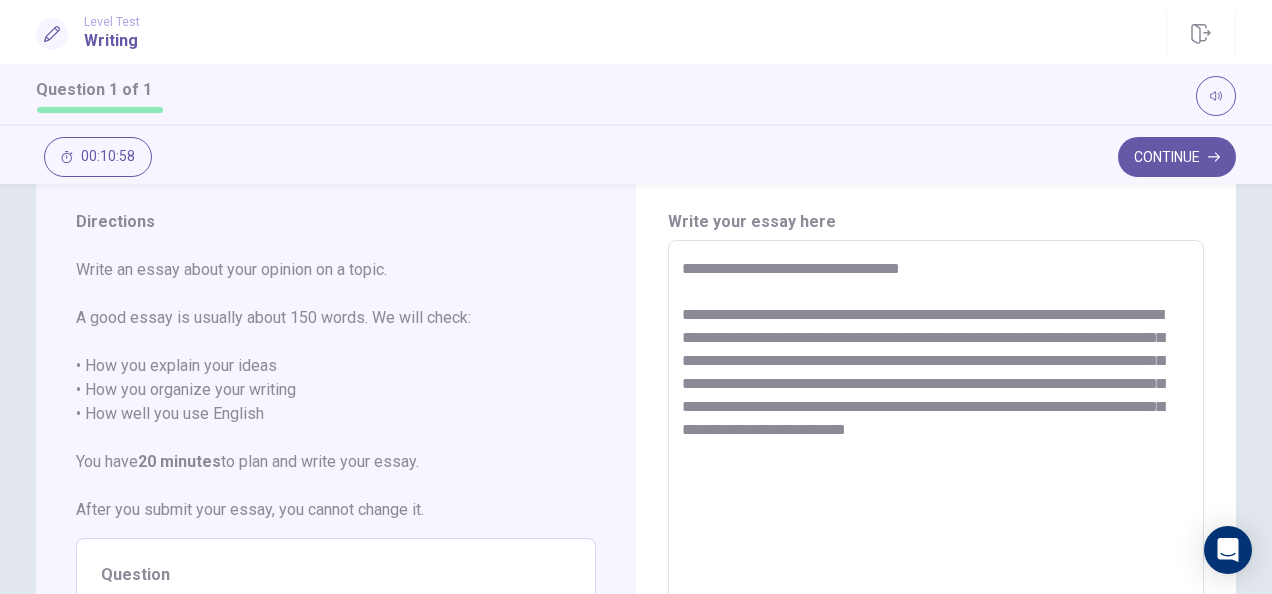 click on "**********" at bounding box center [935, 517] 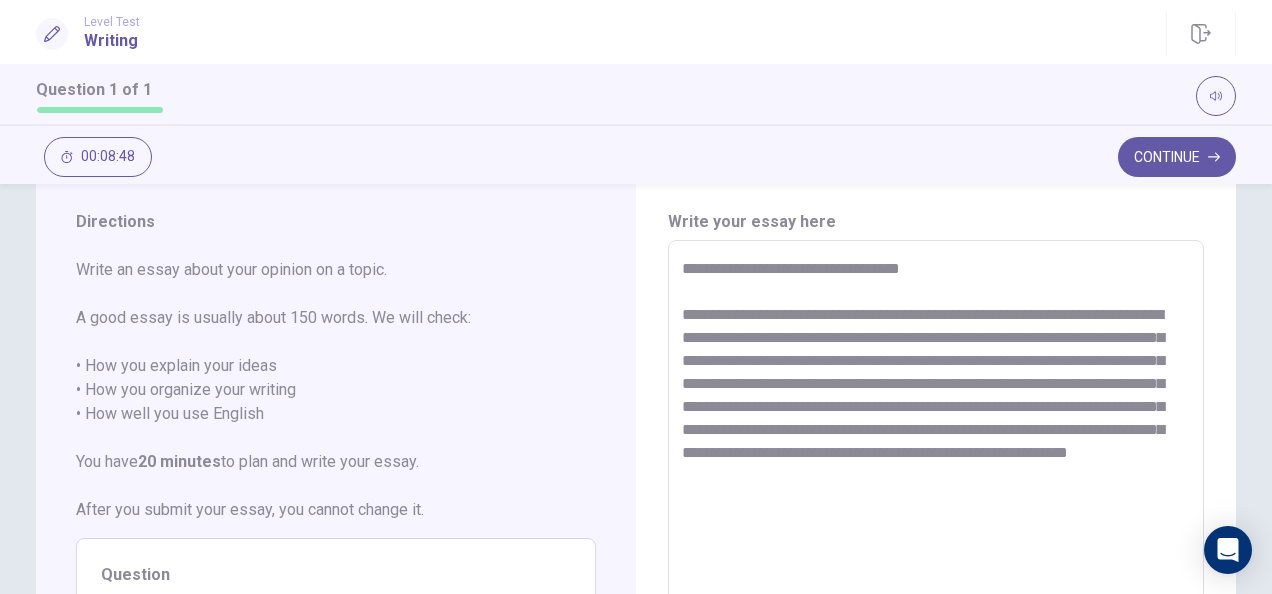 click on "**********" at bounding box center [935, 517] 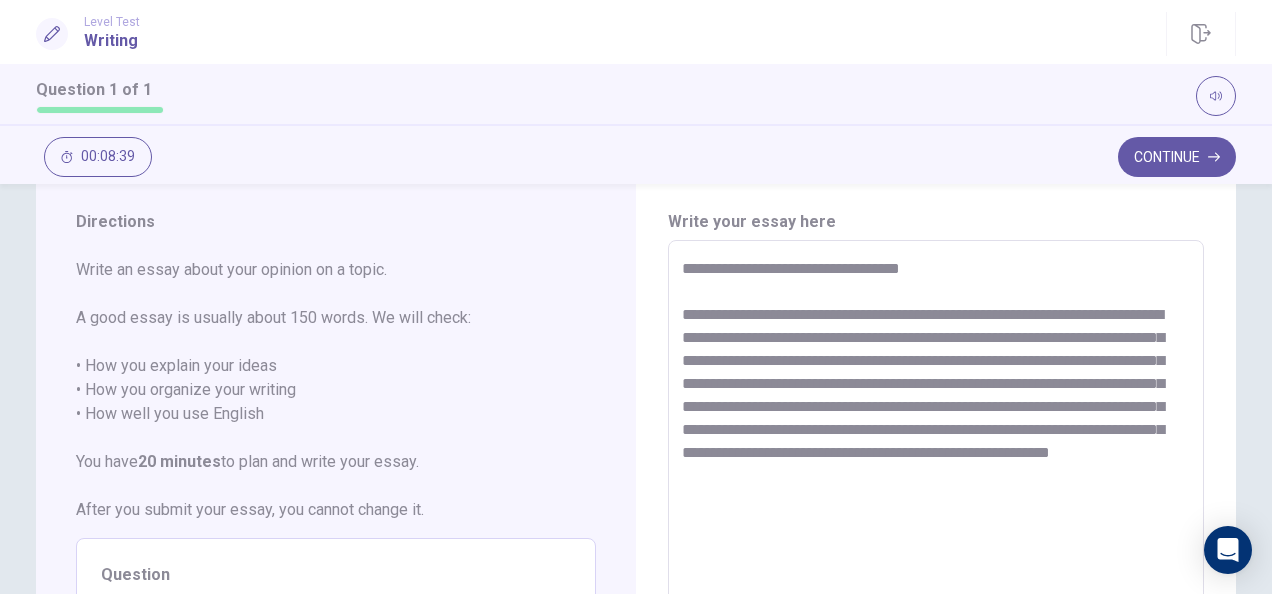 click on "**********" at bounding box center (935, 517) 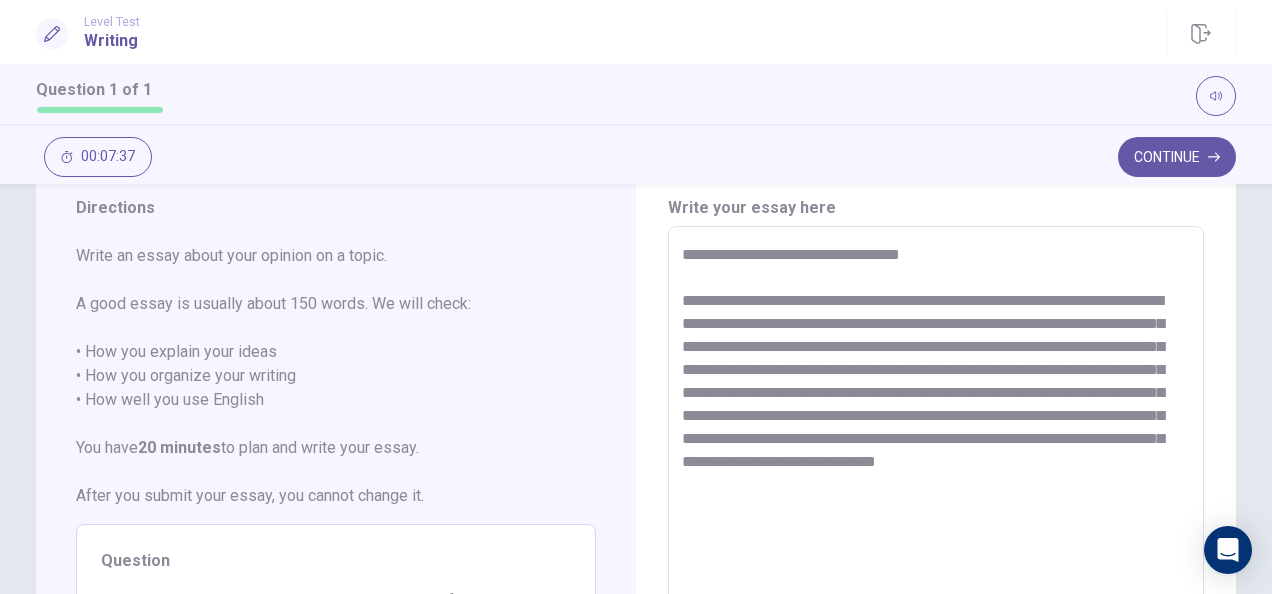 scroll, scrollTop: 100, scrollLeft: 0, axis: vertical 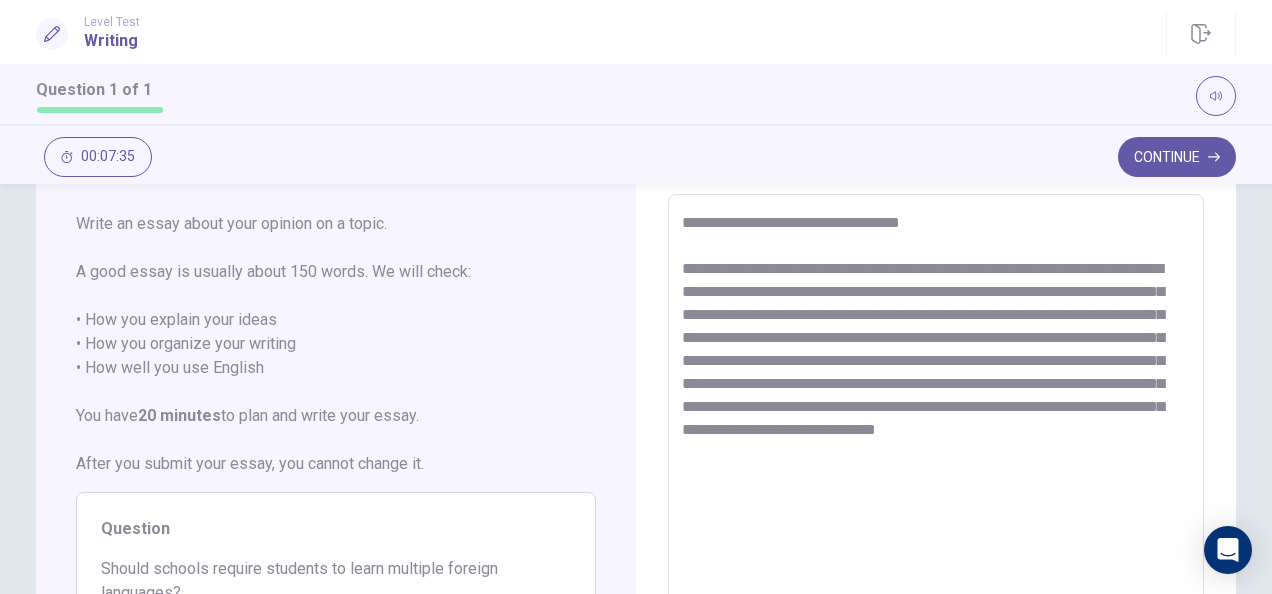 click on "**********" at bounding box center (935, 471) 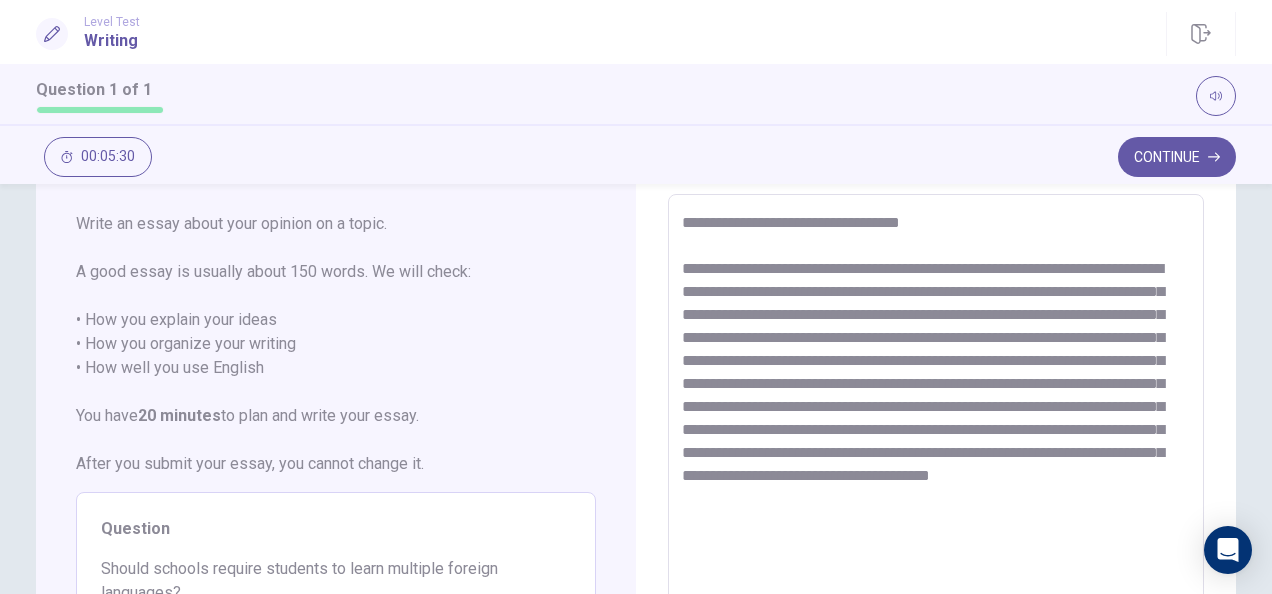 click on "**********" at bounding box center (935, 471) 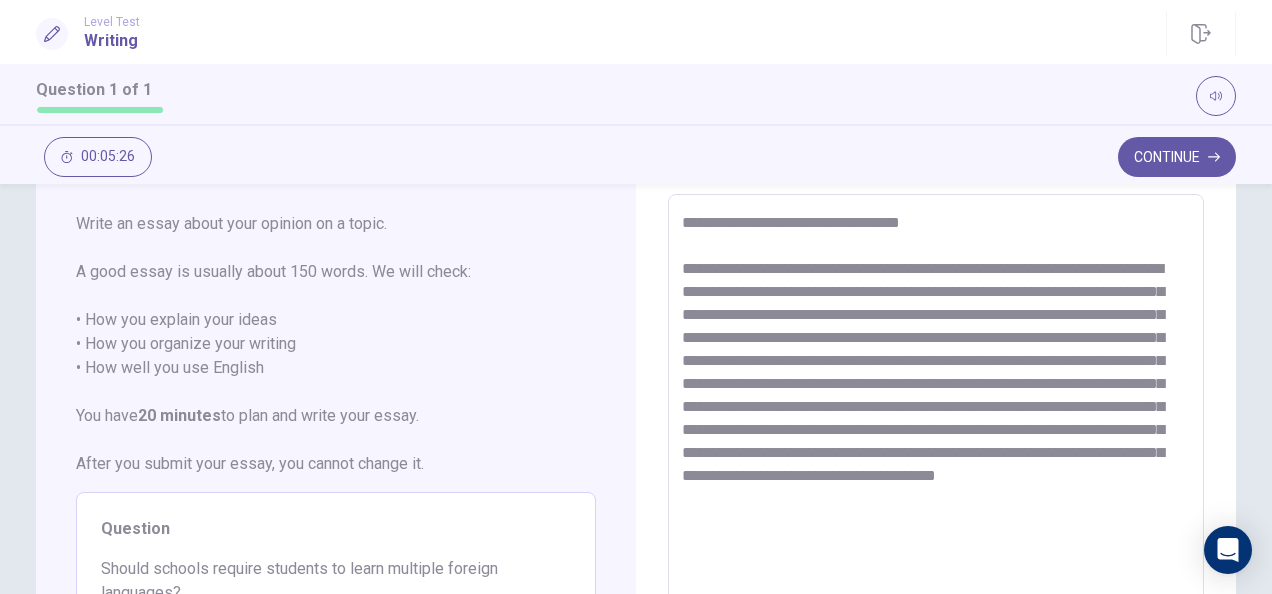 click on "**********" at bounding box center (935, 471) 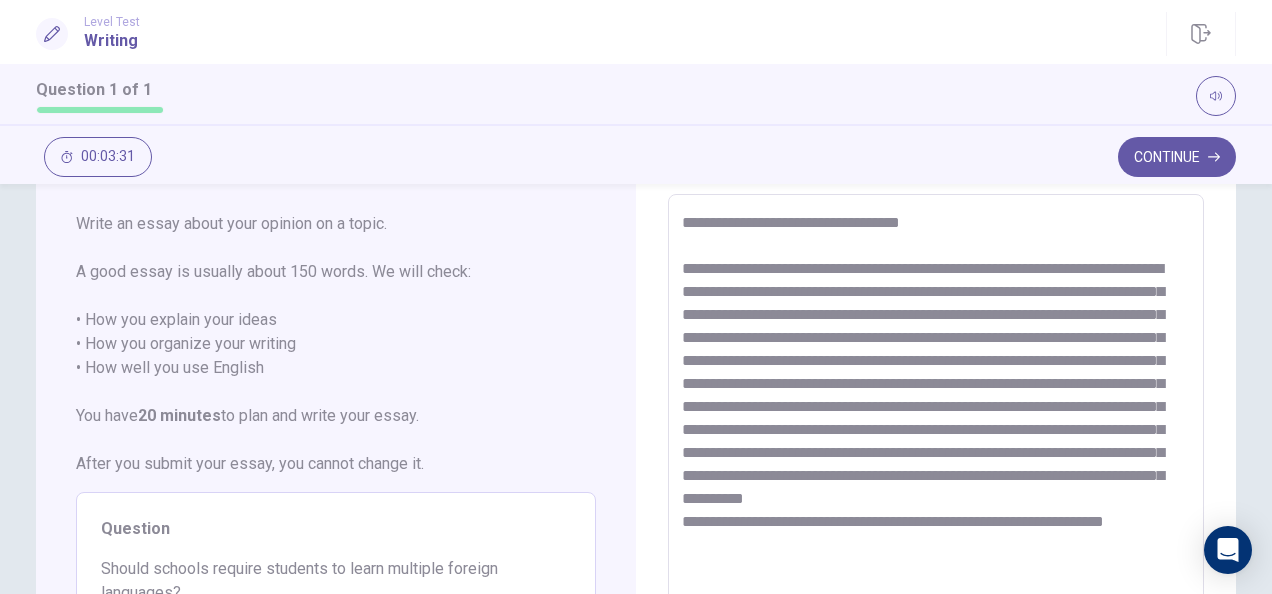 drag, startPoint x: 1088, startPoint y: 544, endPoint x: 1101, endPoint y: 537, distance: 14.764823 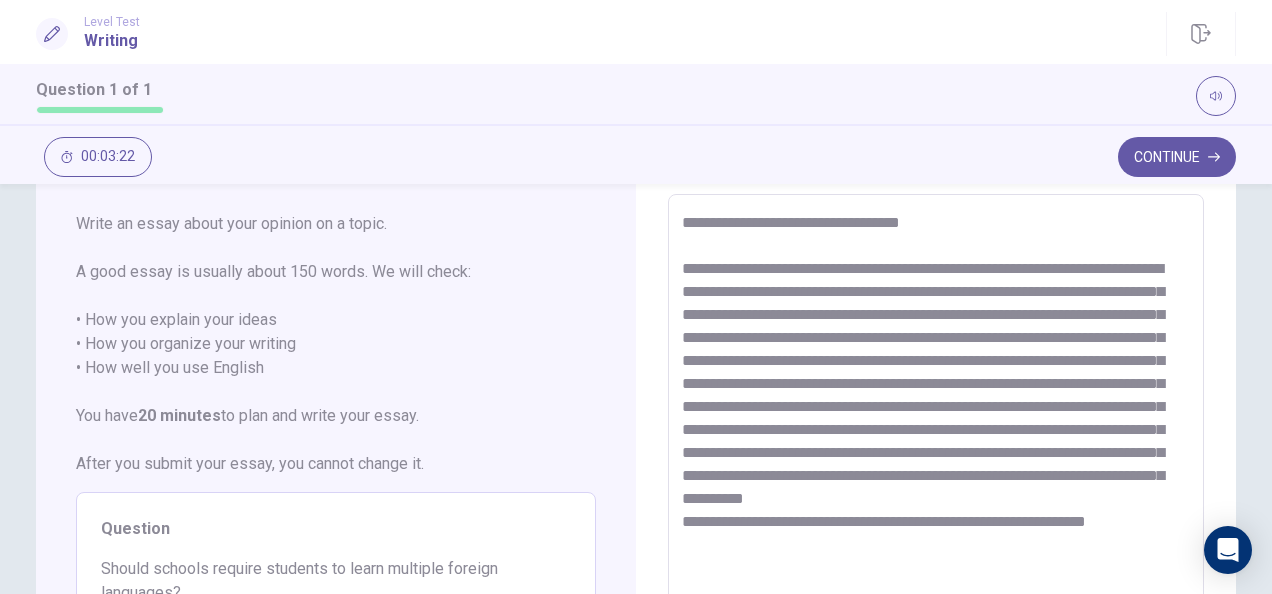 click on "**********" at bounding box center [935, 471] 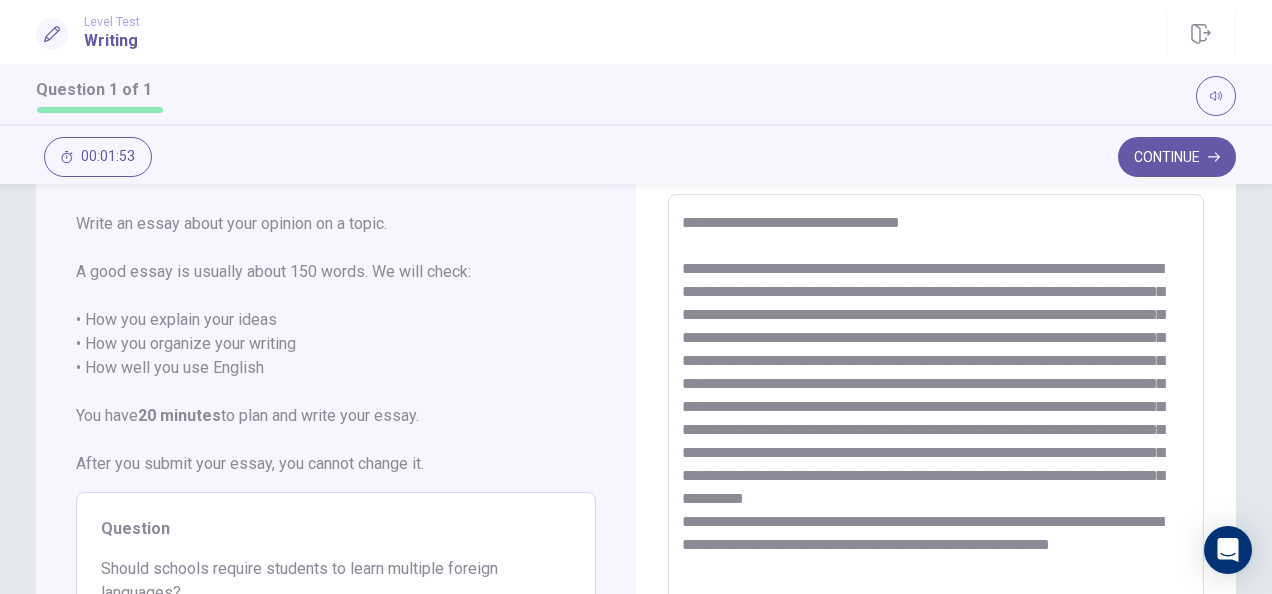 click on "**********" at bounding box center [935, 471] 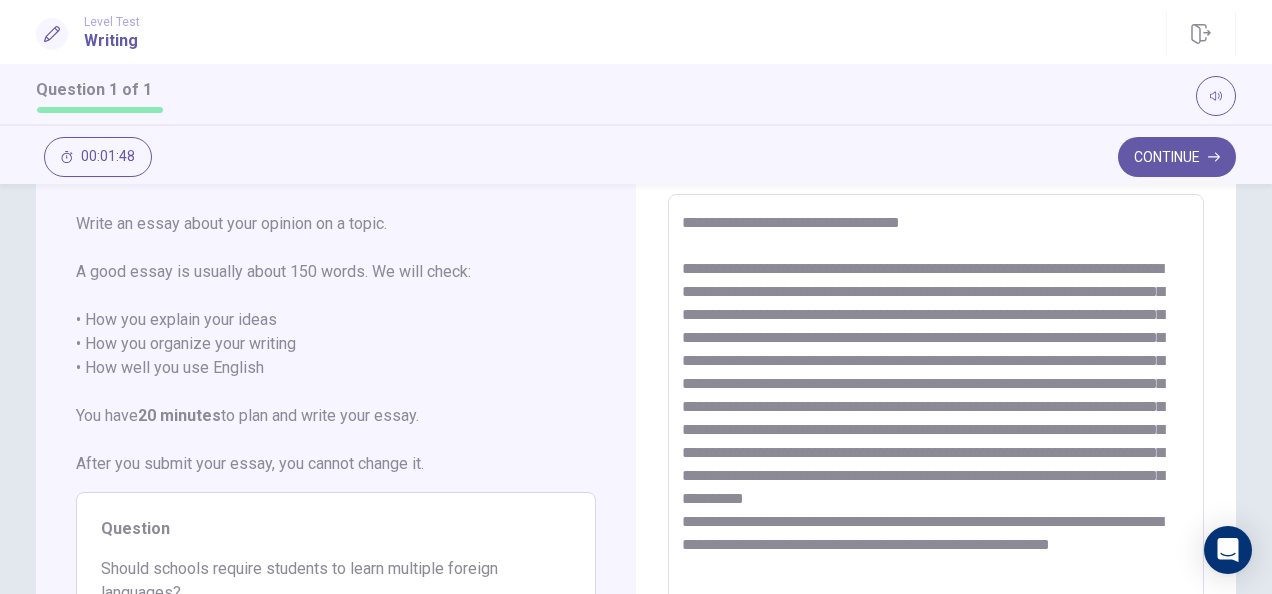 click on "**********" at bounding box center [935, 471] 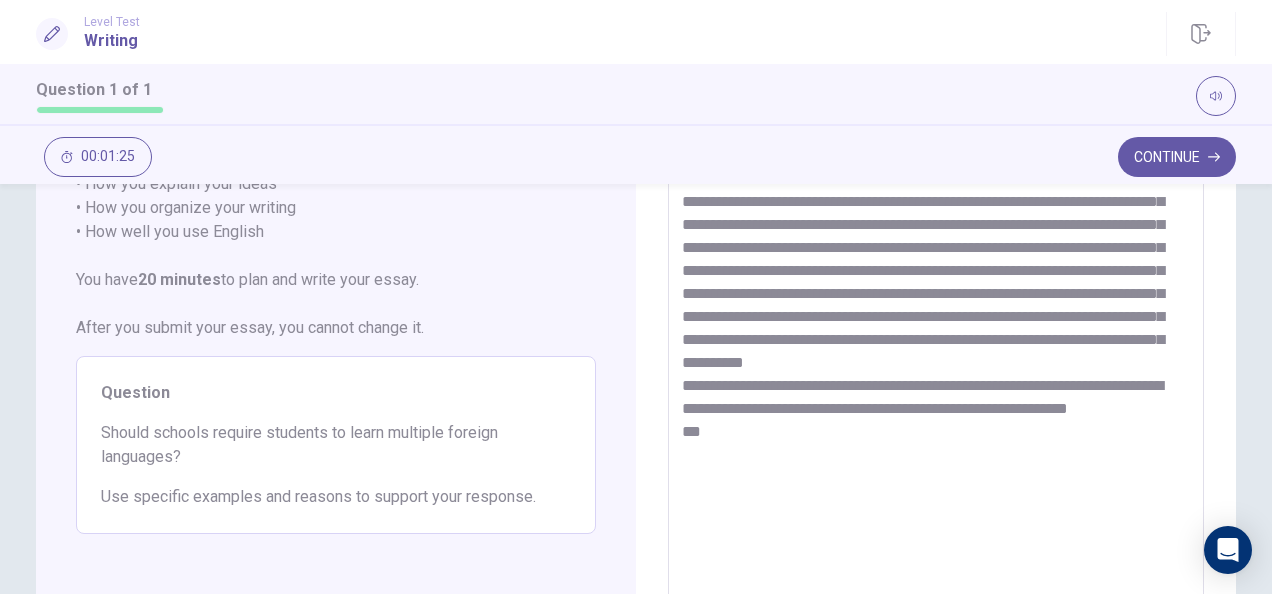 scroll, scrollTop: 206, scrollLeft: 0, axis: vertical 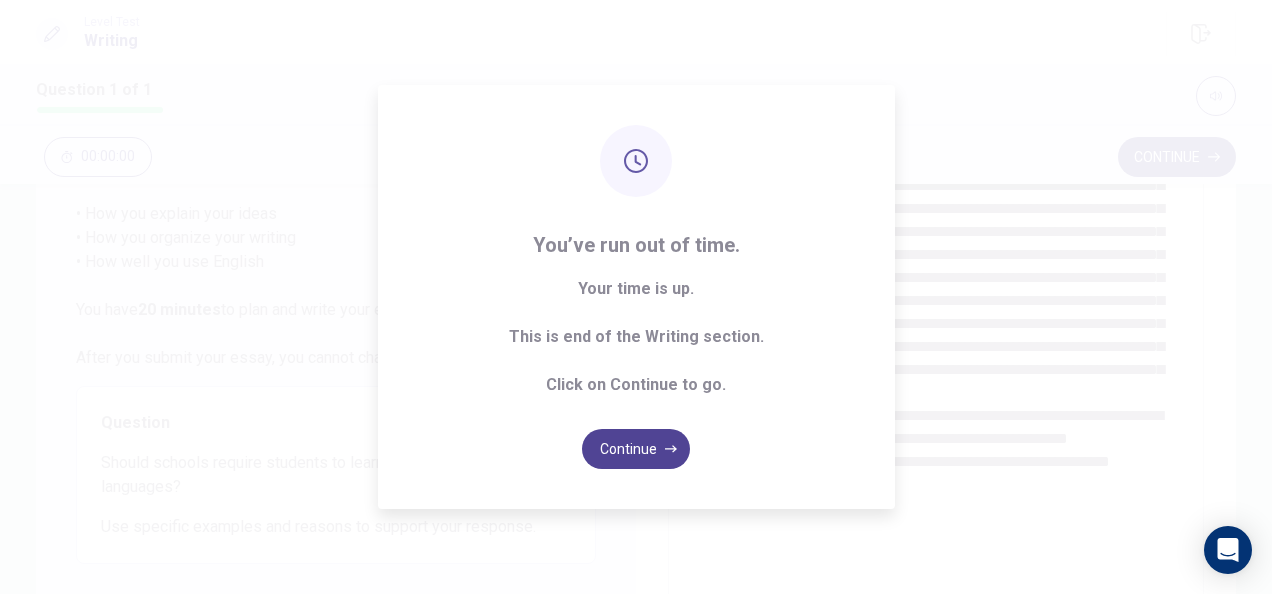 click on "Continue" at bounding box center [636, 449] 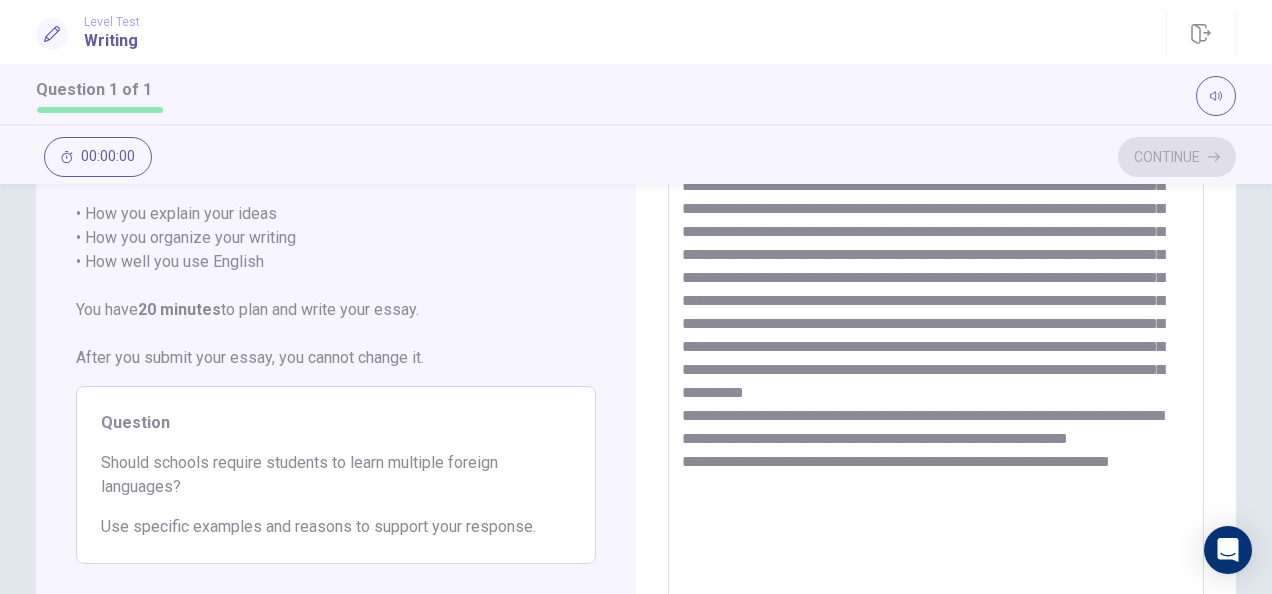 scroll, scrollTop: 134, scrollLeft: 0, axis: vertical 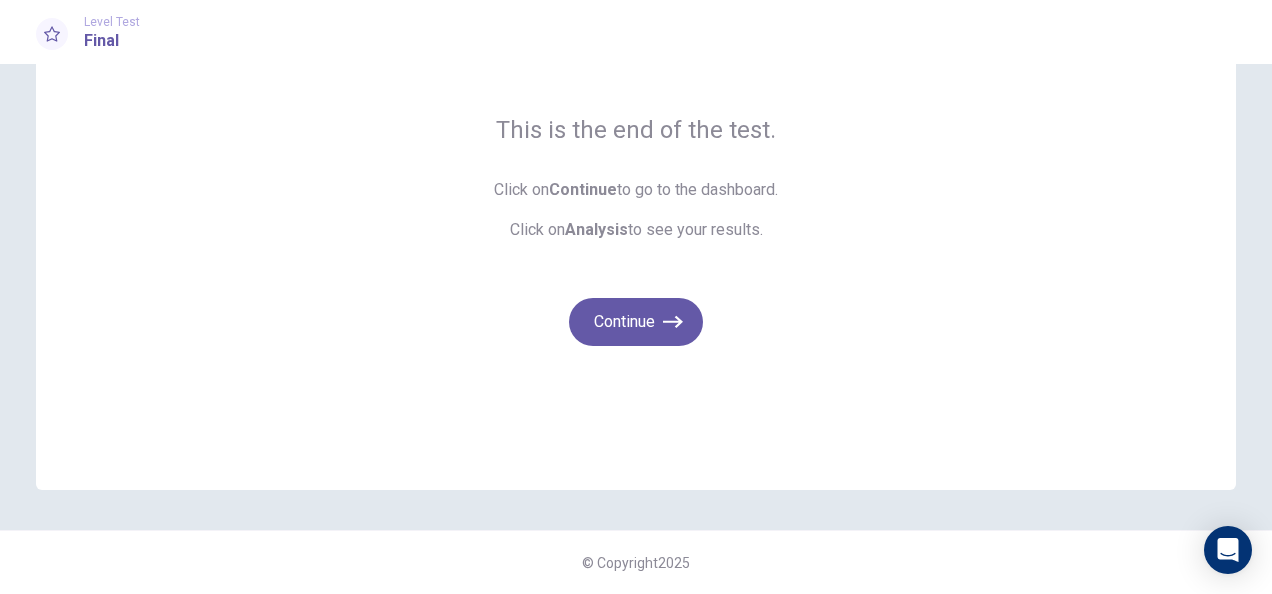 click on "This is the end of the test. Click on Continue to go to the dashboard. Click on Analysis to see your results. Continue © Copyright [YEAR]" at bounding box center [636, 329] 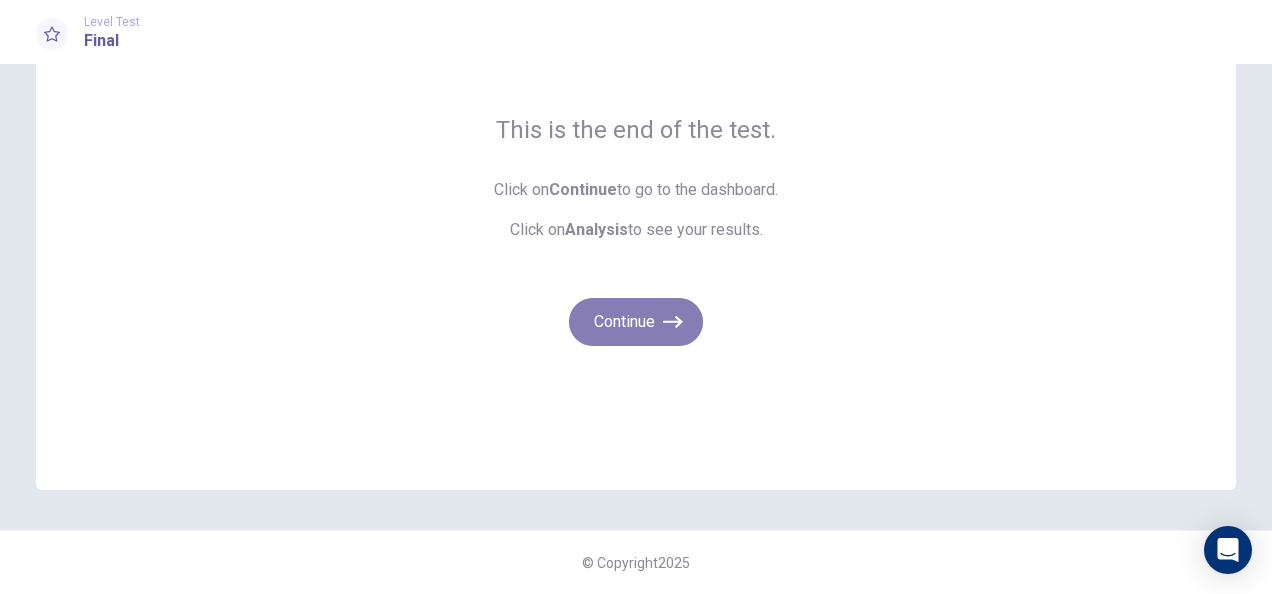 click on "Continue" at bounding box center [636, 322] 